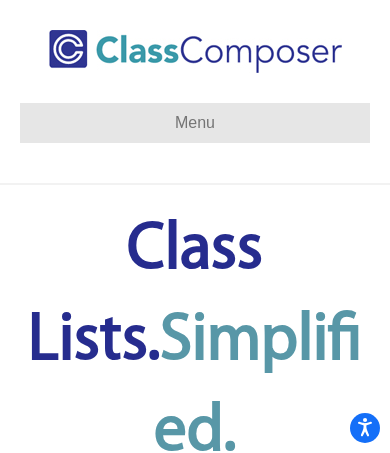 scroll, scrollTop: 0, scrollLeft: 0, axis: both 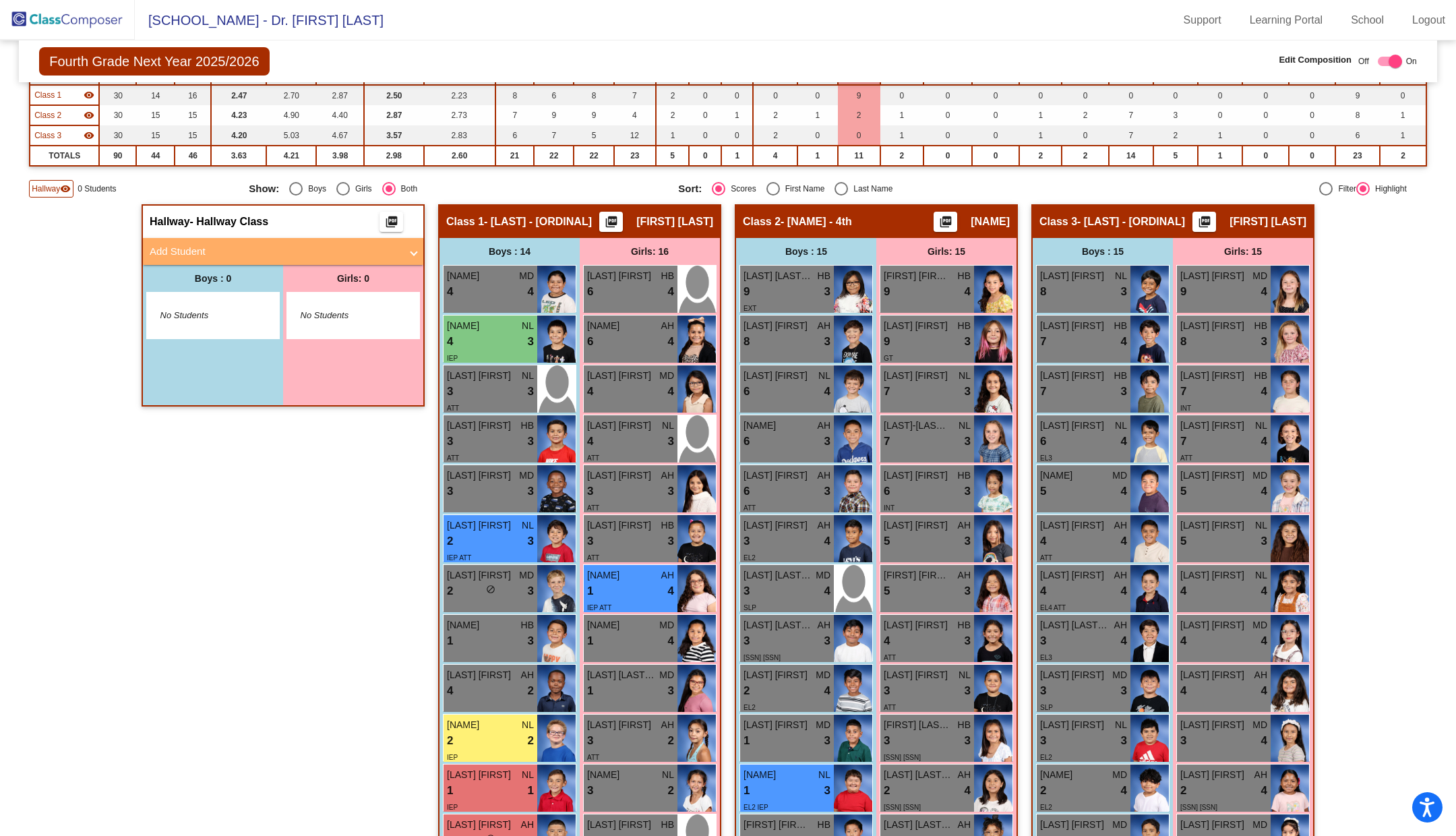 click on "Hallway - Hallway Class picture_as_pdf Add Student [FIRST] [LAST] Student Id (Recommended) Boy Girl Non Binary Add Close Boys : 0 No Students Girls: 0 No Students" 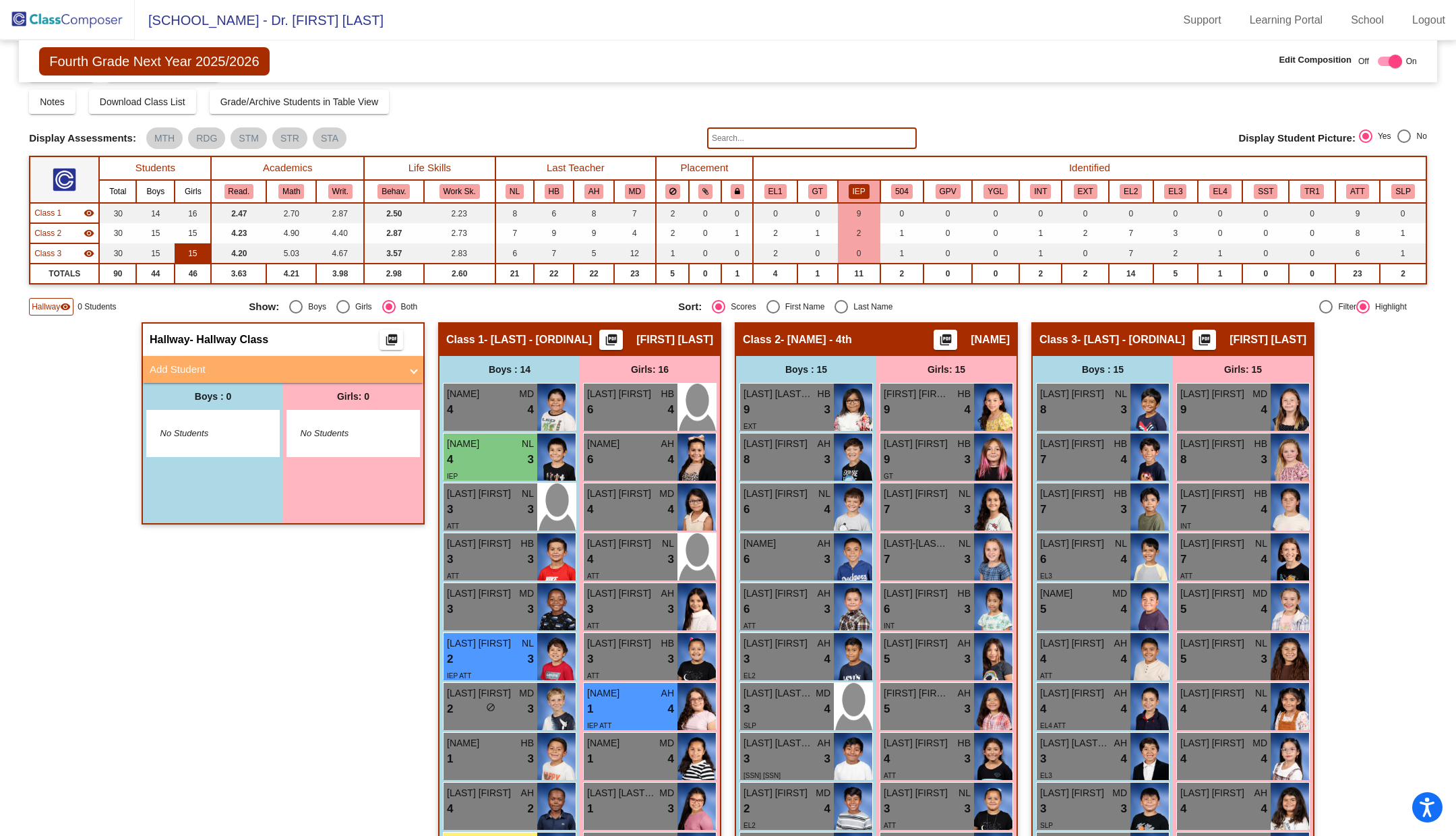 scroll, scrollTop: 0, scrollLeft: 0, axis: both 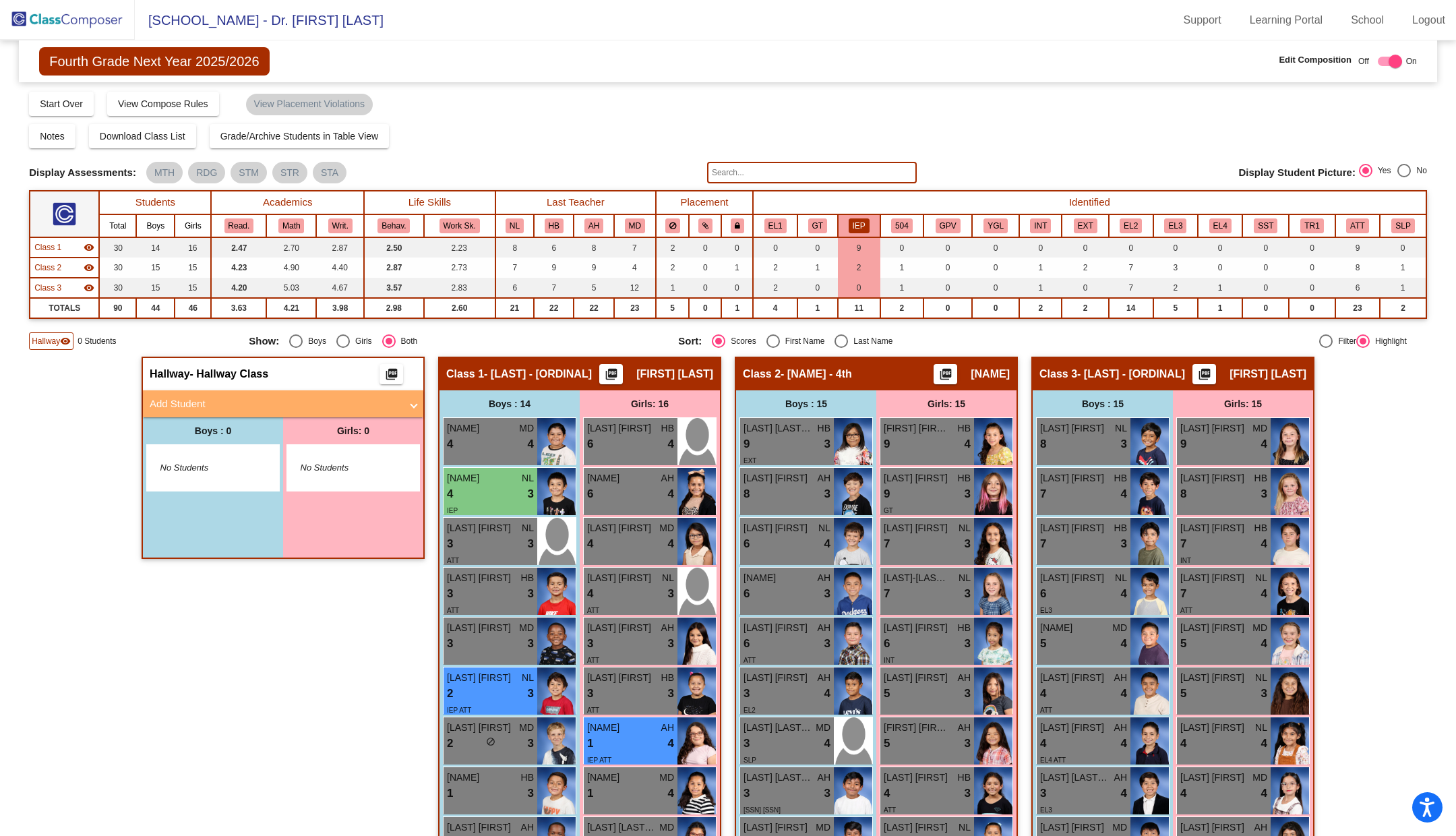 click 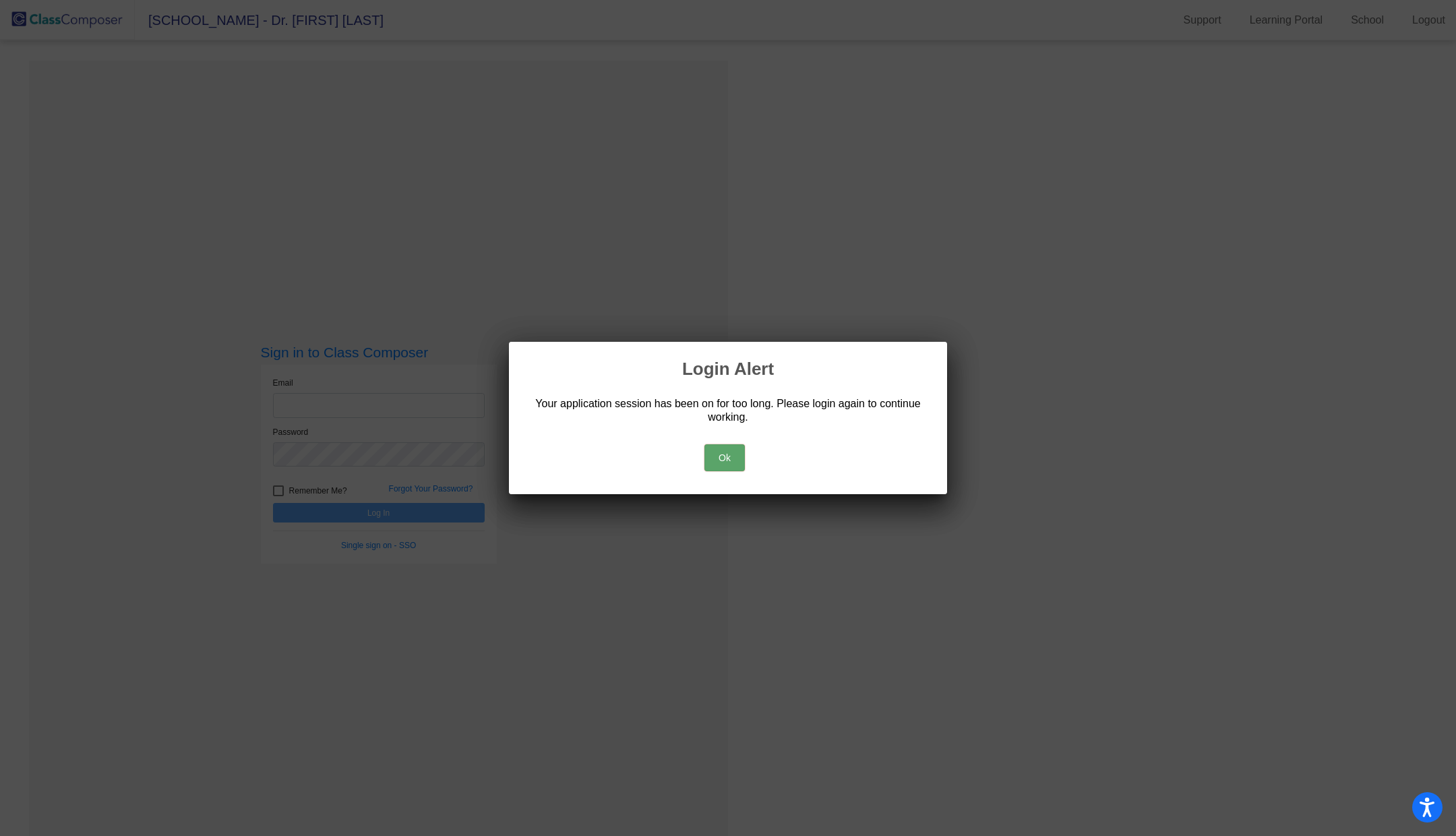 type on "[EMAIL]" 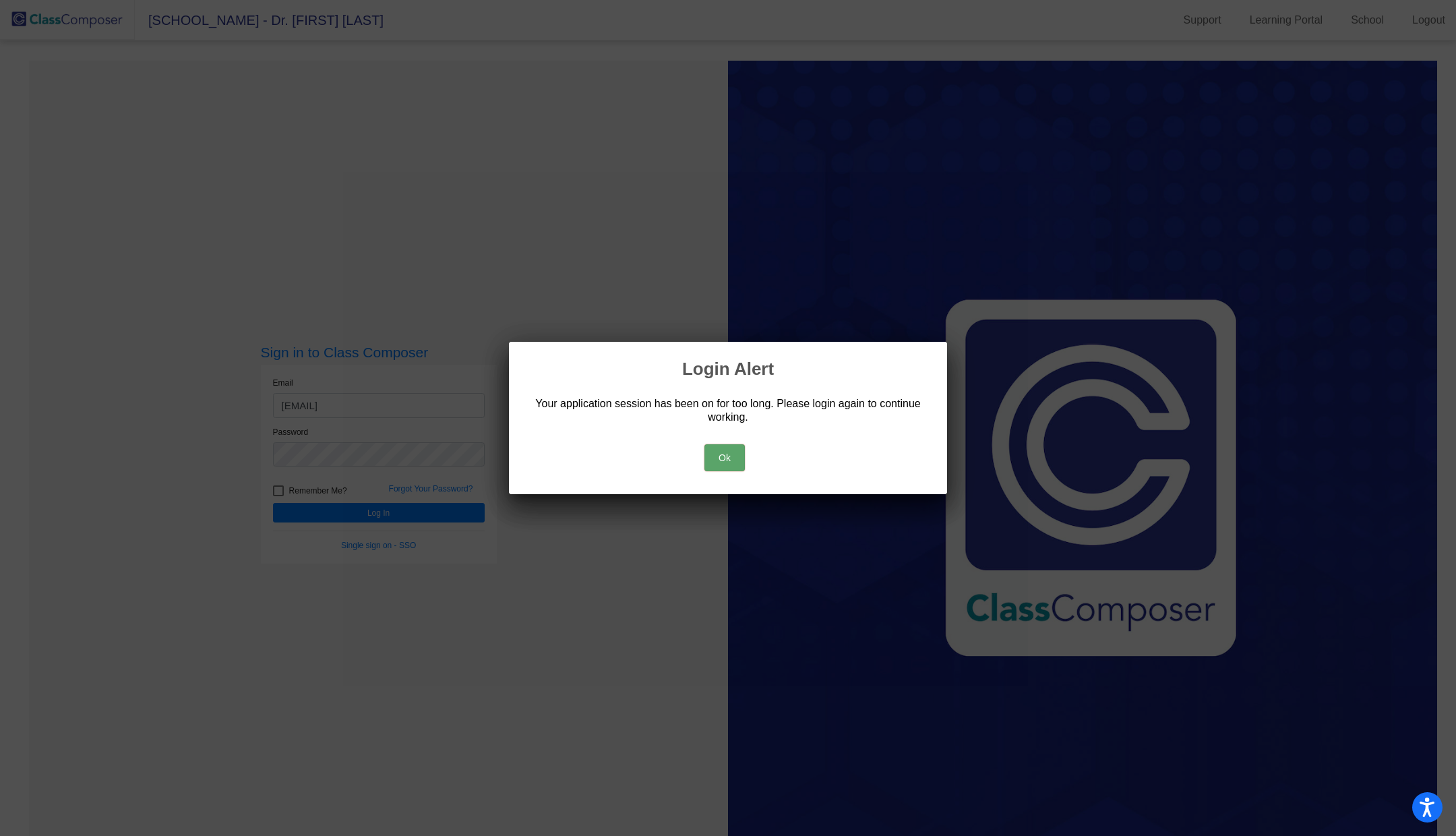 click on "Ok" at bounding box center (725, 458) 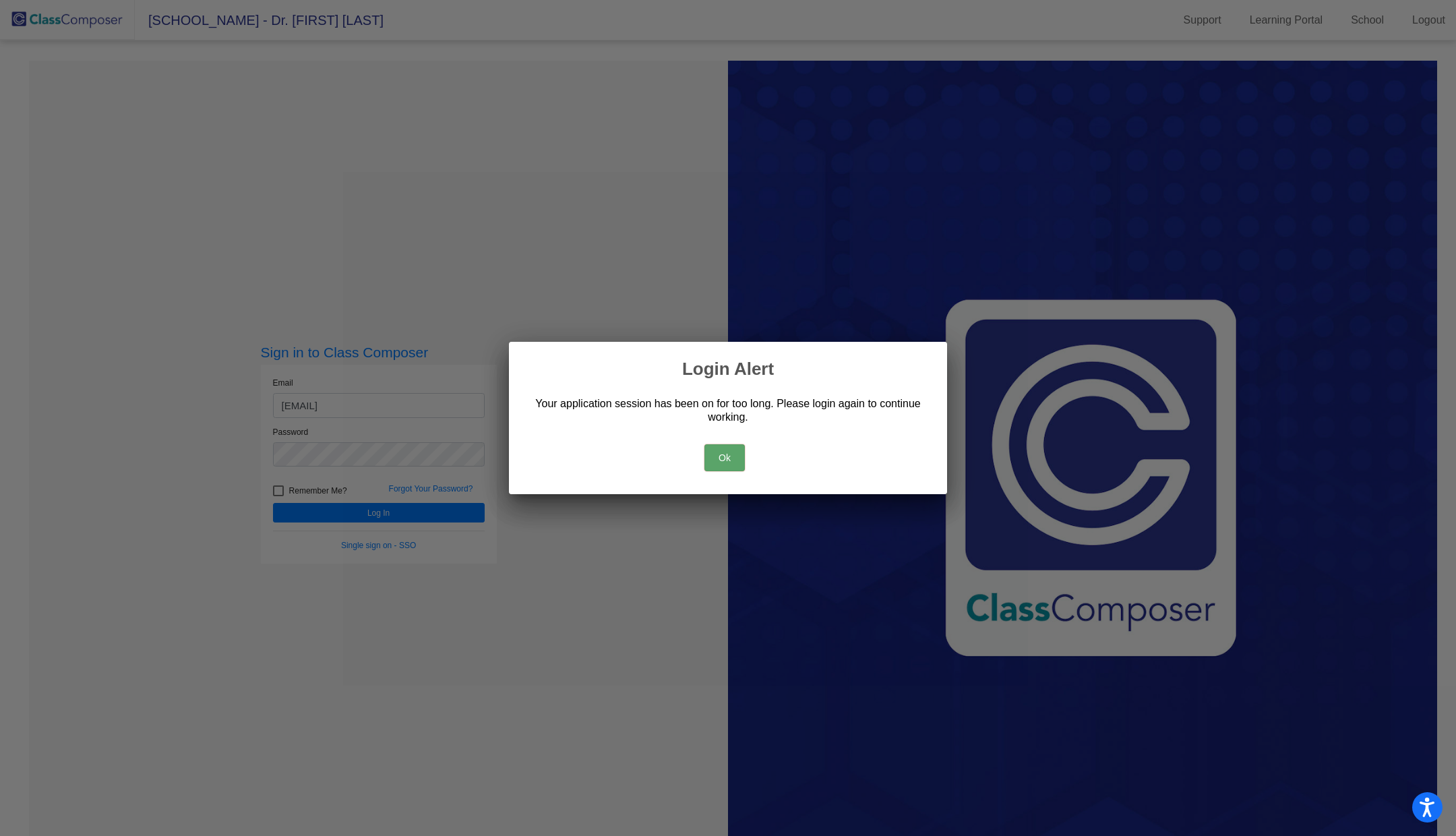 click on "Ok" at bounding box center [725, 458] 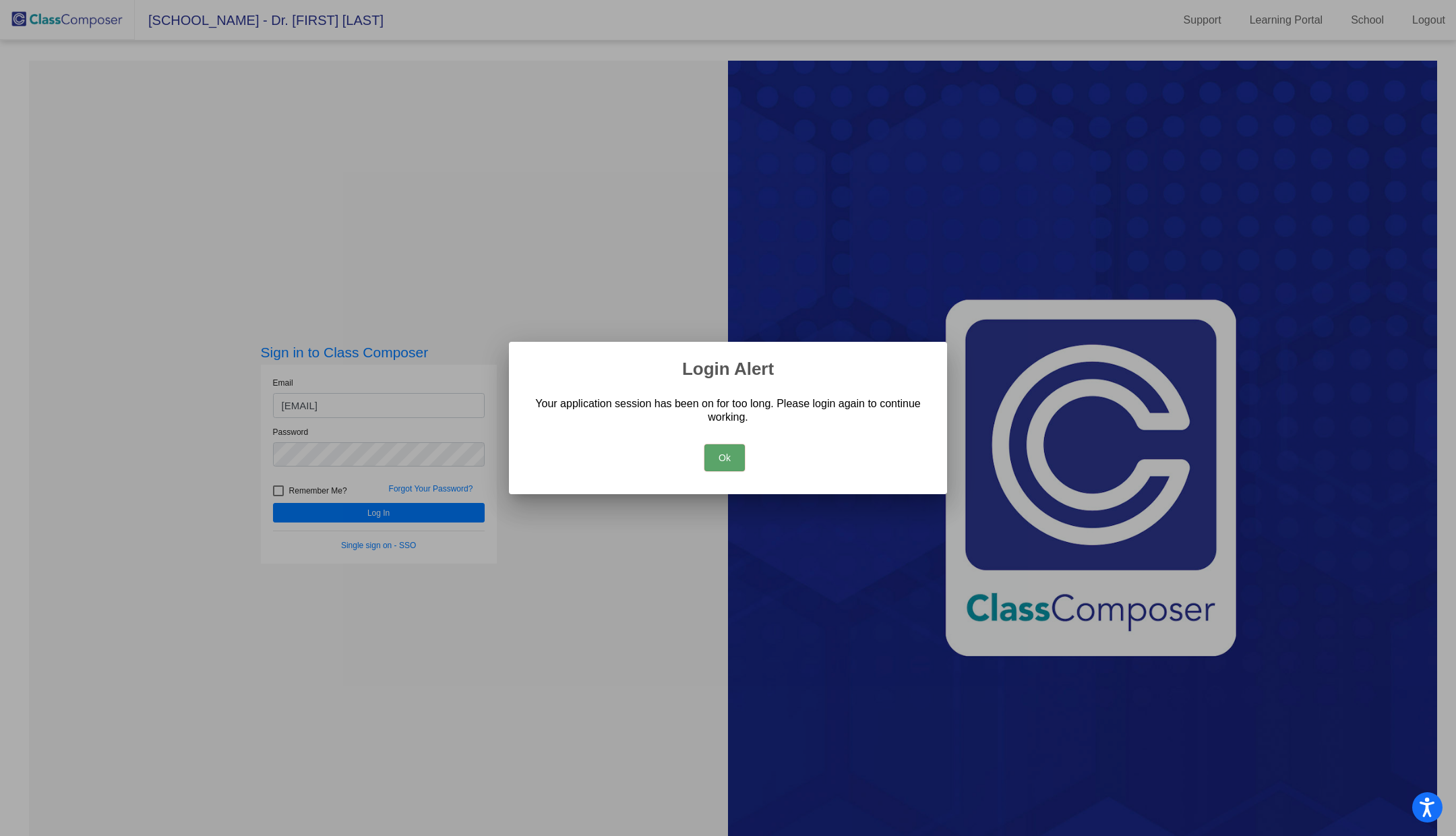 click on "Ok" at bounding box center (725, 458) 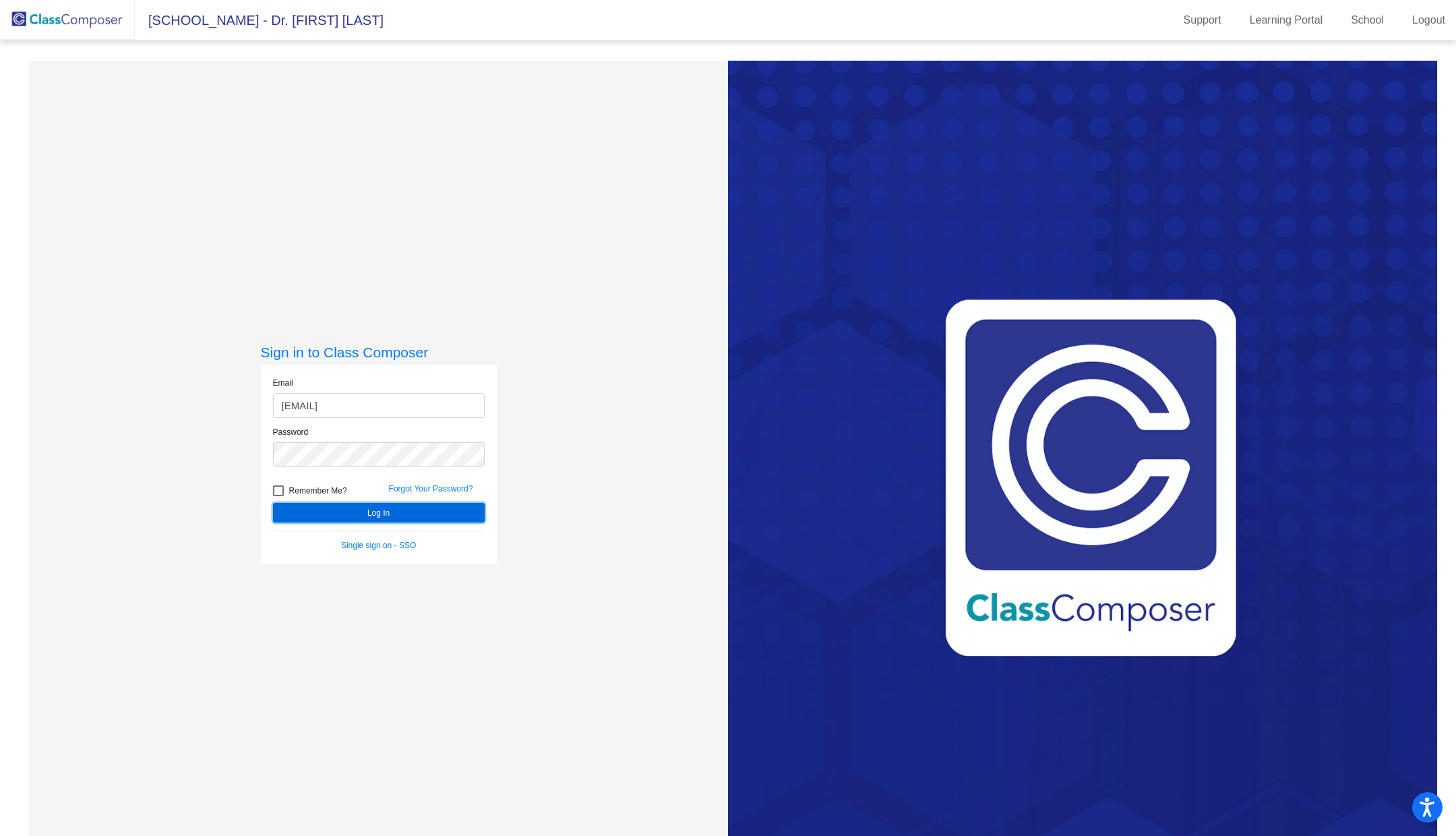 click on "Log In" 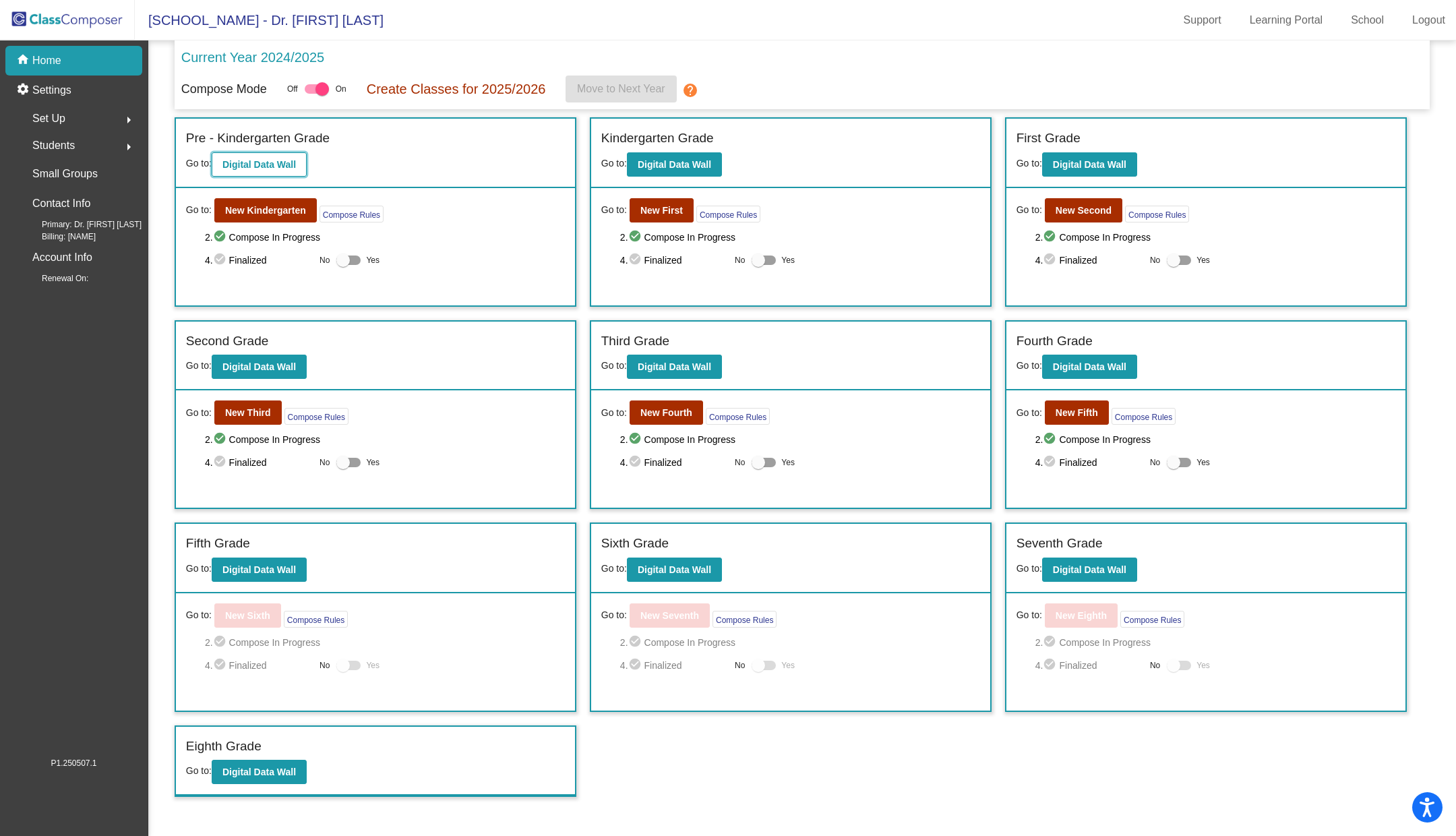 click on "Digital Data Wall" 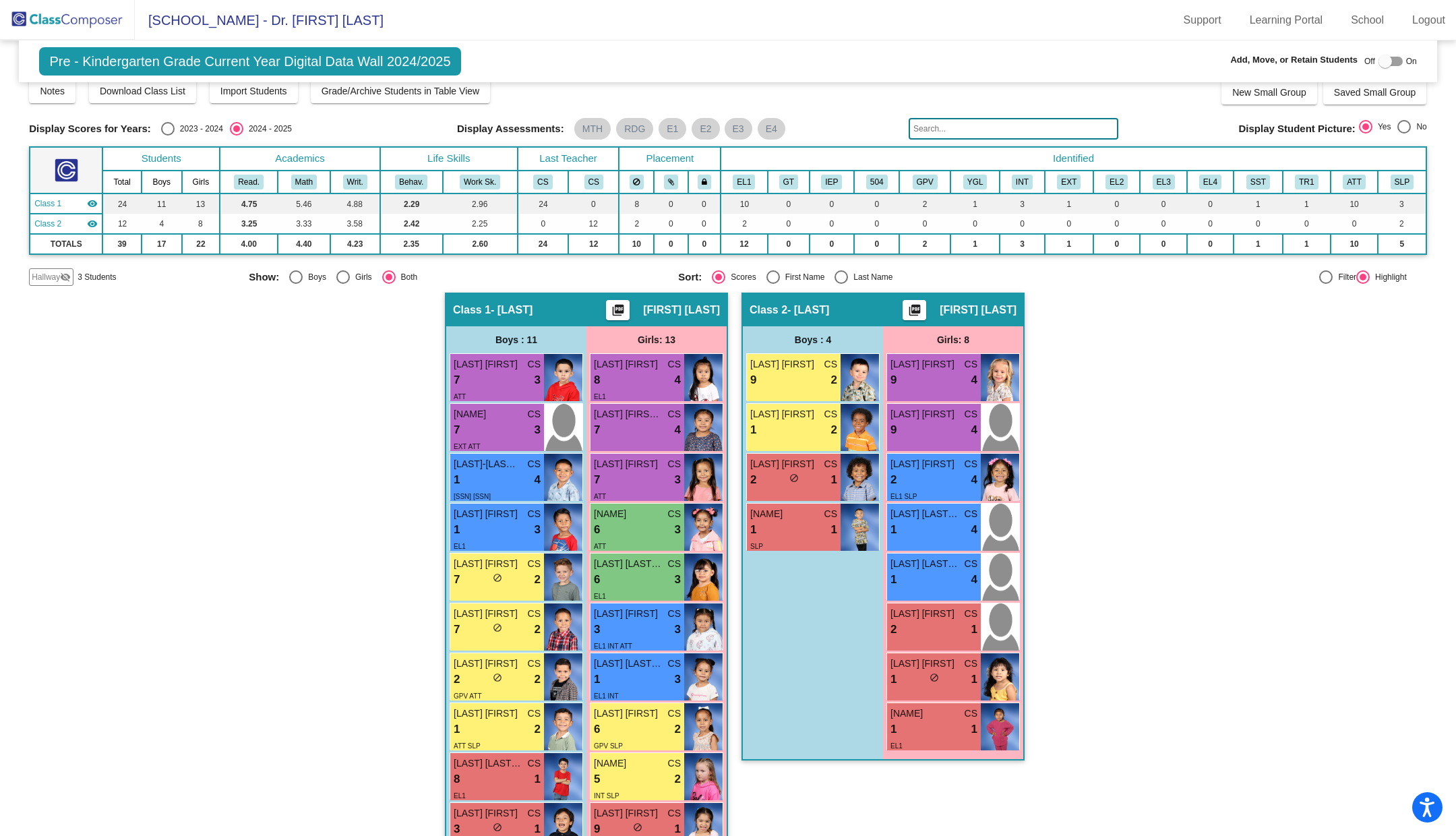 scroll, scrollTop: 0, scrollLeft: 0, axis: both 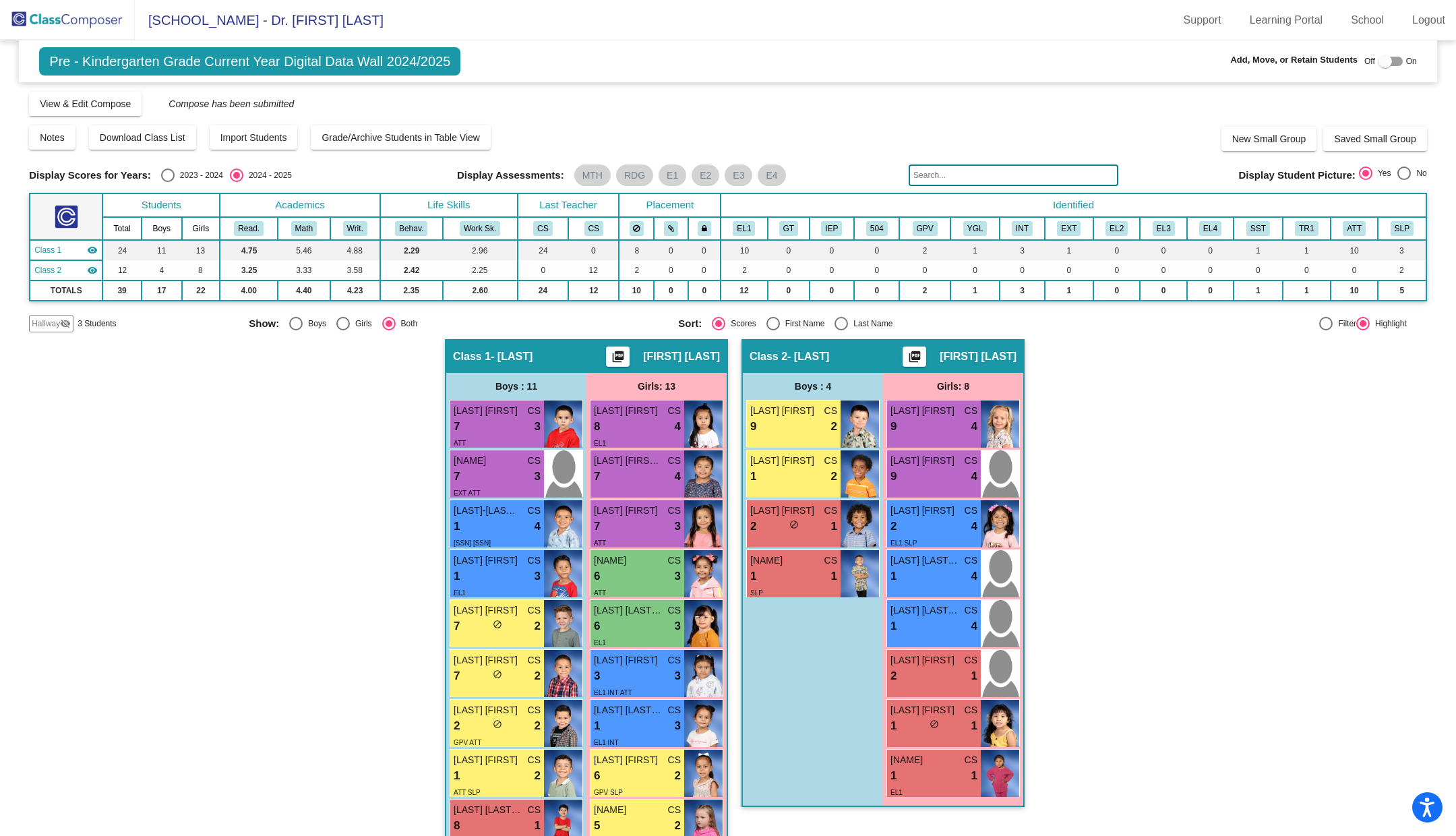click 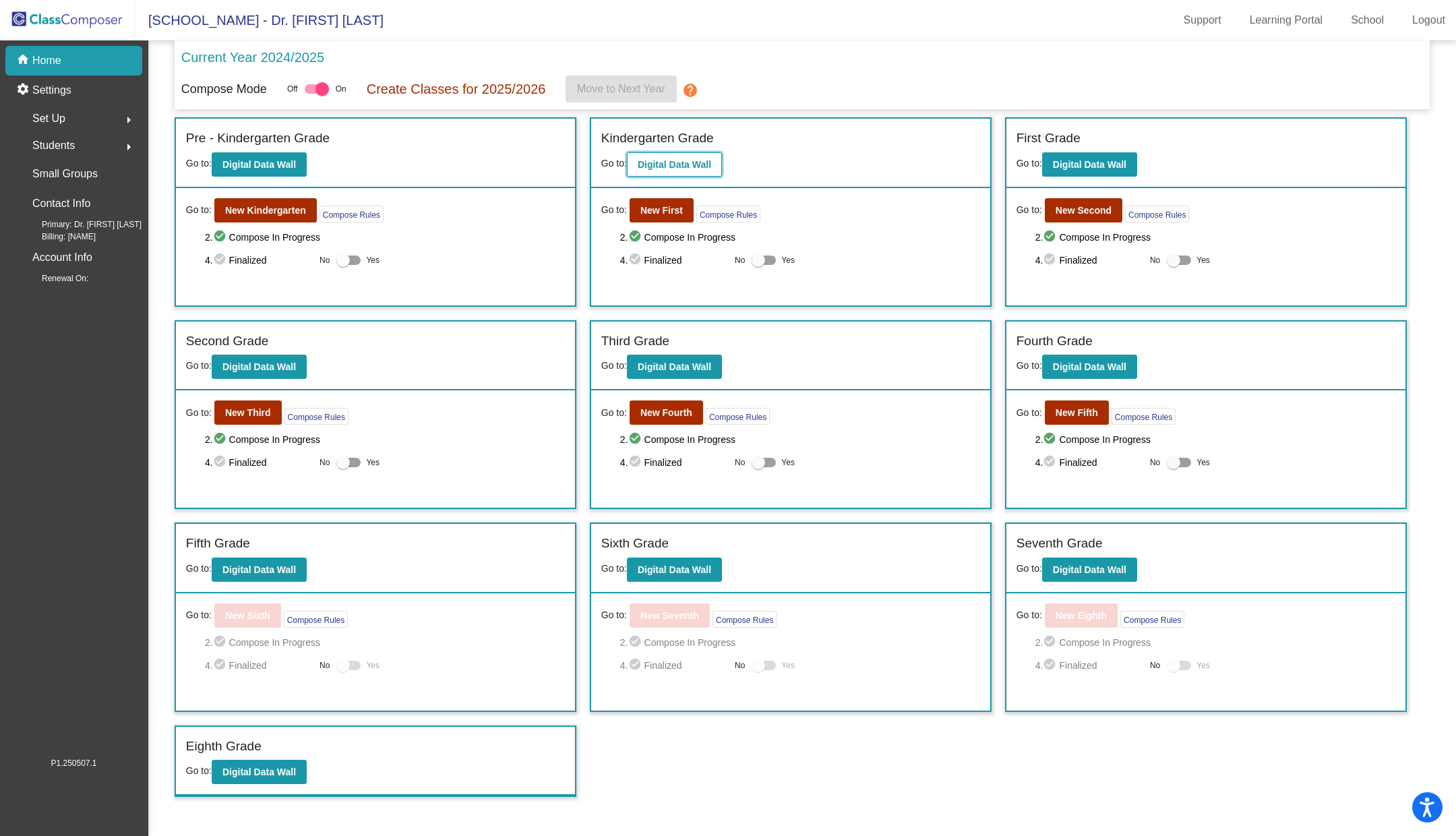 click on "Digital Data Wall" 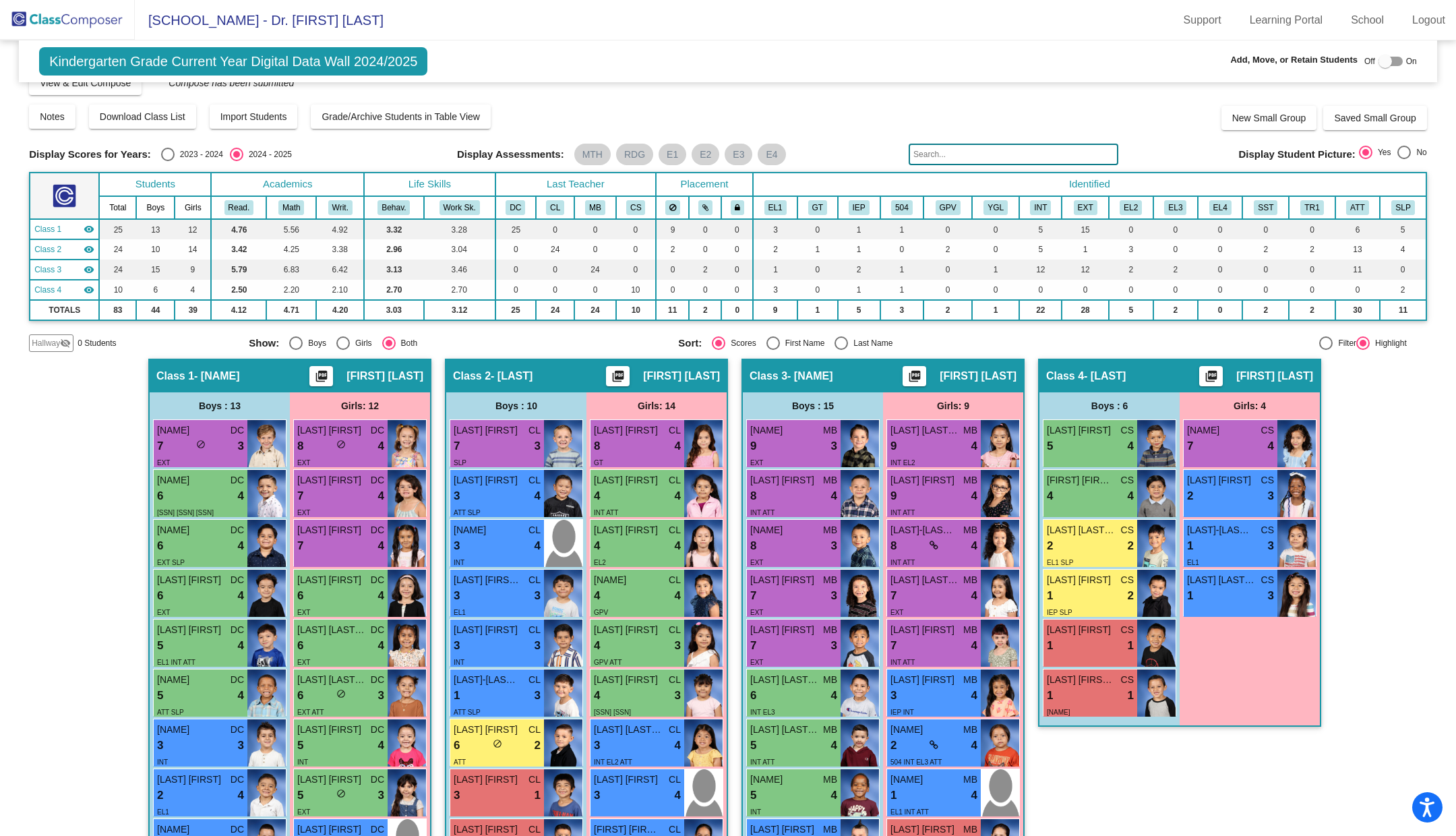 scroll, scrollTop: 16, scrollLeft: 0, axis: vertical 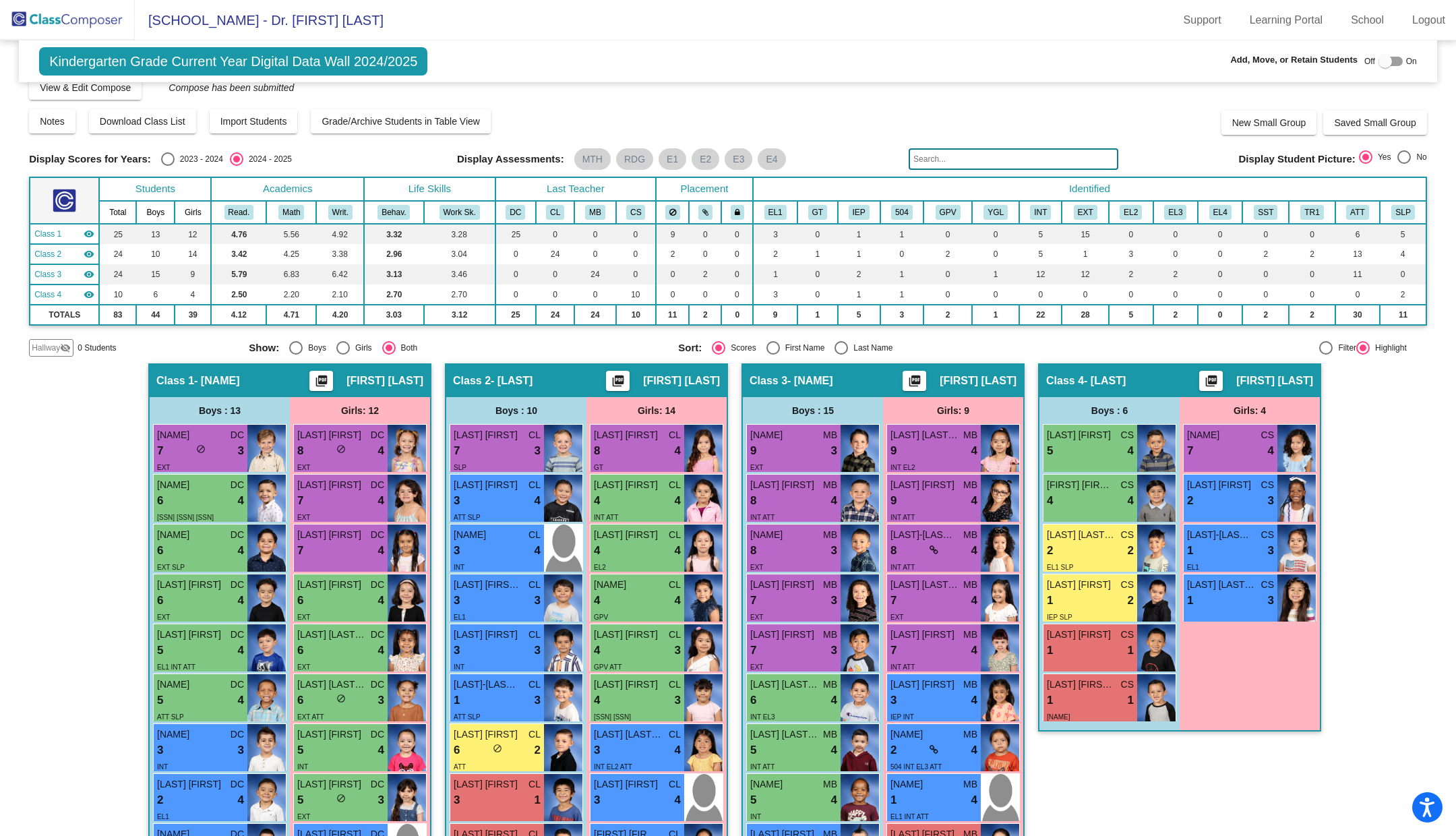 drag, startPoint x: 954, startPoint y: 156, endPoint x: 954, endPoint y: 142, distance: 14 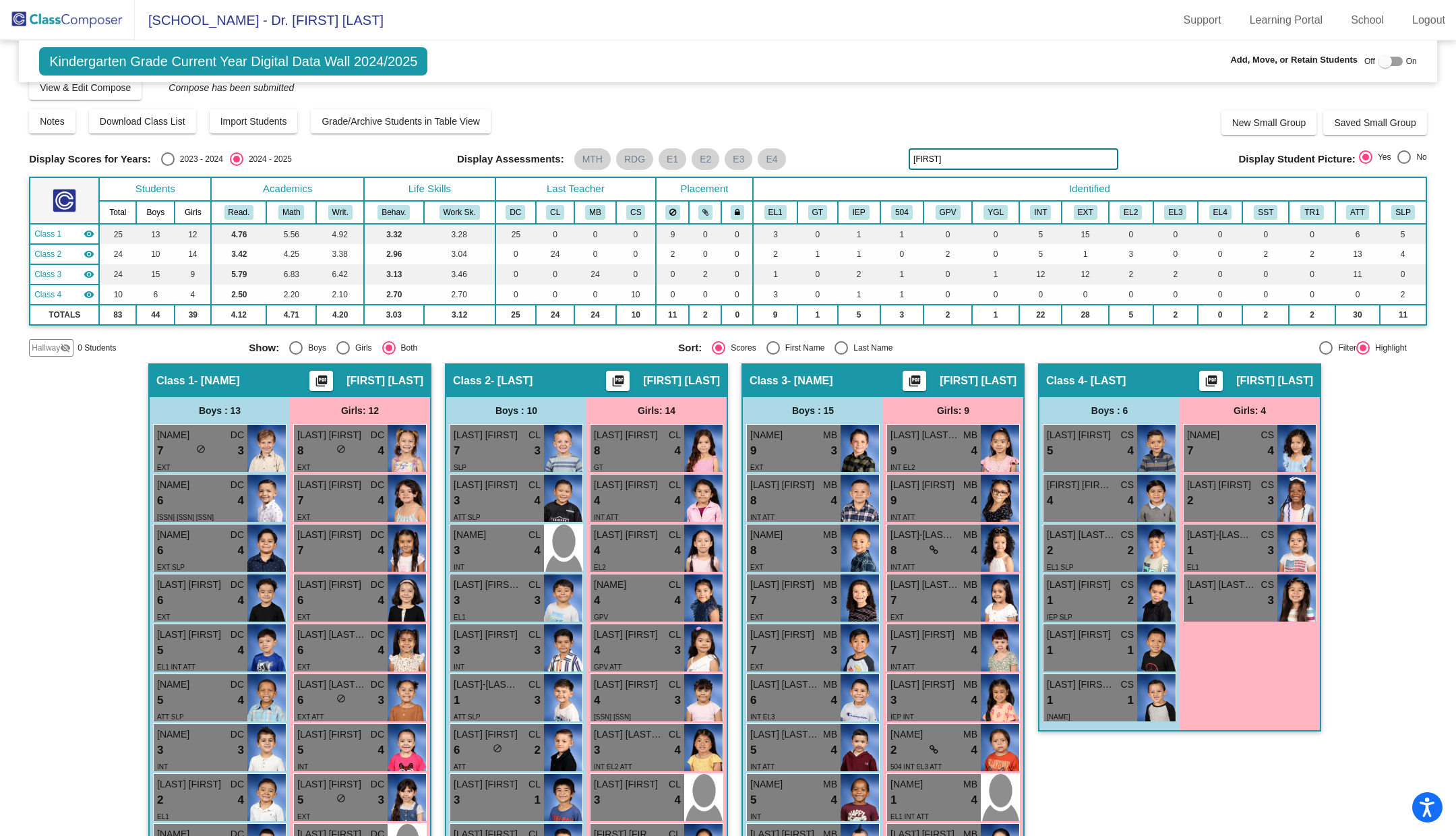 type on "[FIRST]" 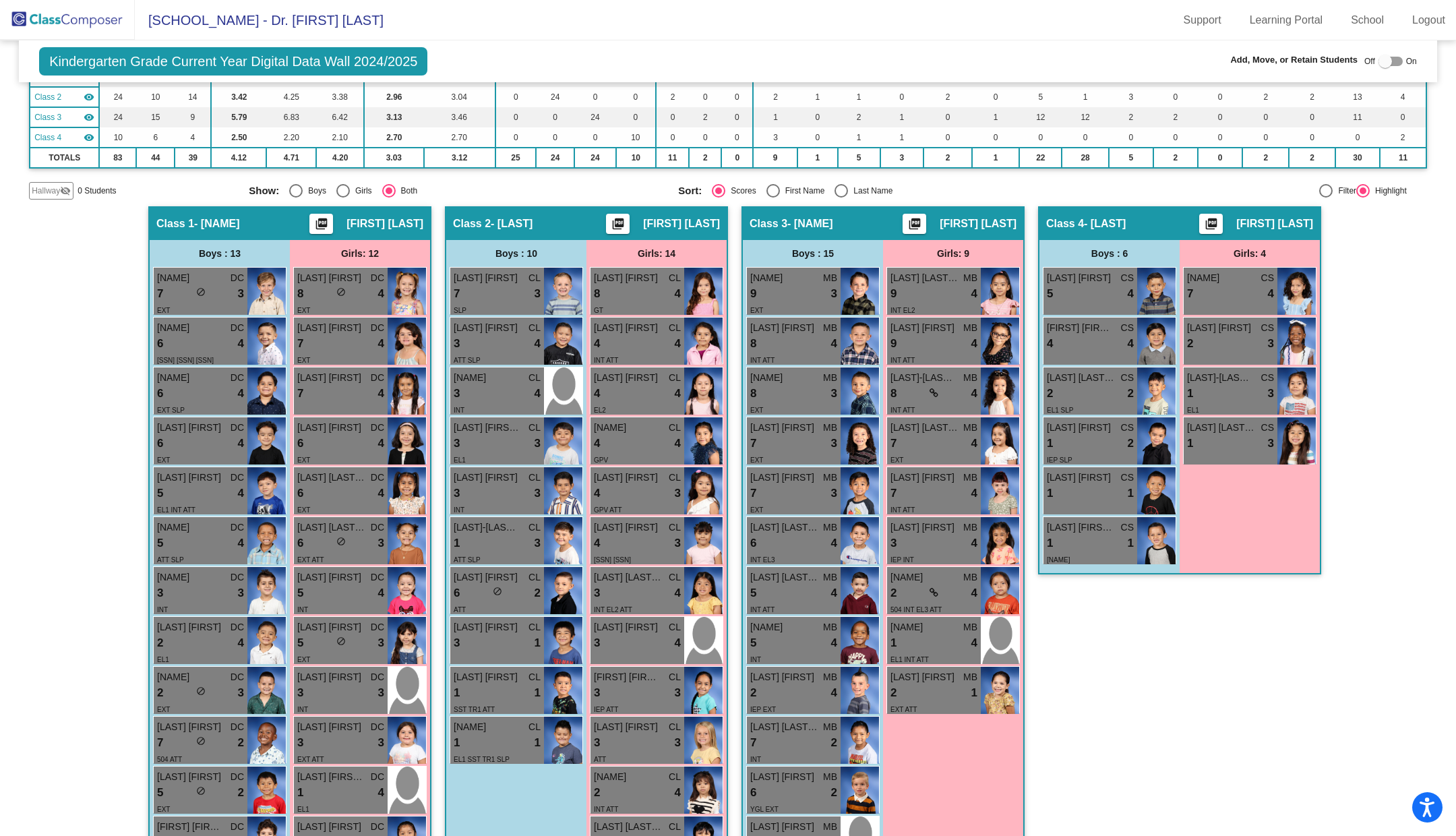 scroll, scrollTop: 0, scrollLeft: 0, axis: both 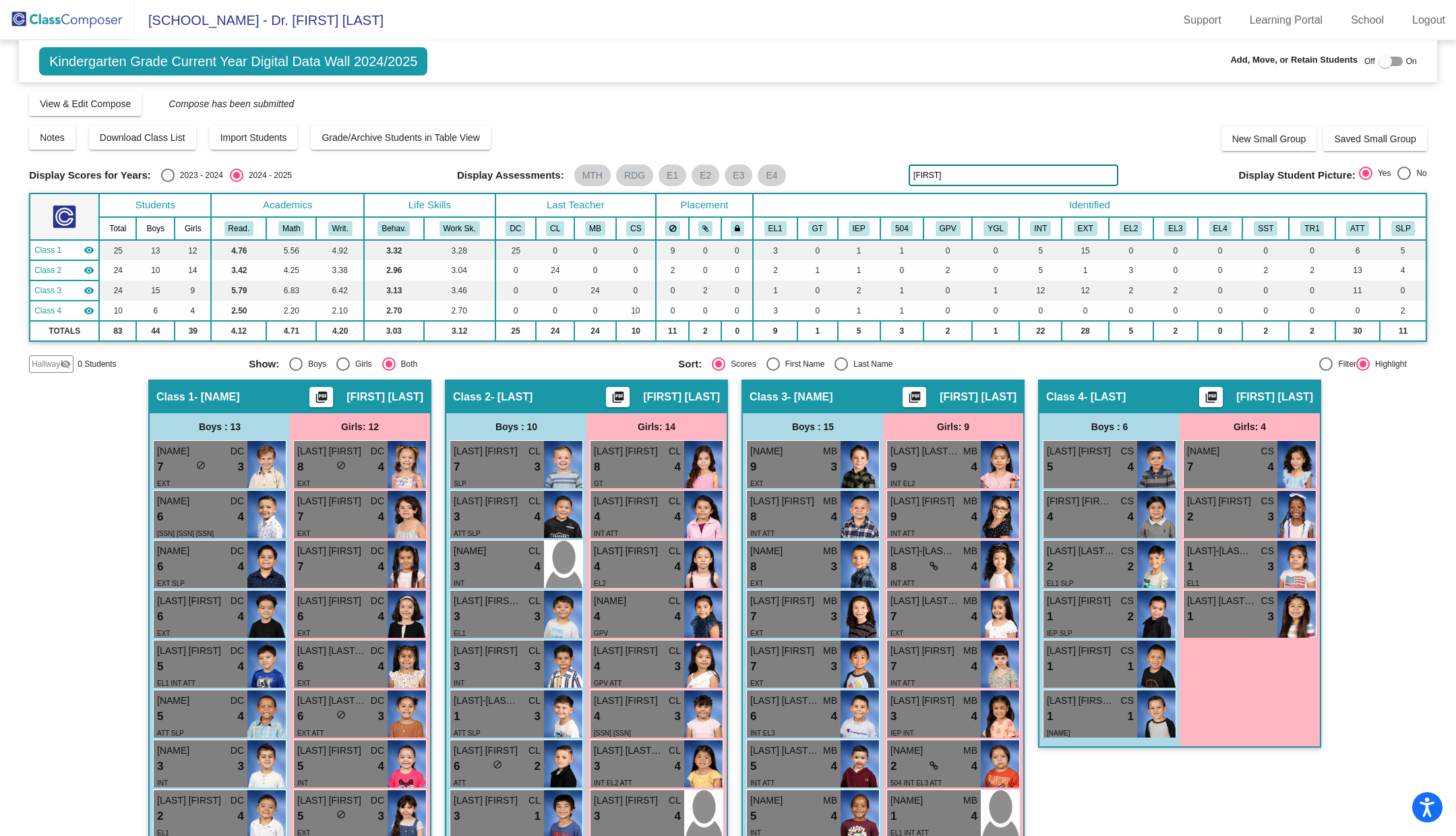 click 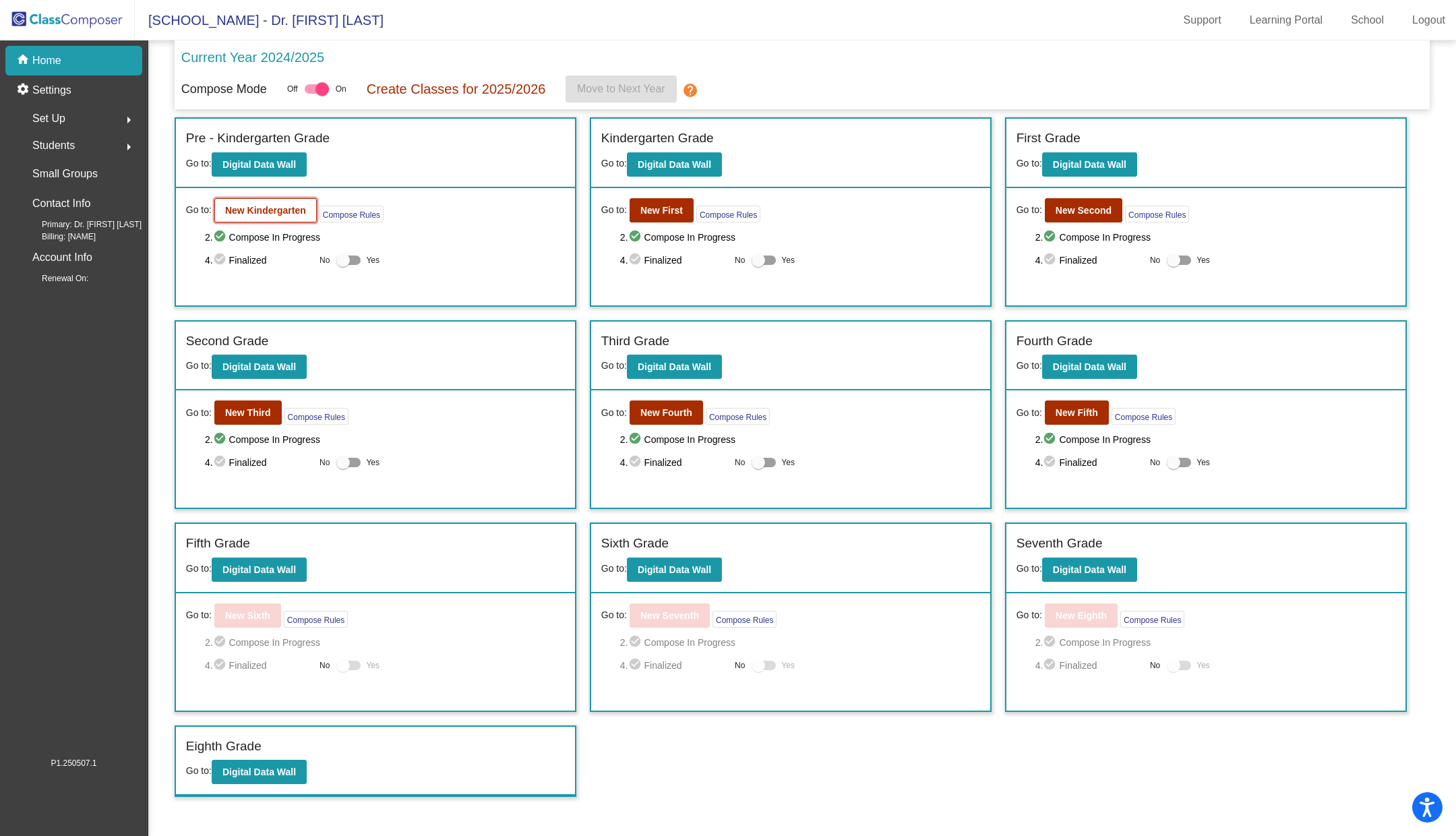 click on "New Kindergarten" 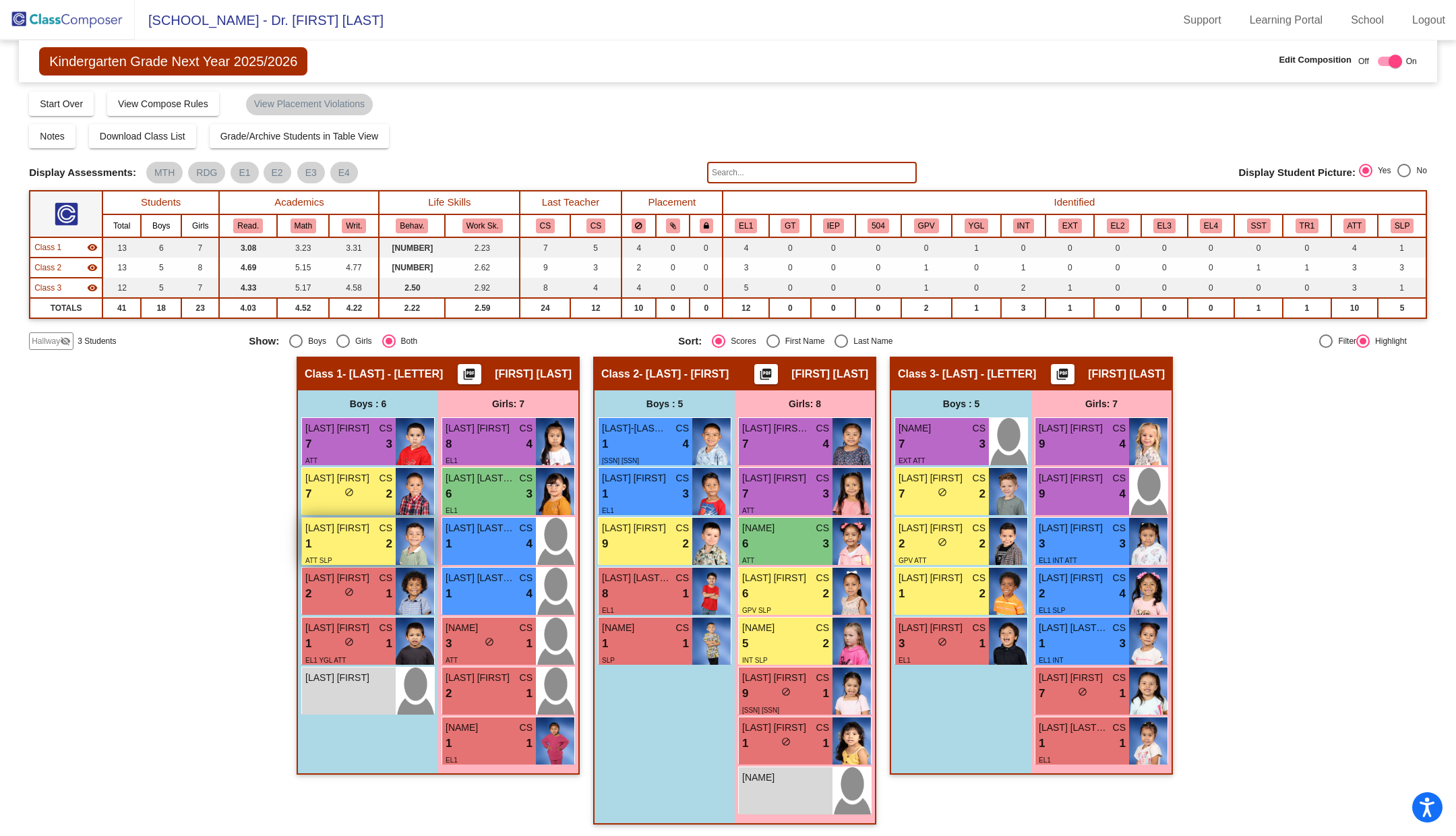 scroll, scrollTop: 0, scrollLeft: 0, axis: both 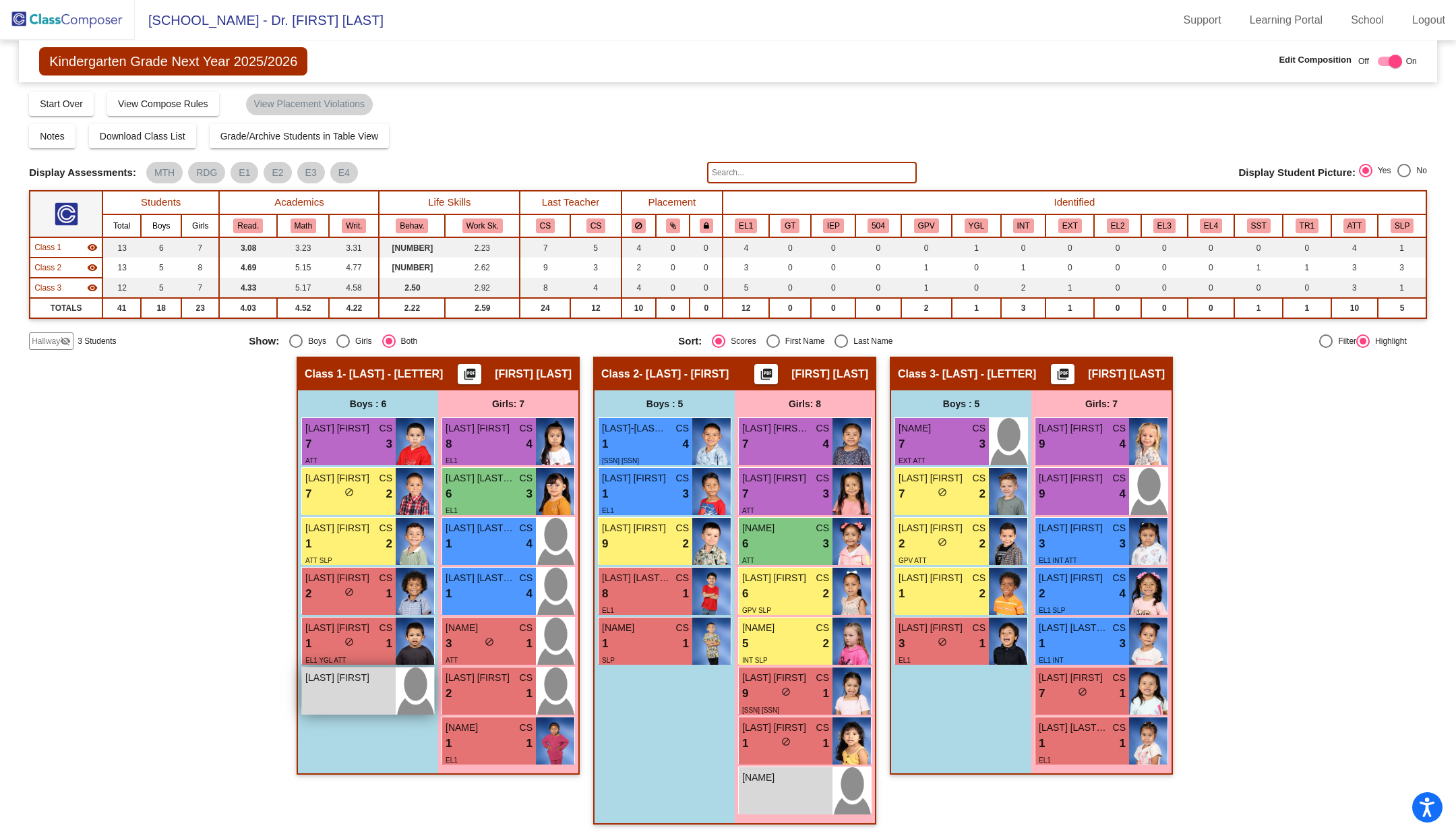 click on "[NAME] [NAME] lock do_not_disturb_alt" at bounding box center (348, 691) 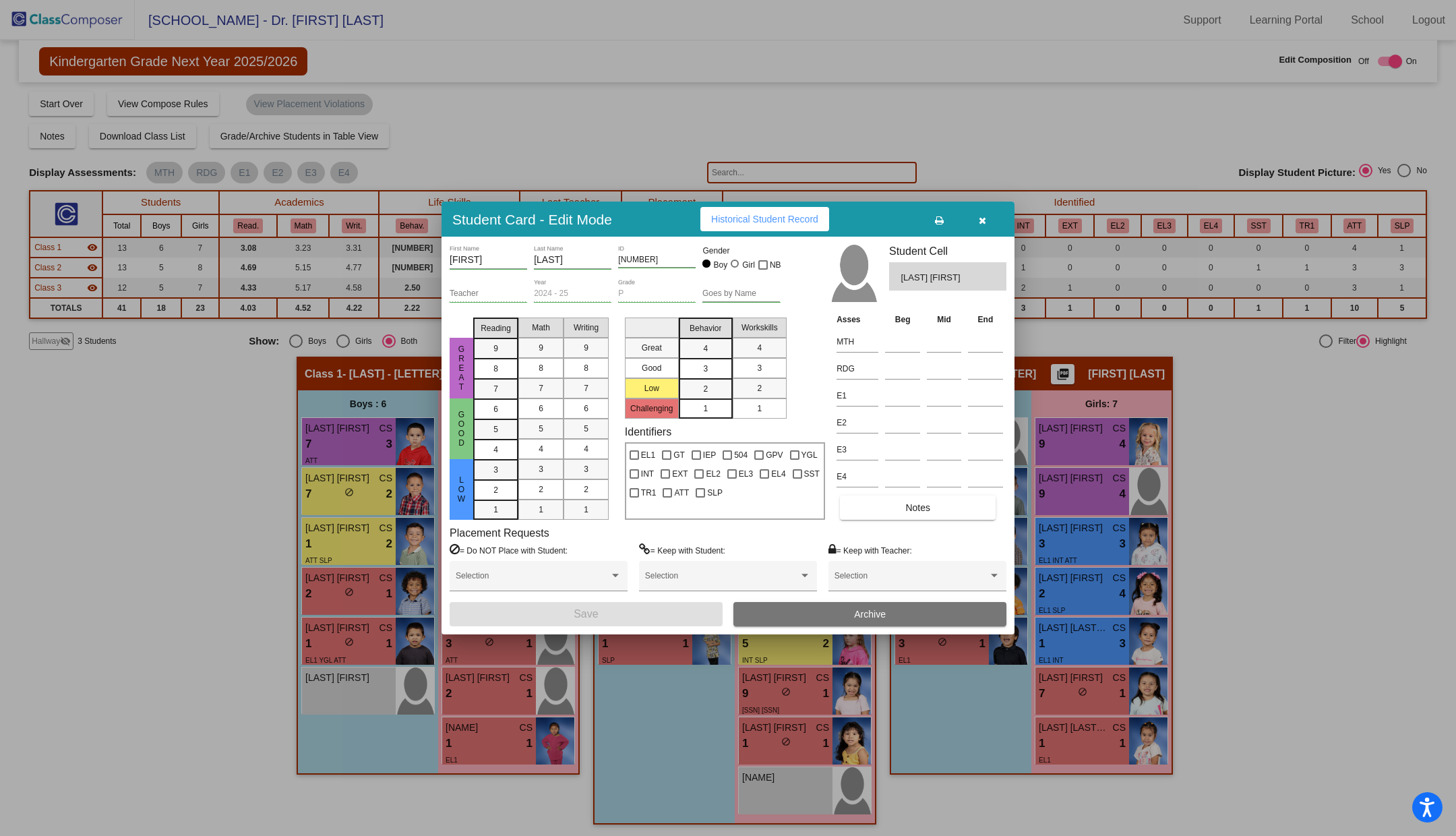 click at bounding box center [982, 220] 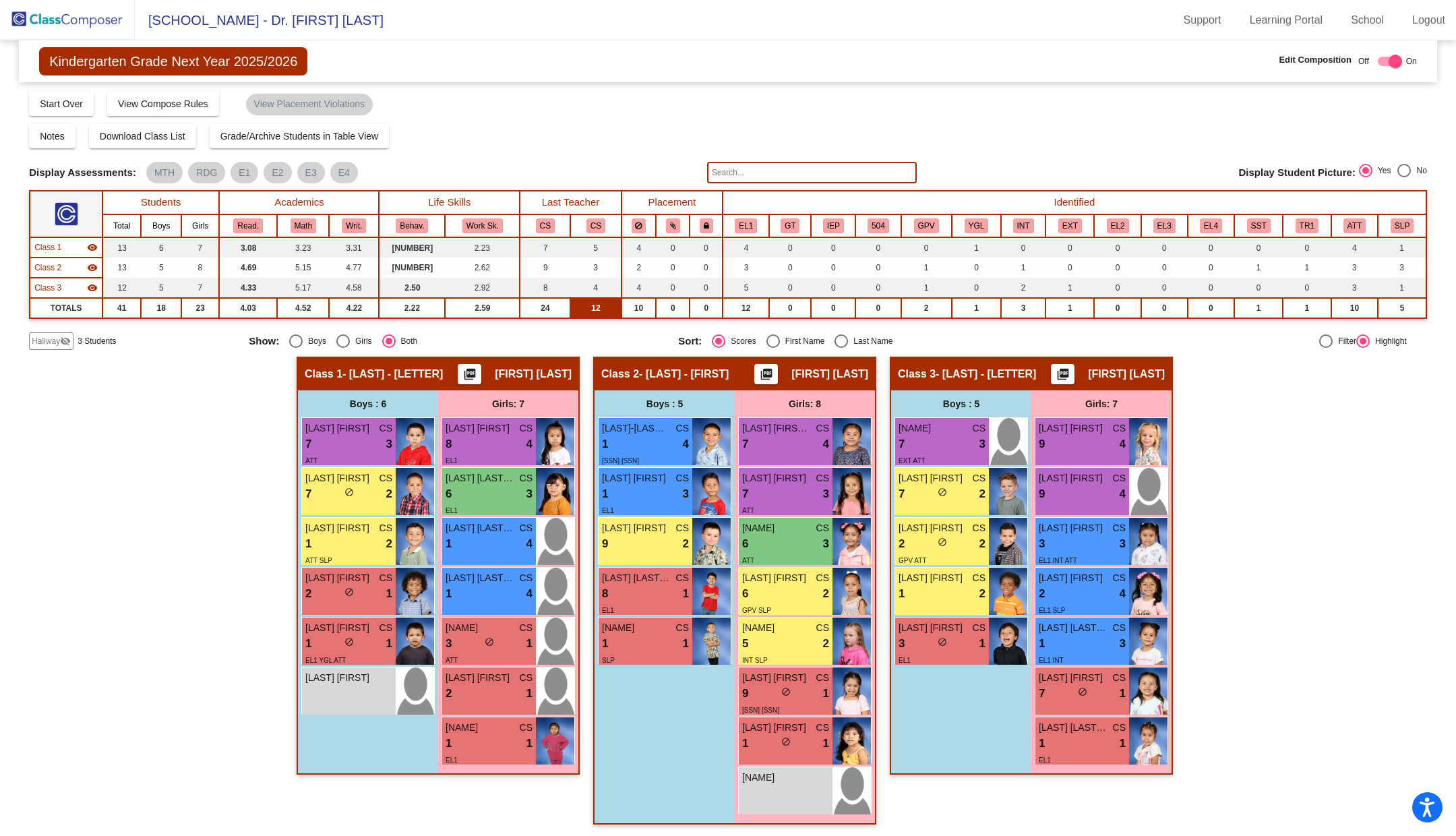 scroll, scrollTop: 0, scrollLeft: 0, axis: both 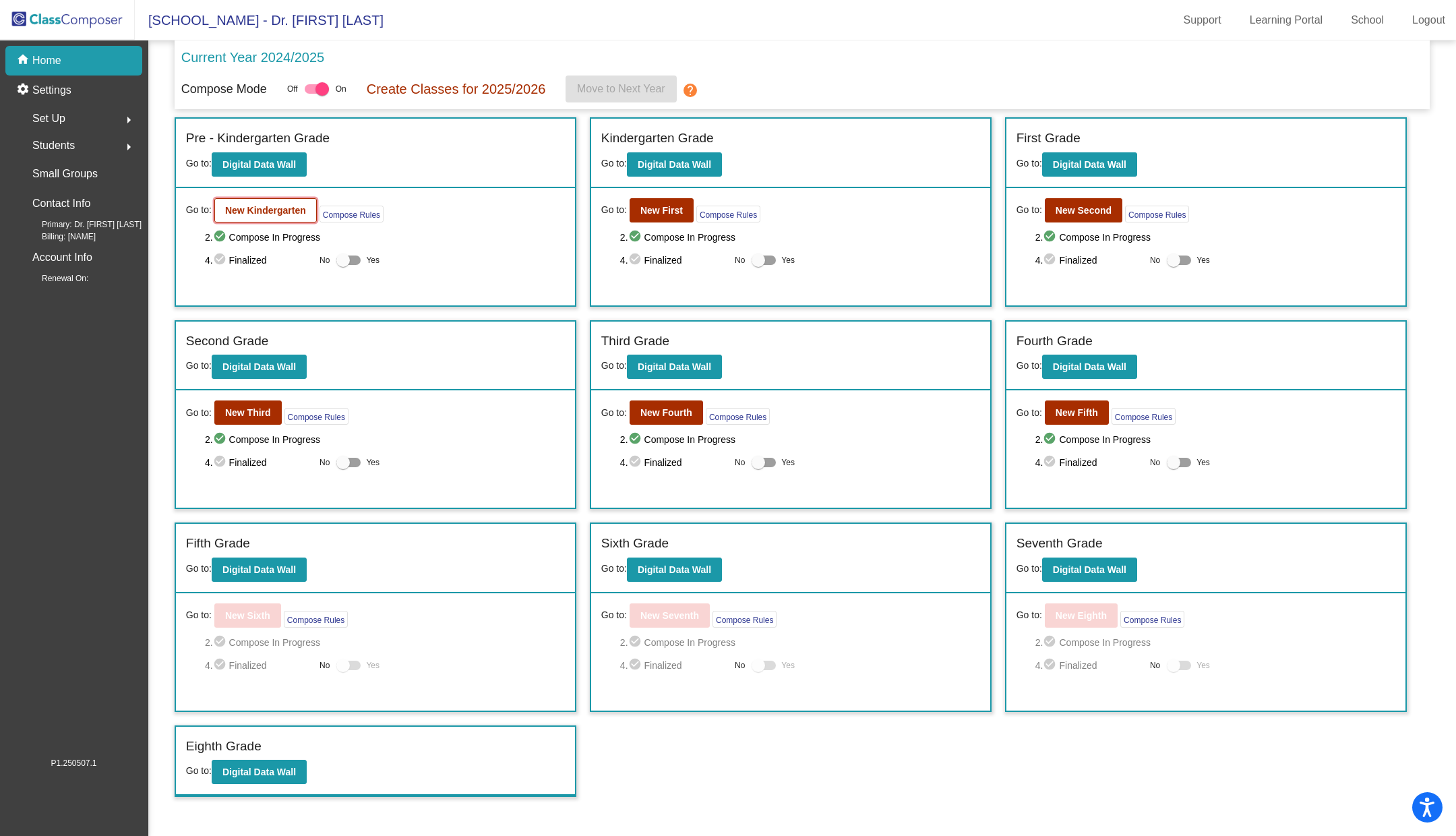 click on "New Kindergarten" 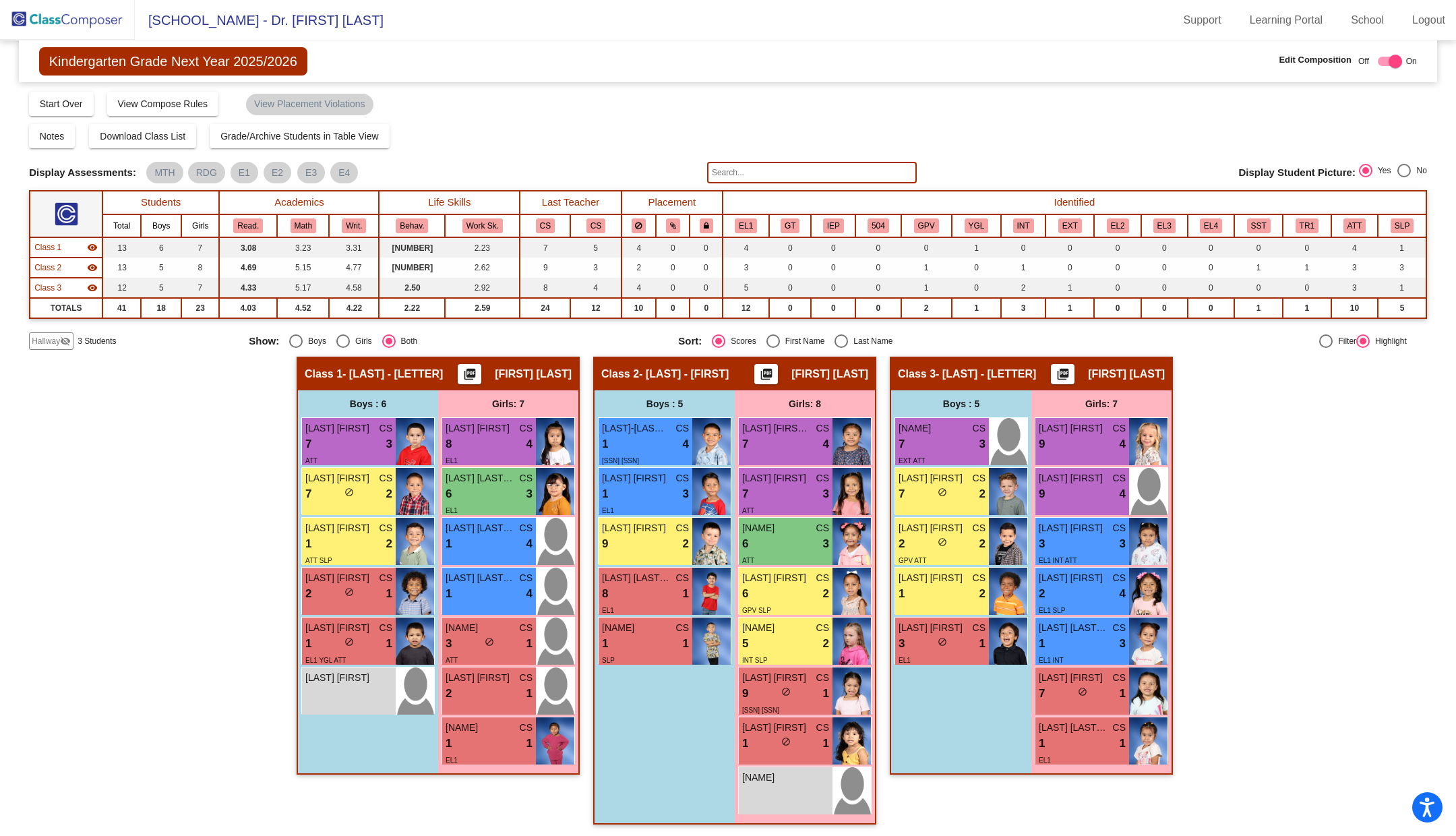 click 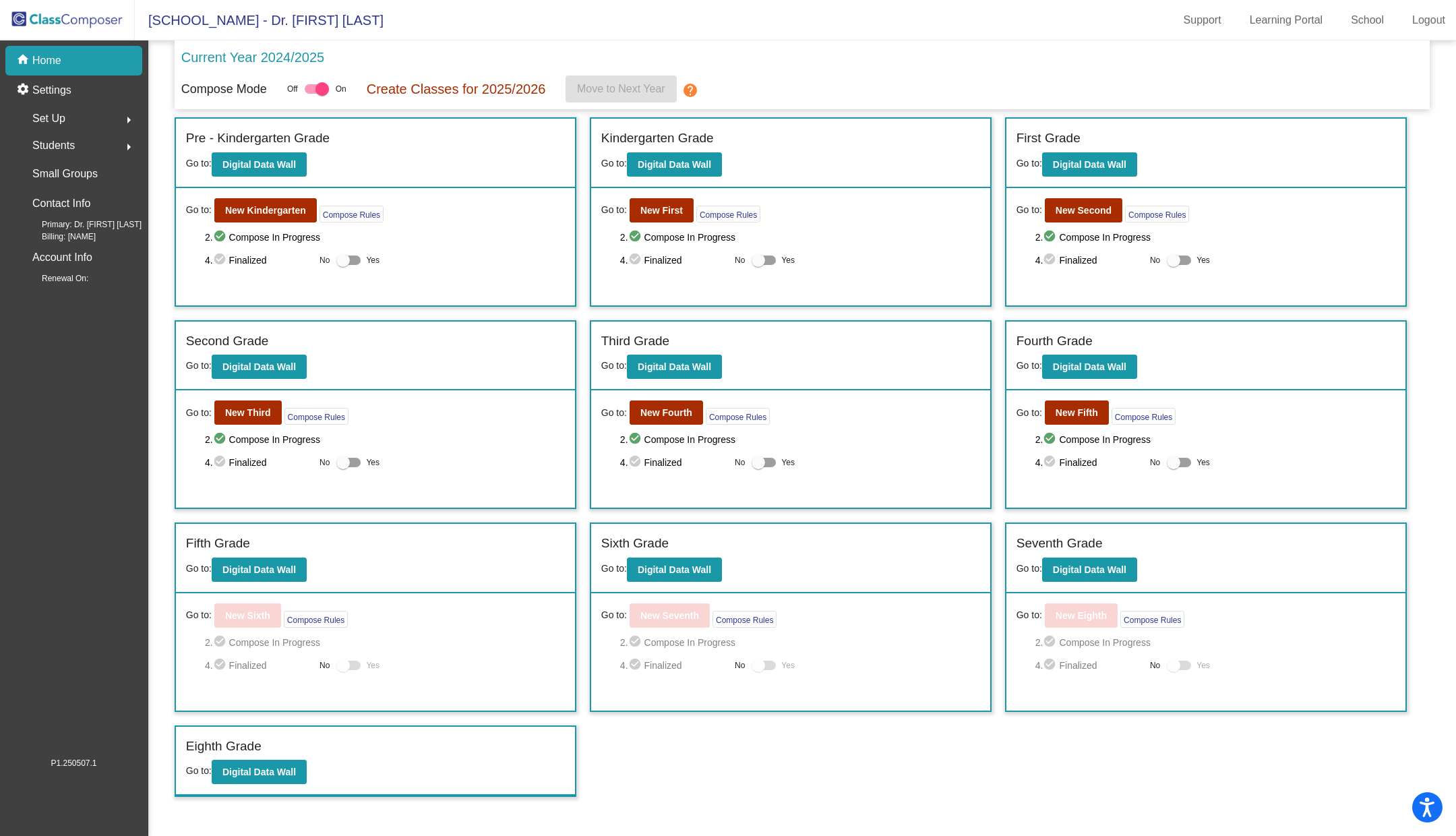 click on "Students  arrow_right" 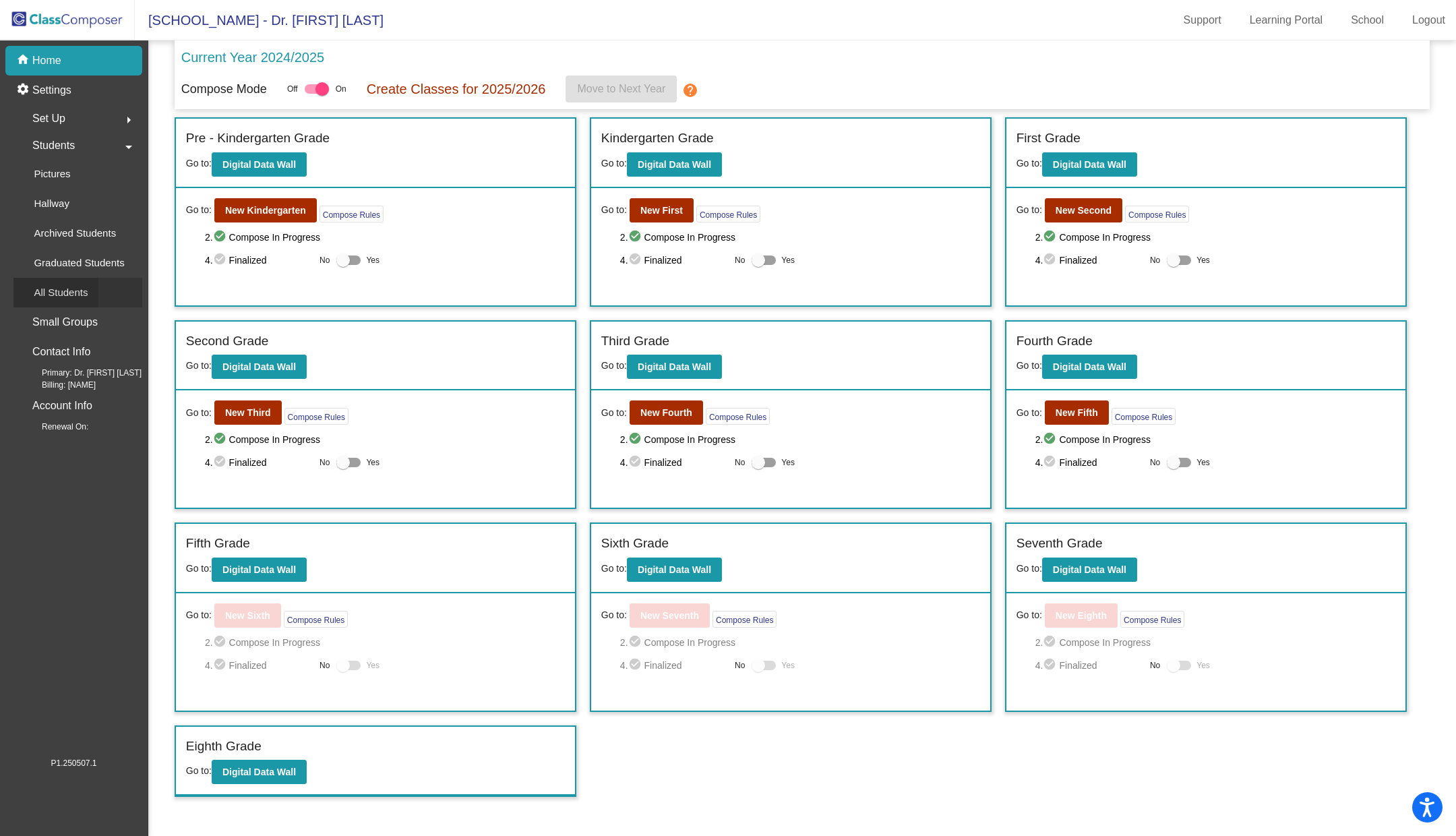 click on "All Students" 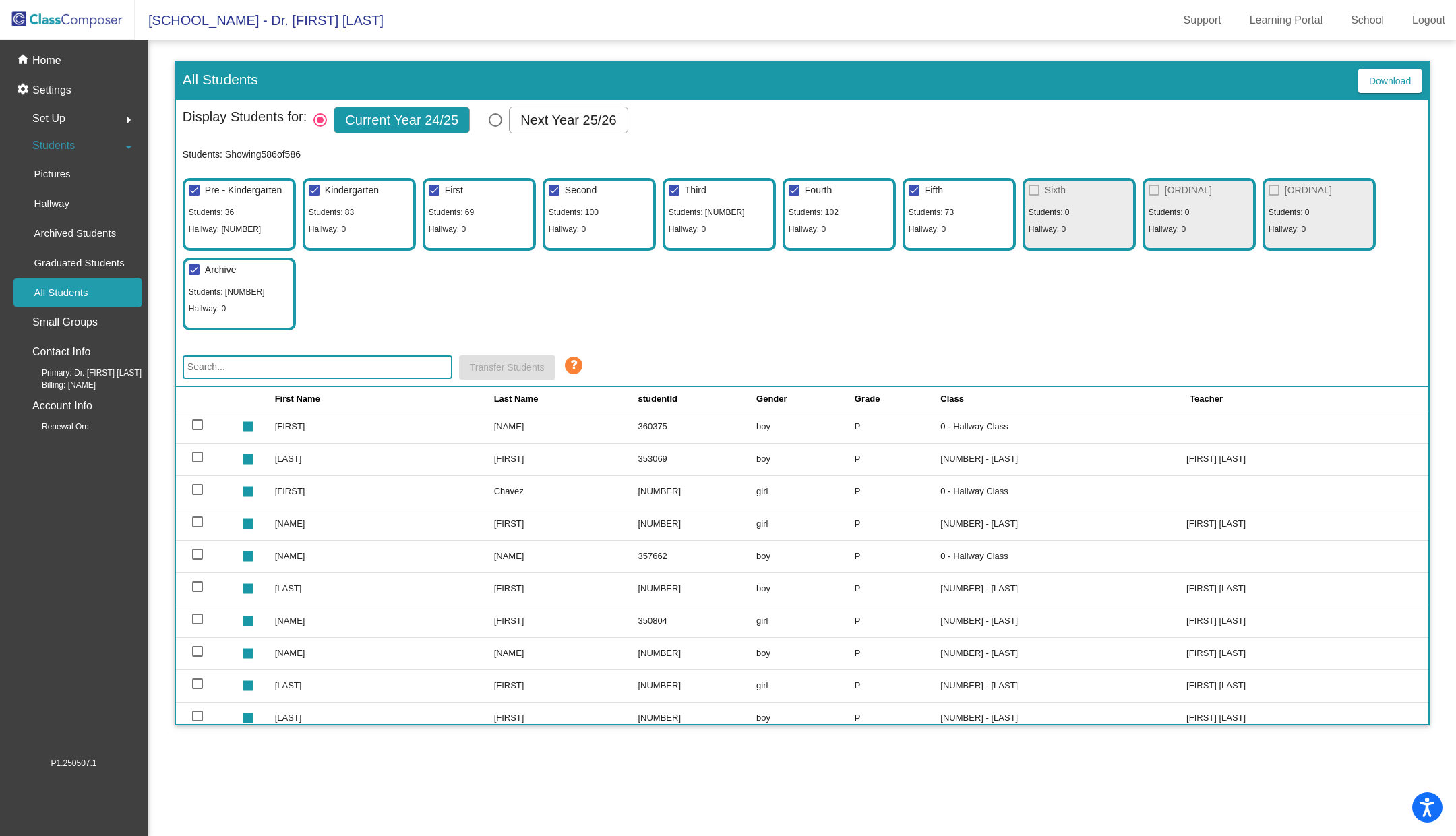 click 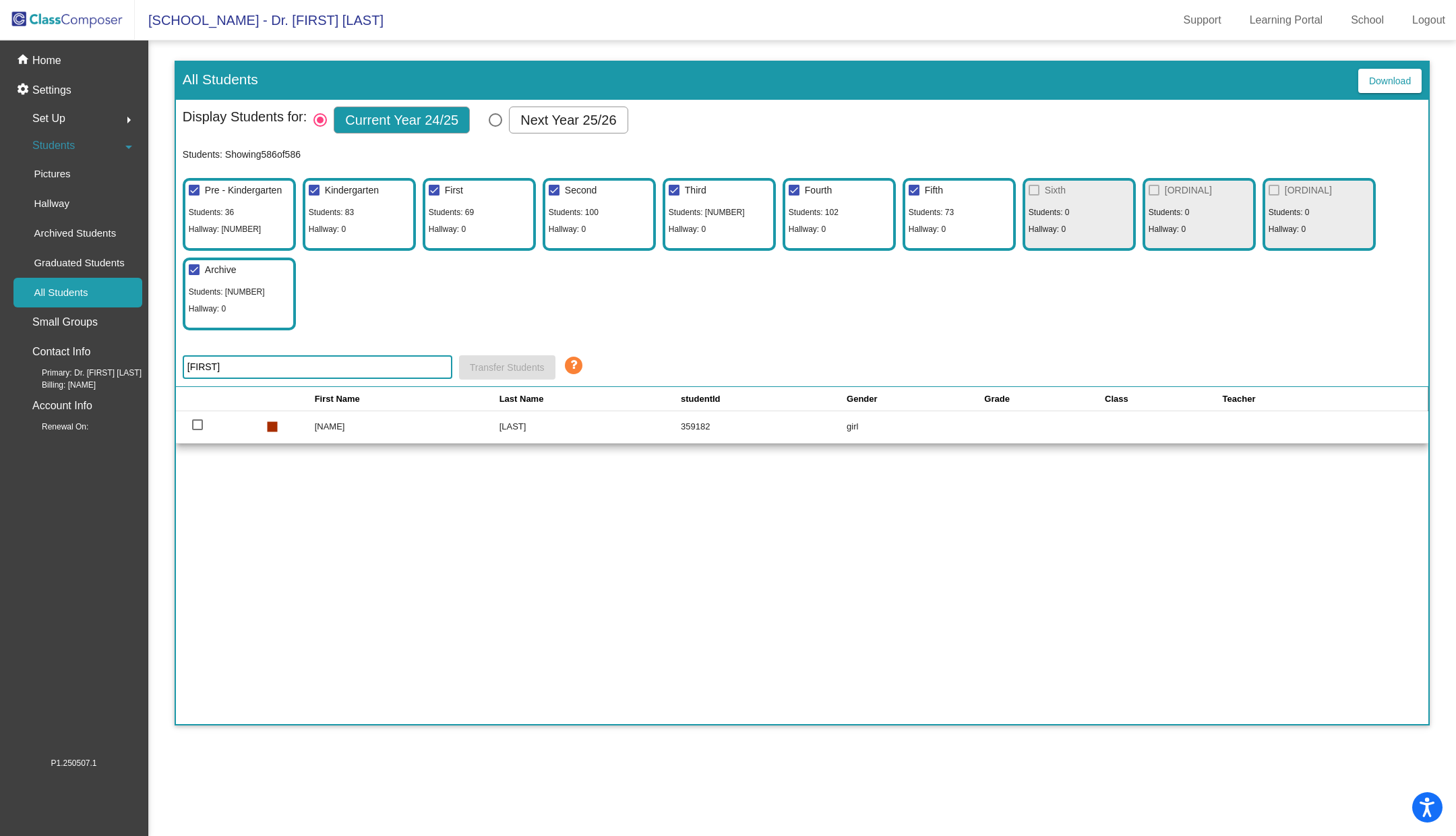type on "[FIRST]" 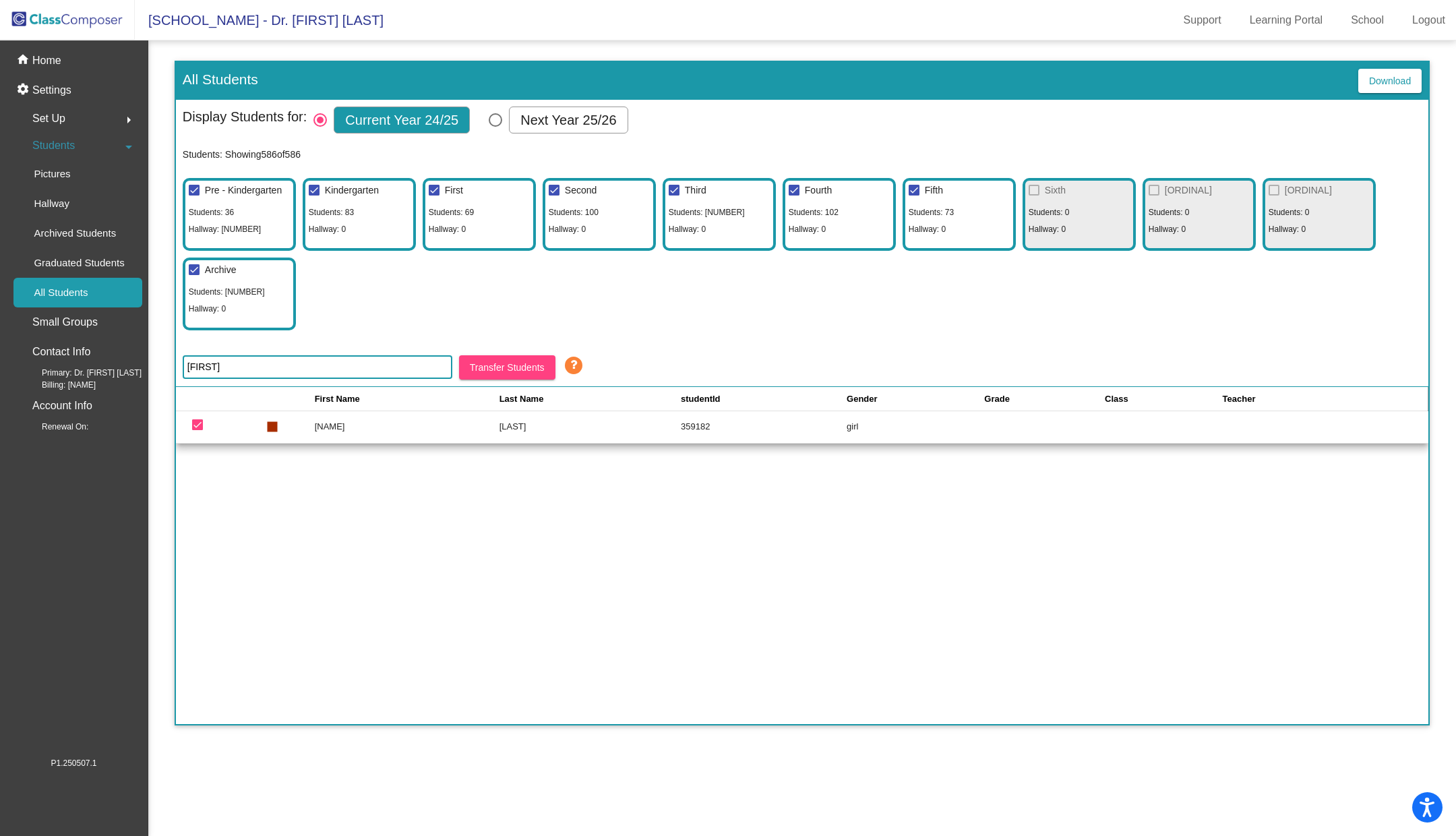 click on "Transfer Students" 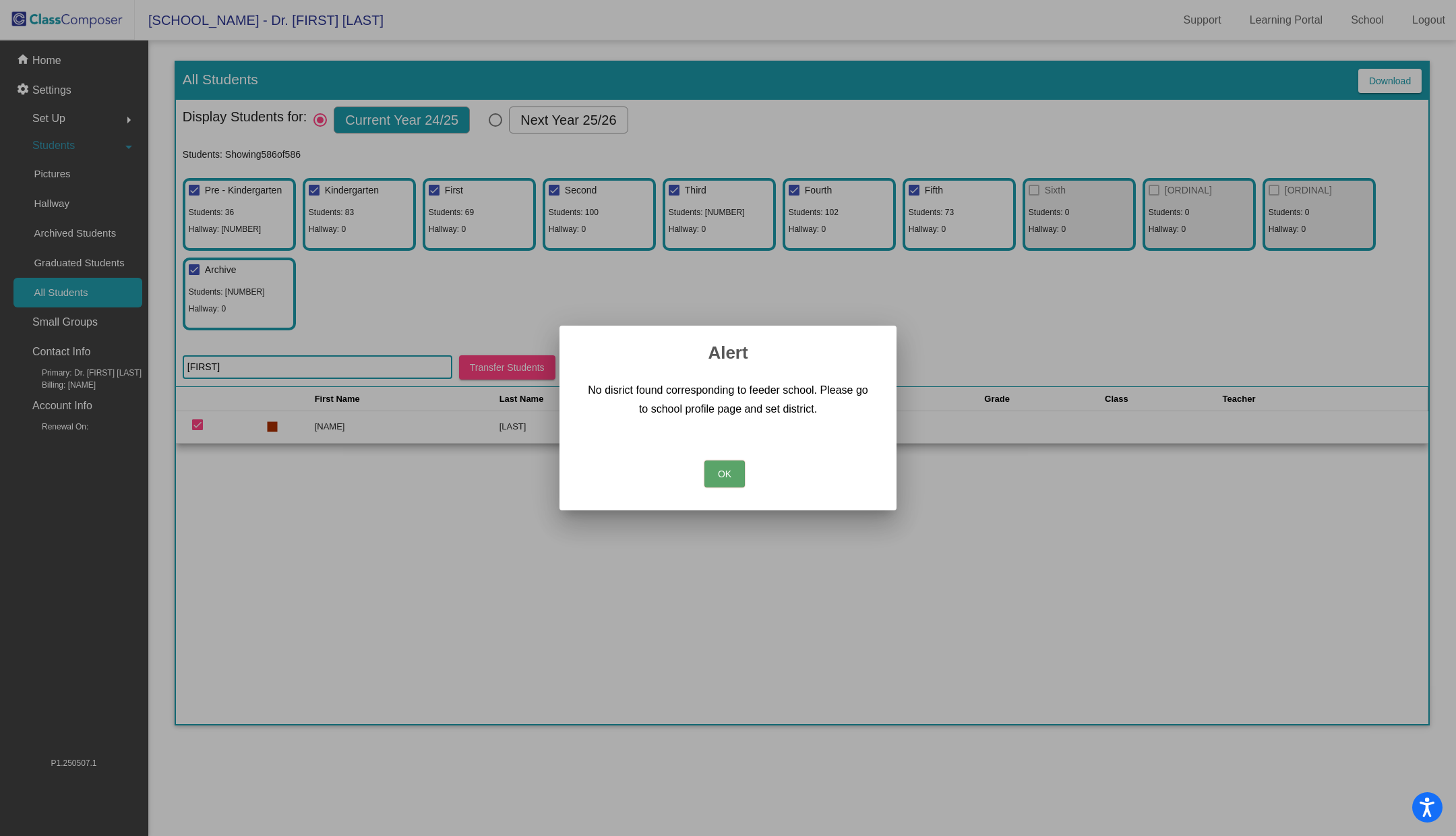 click on "OK" at bounding box center (725, 474) 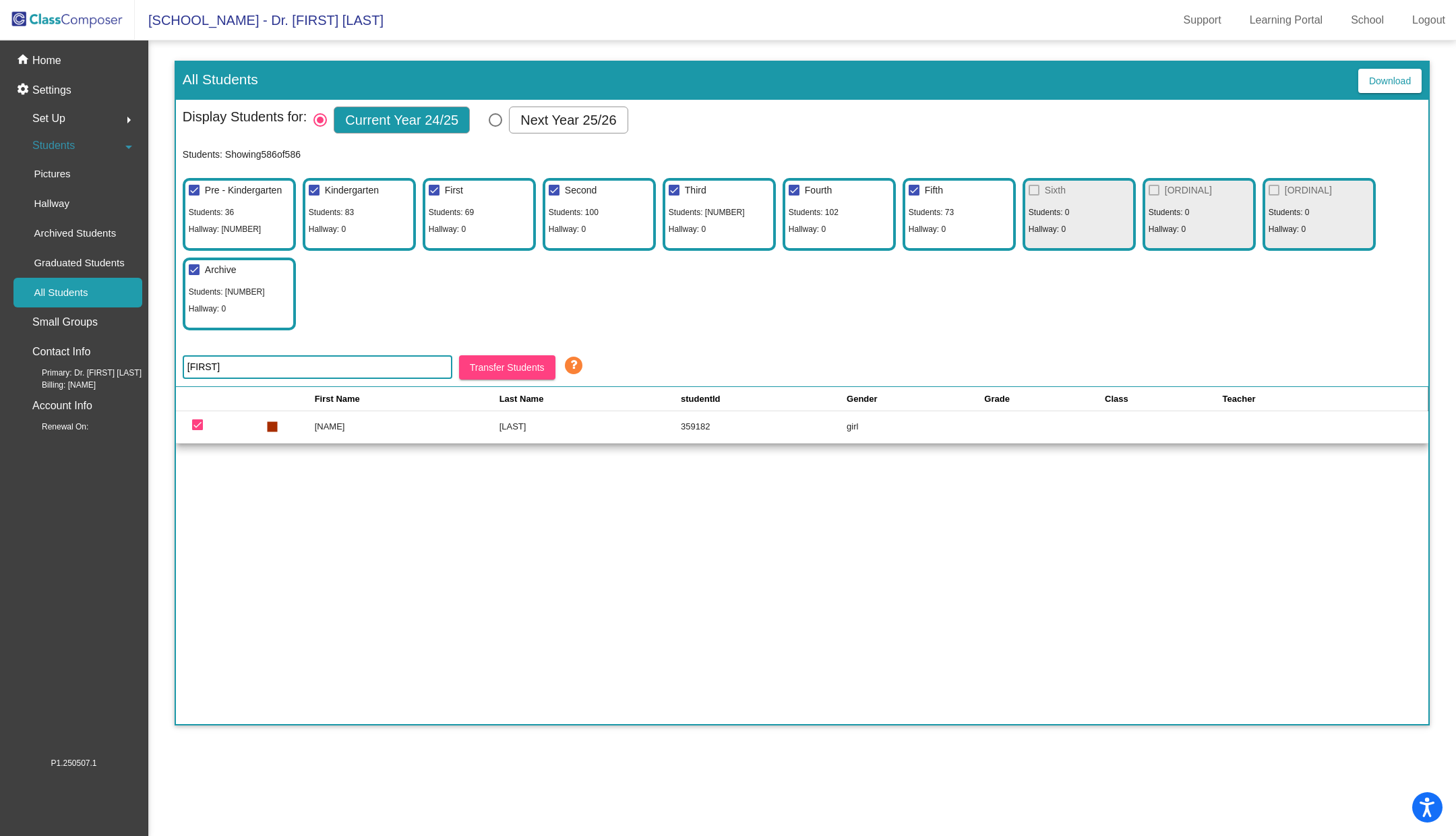 click at bounding box center (198, 425) 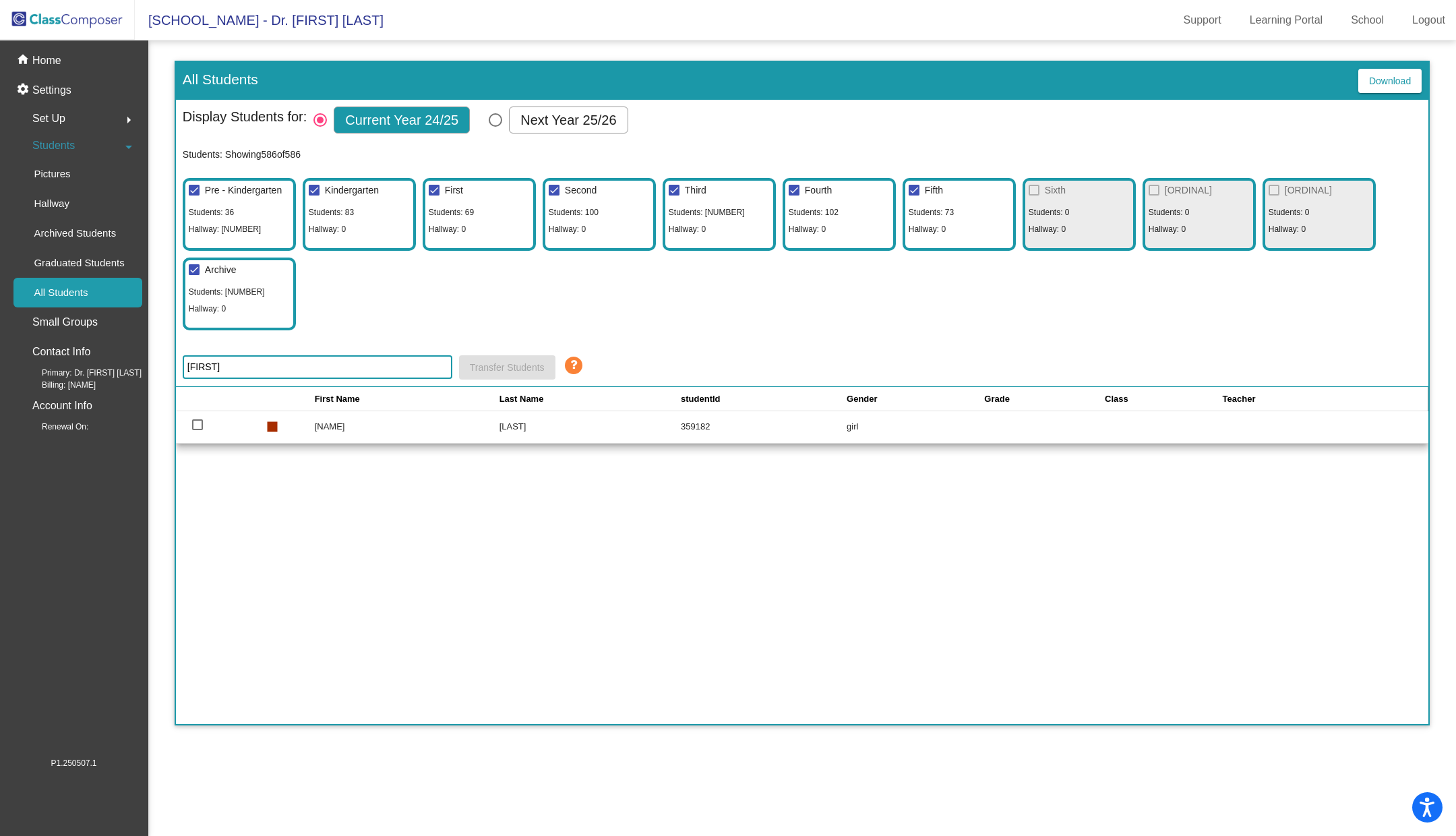 click on "[FIRST]" 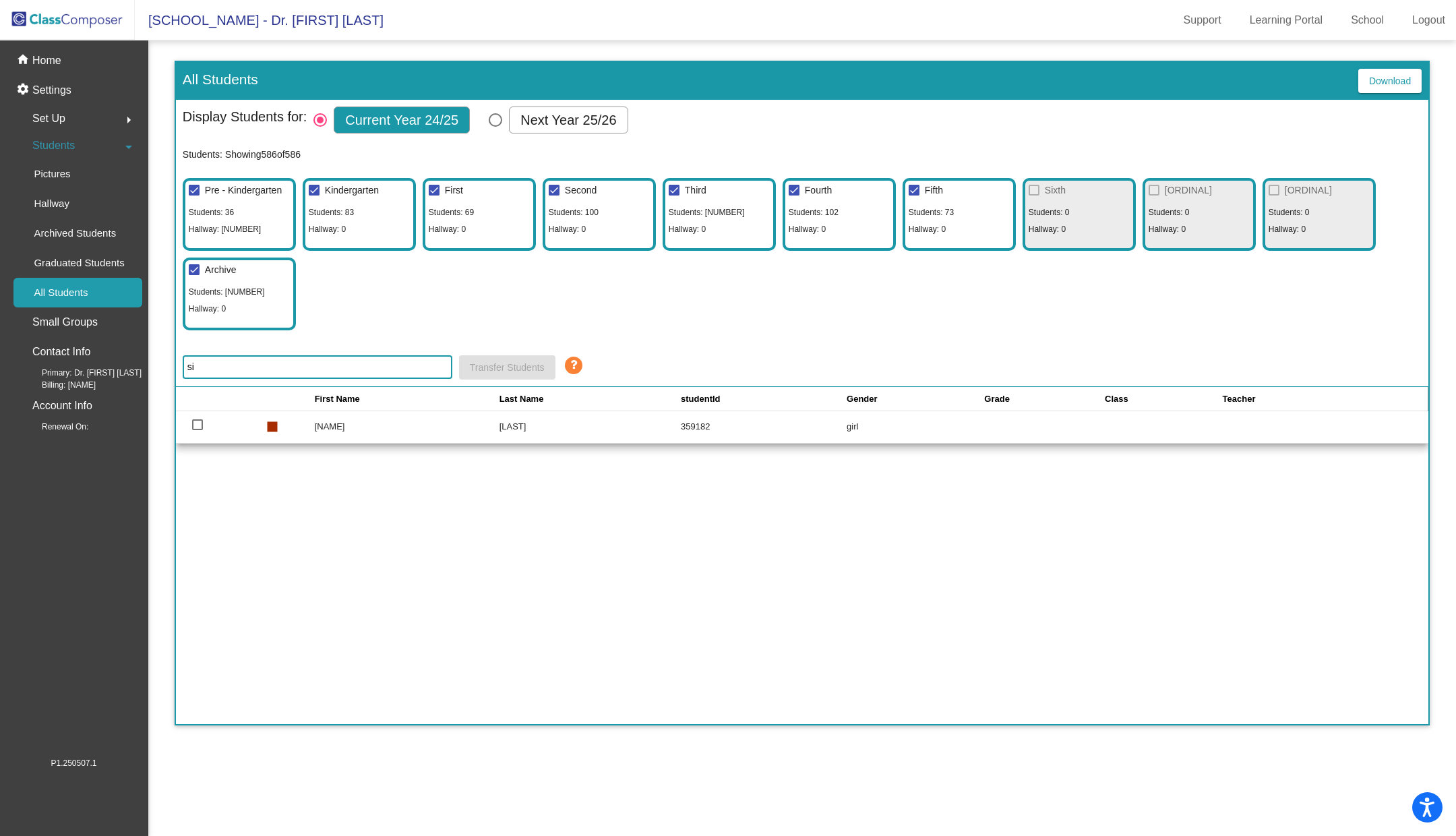 type on "s" 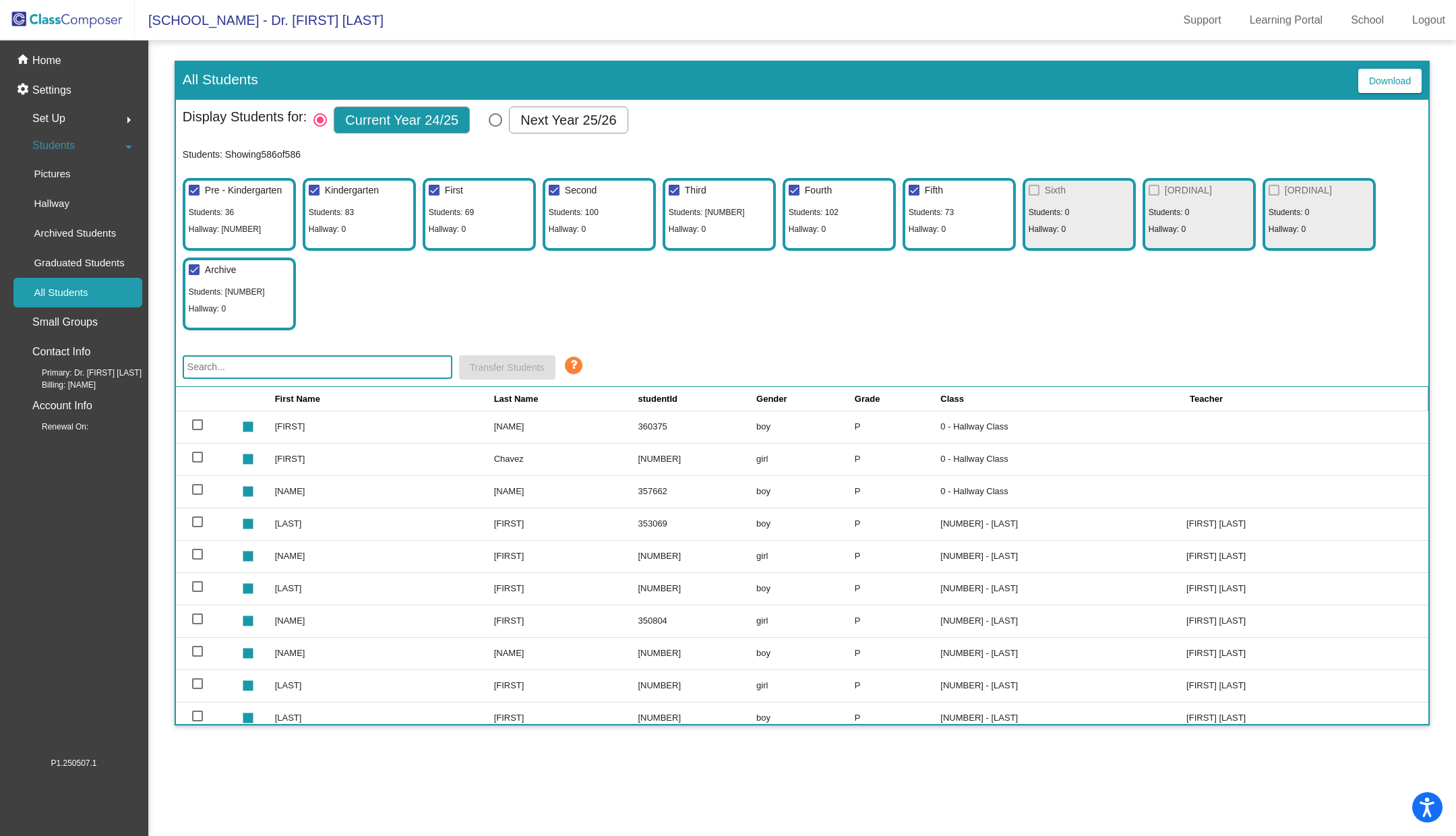 type 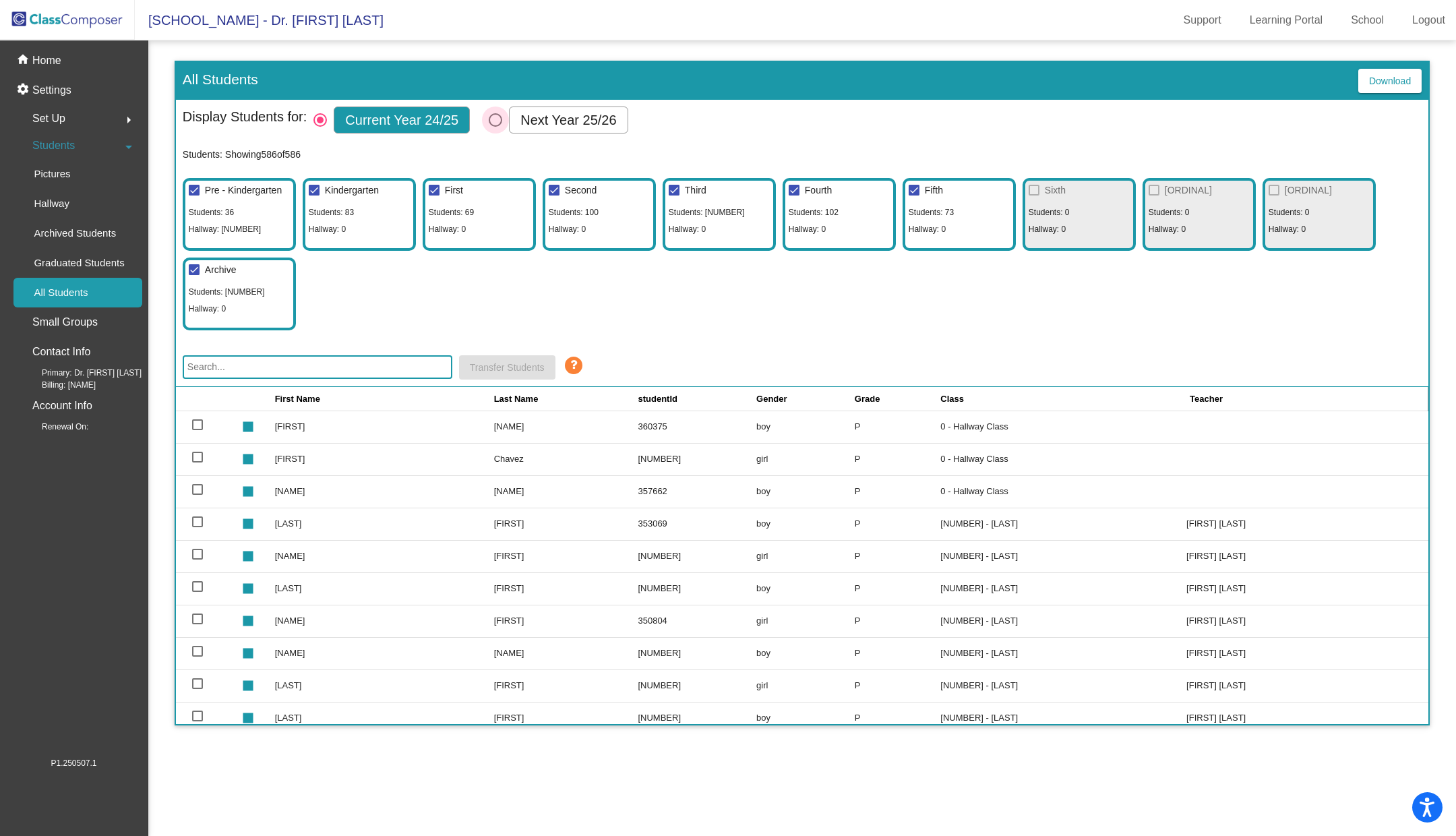 click at bounding box center [495, 120] 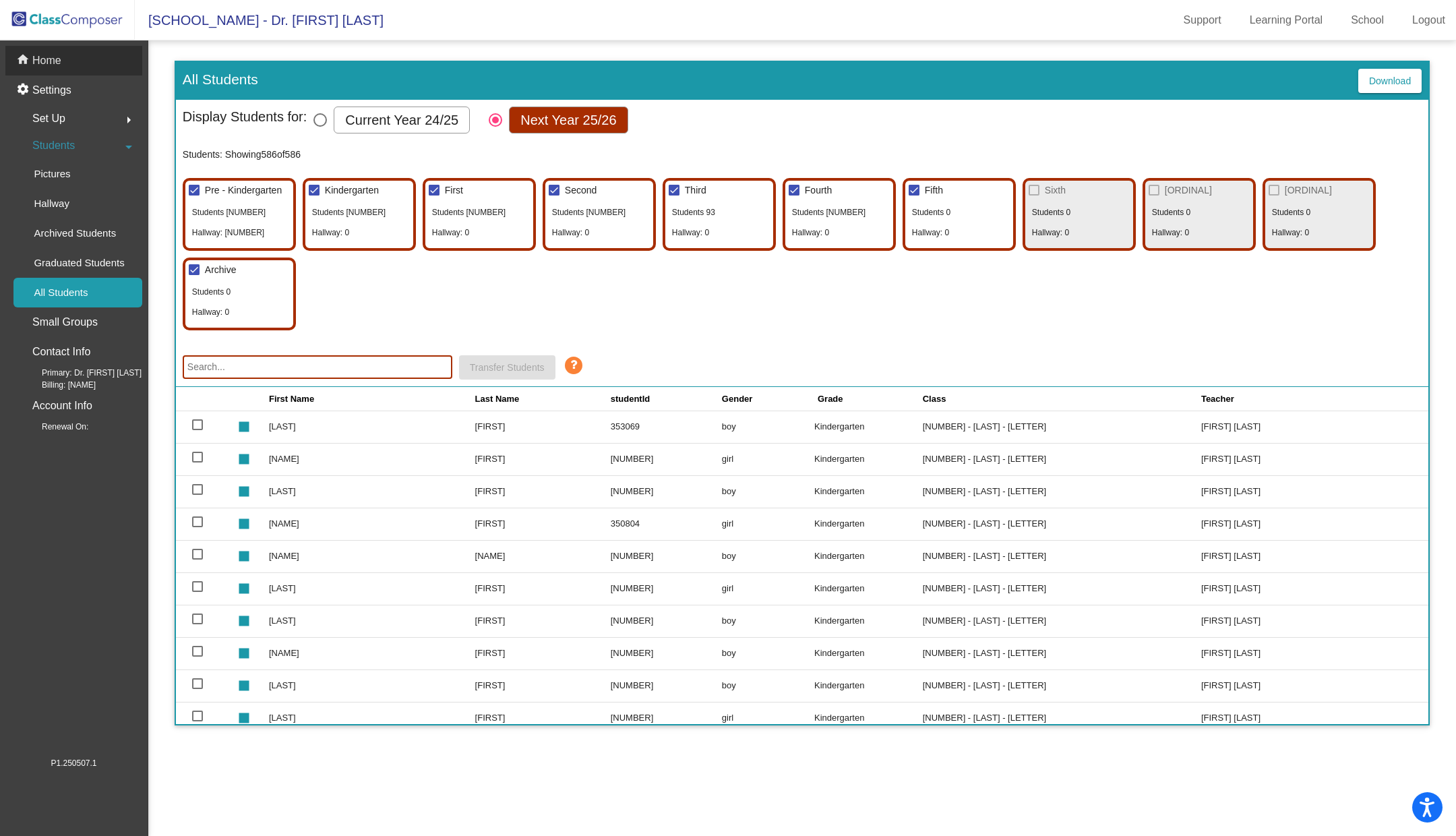 click on "Home" 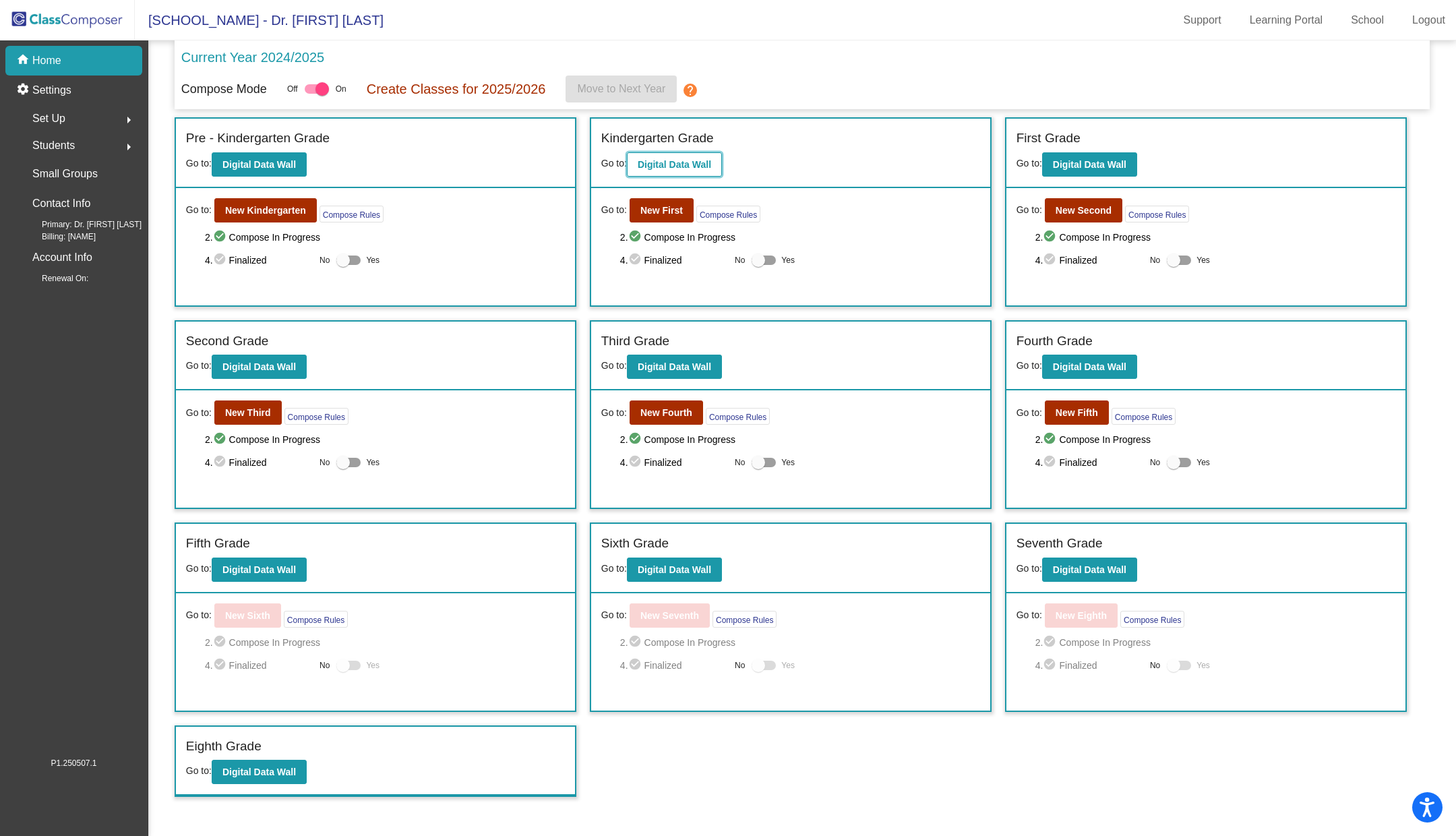 click on "Digital Data Wall" 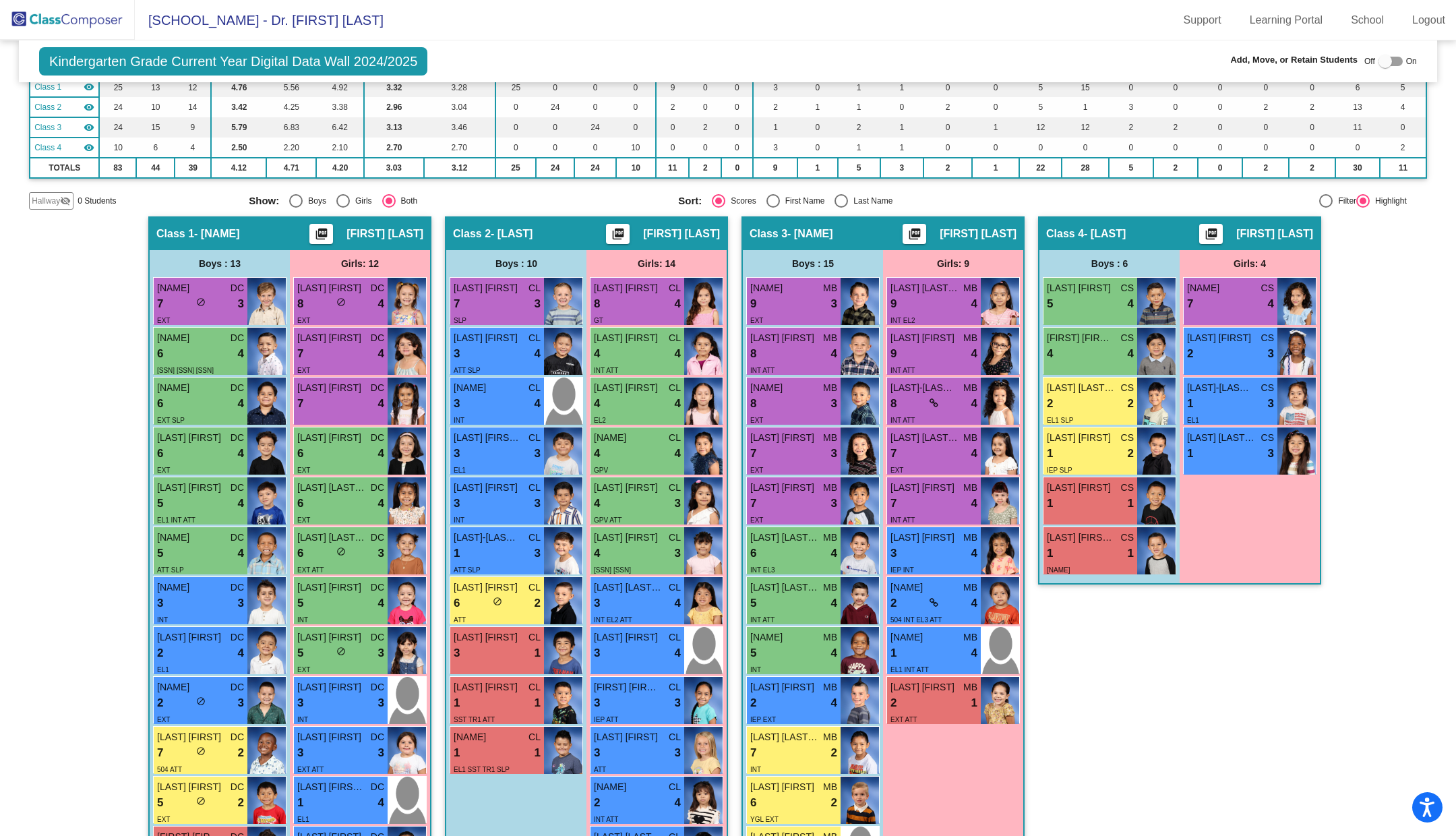 scroll, scrollTop: 0, scrollLeft: 0, axis: both 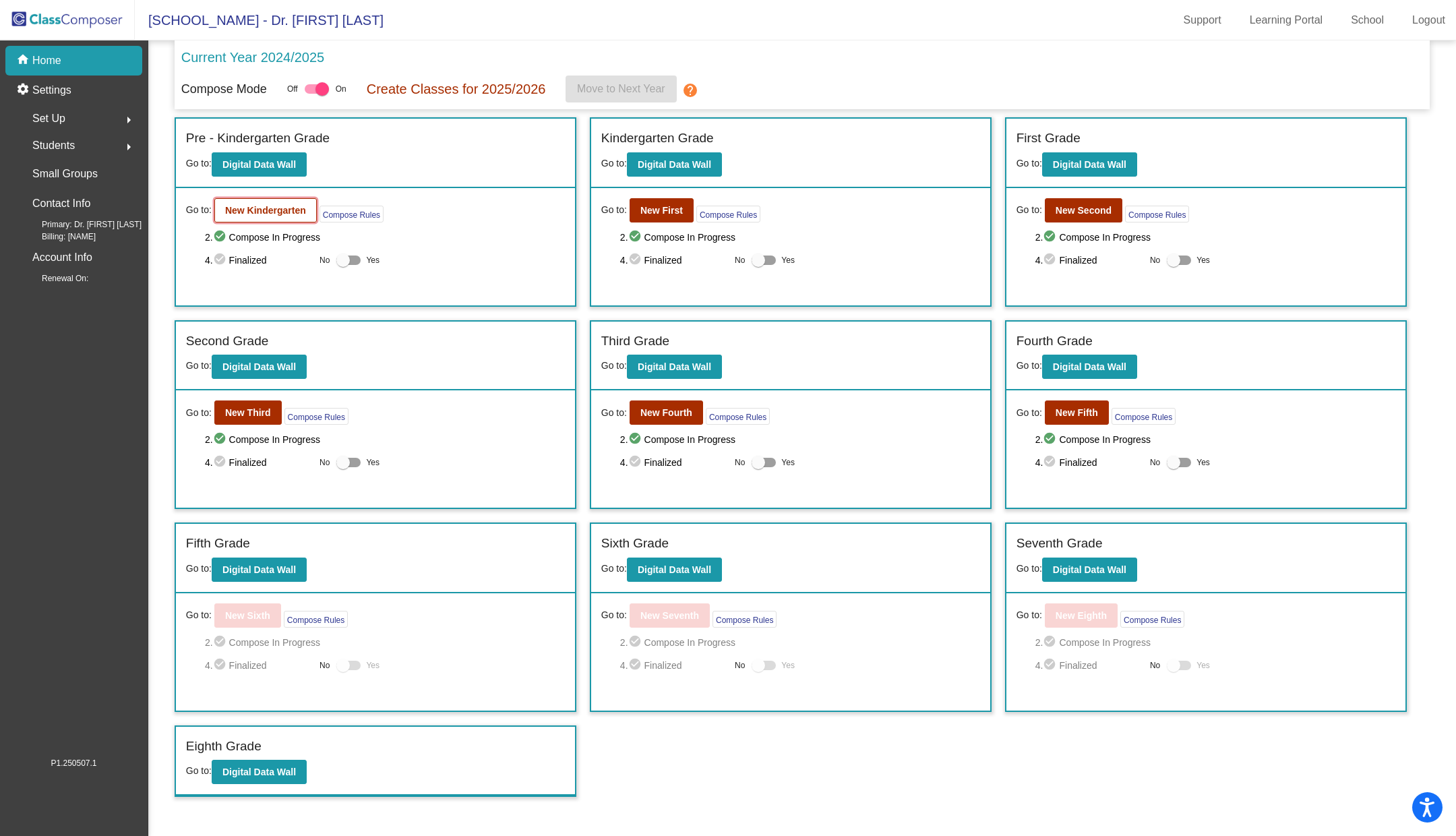 click on "New Kindergarten" 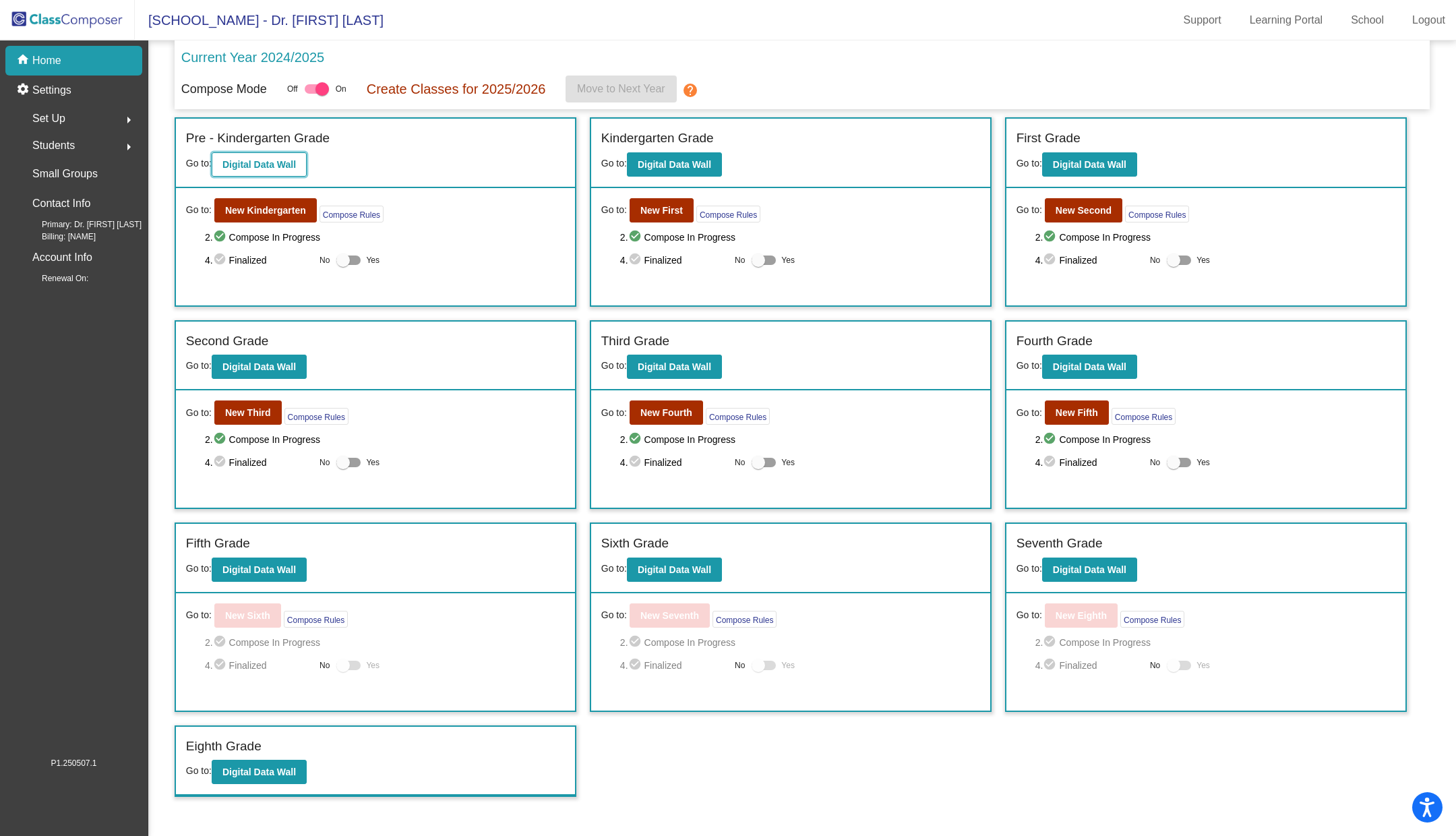 click on "Digital Data Wall" 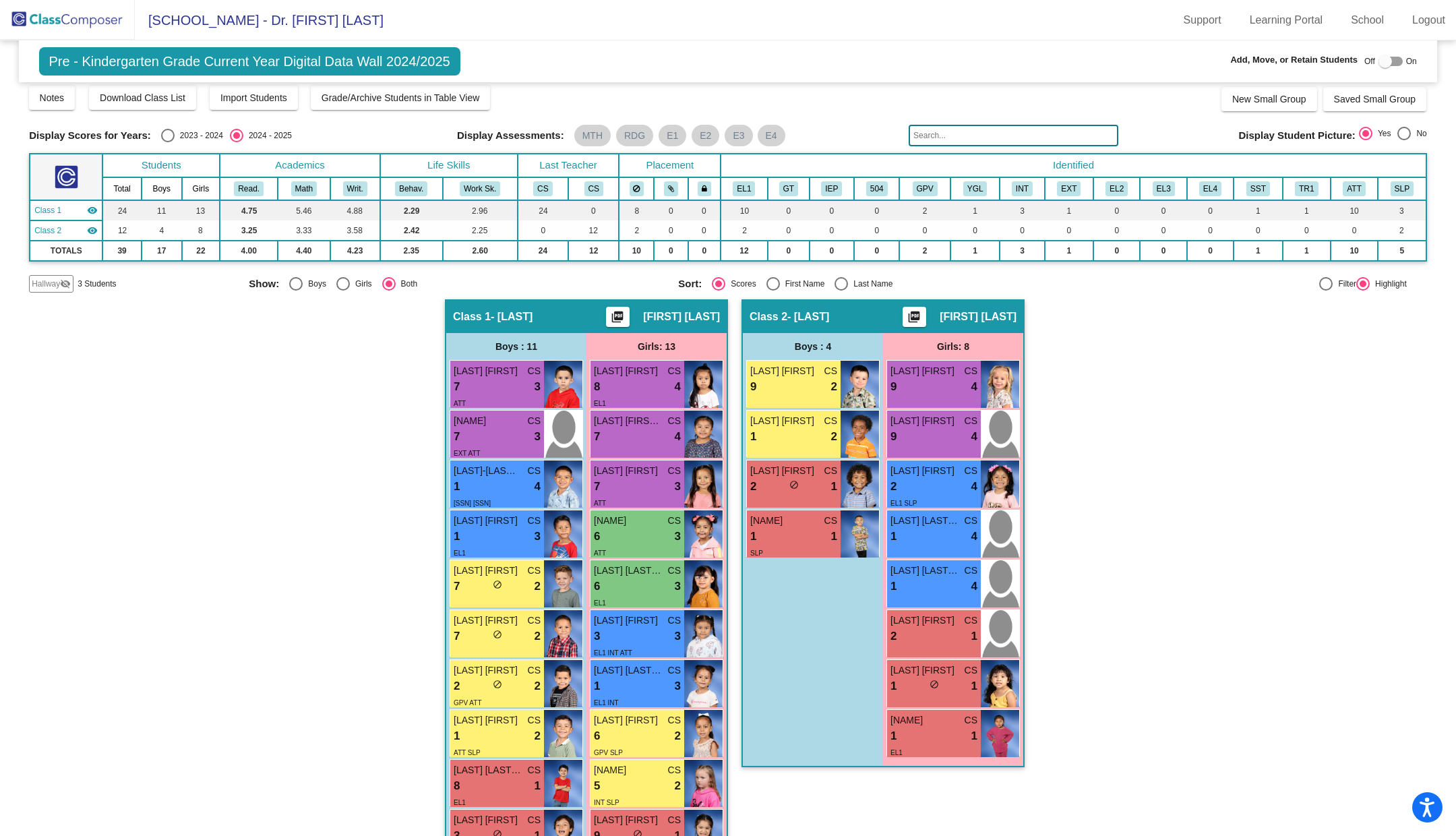 scroll, scrollTop: 0, scrollLeft: 0, axis: both 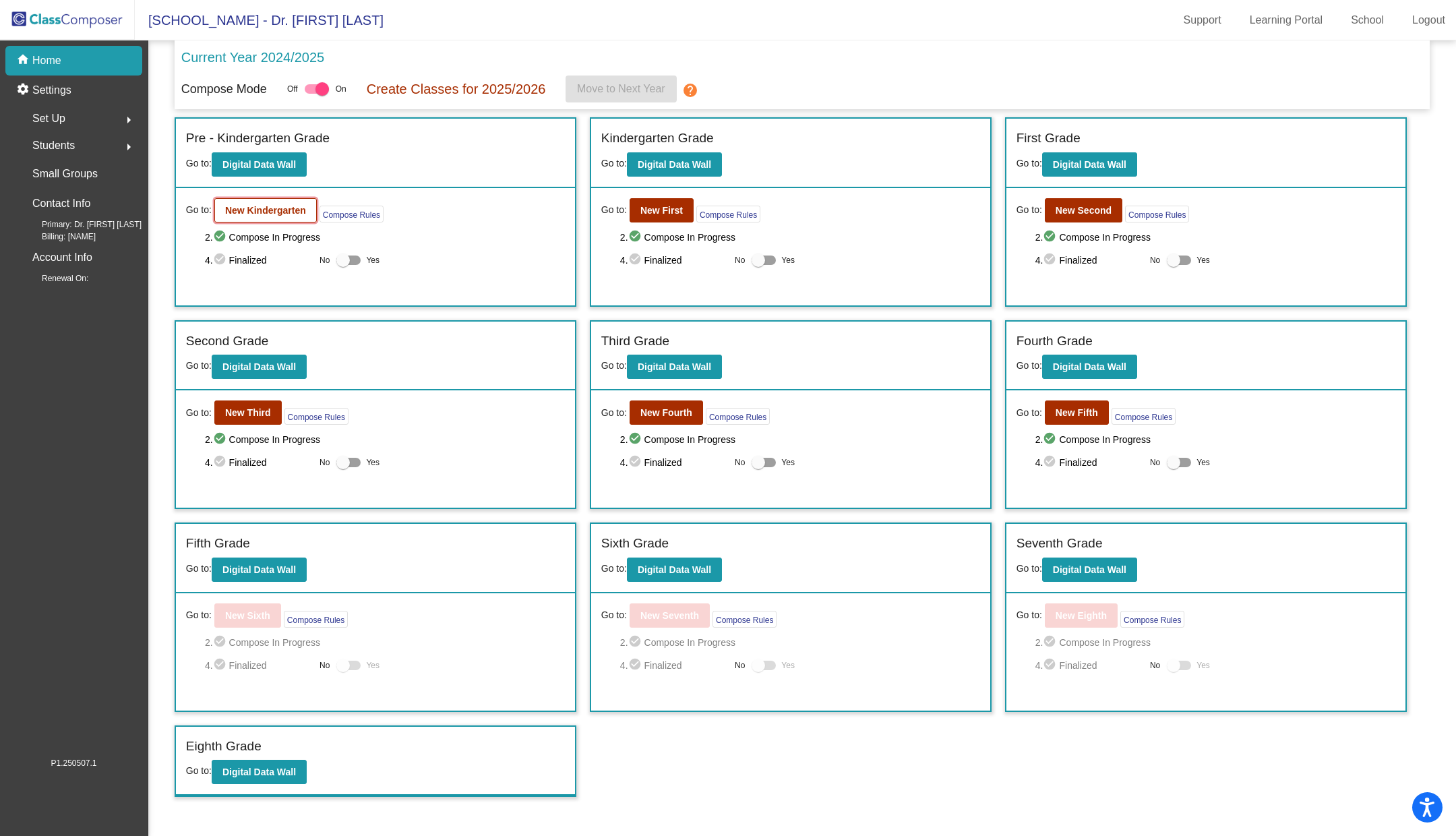 click on "New Kindergarten" 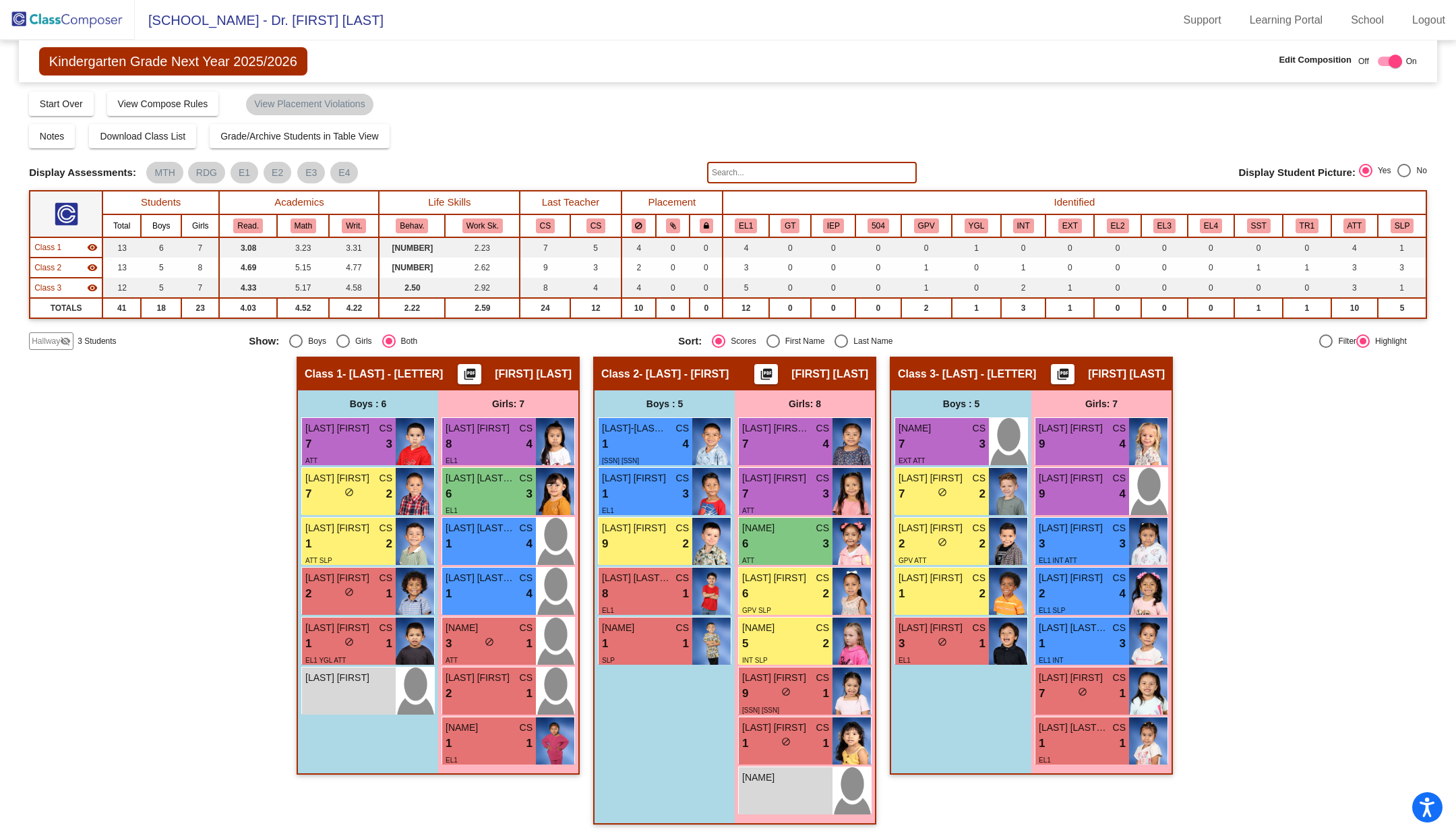 click 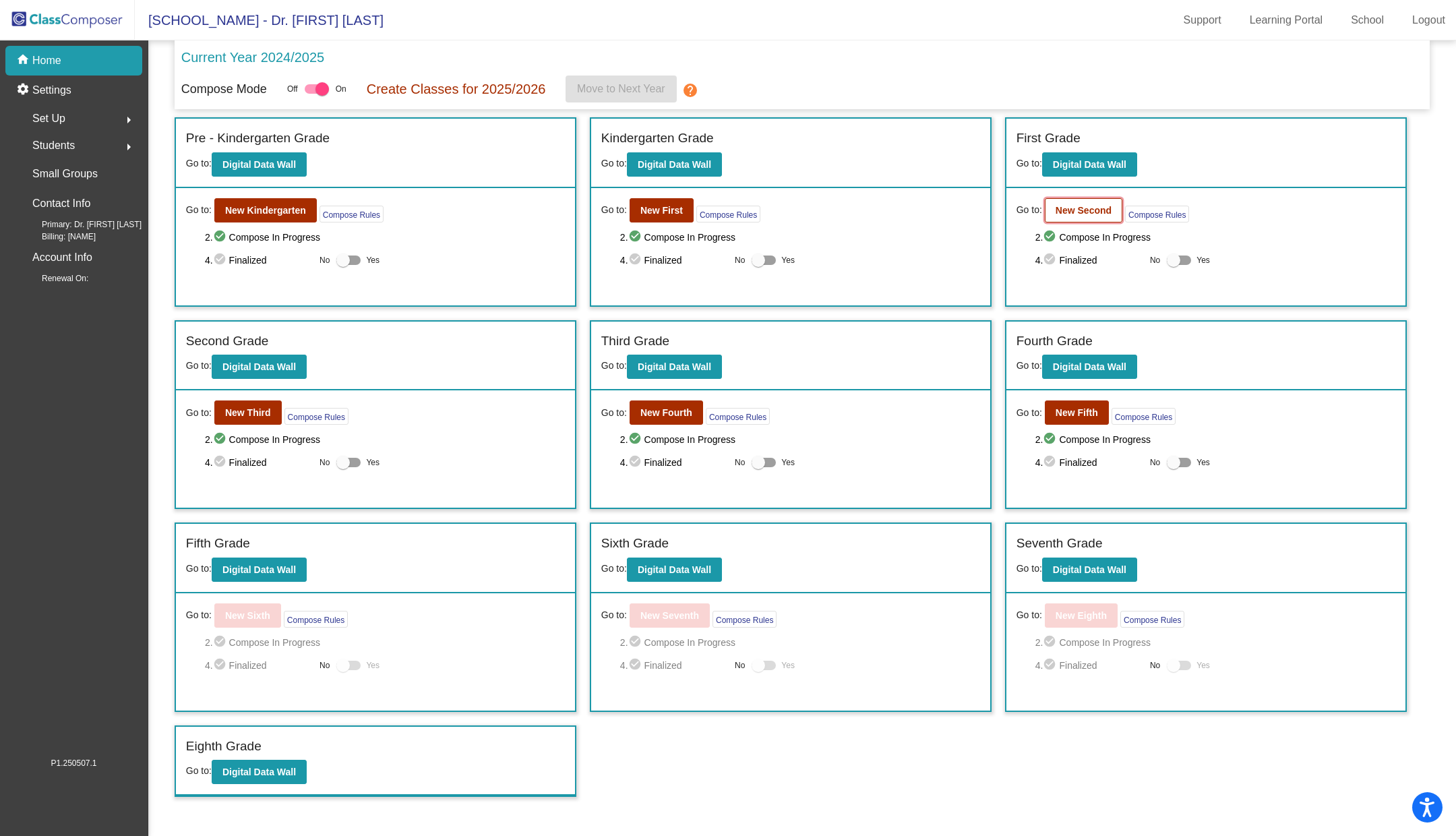 click on "New Second" 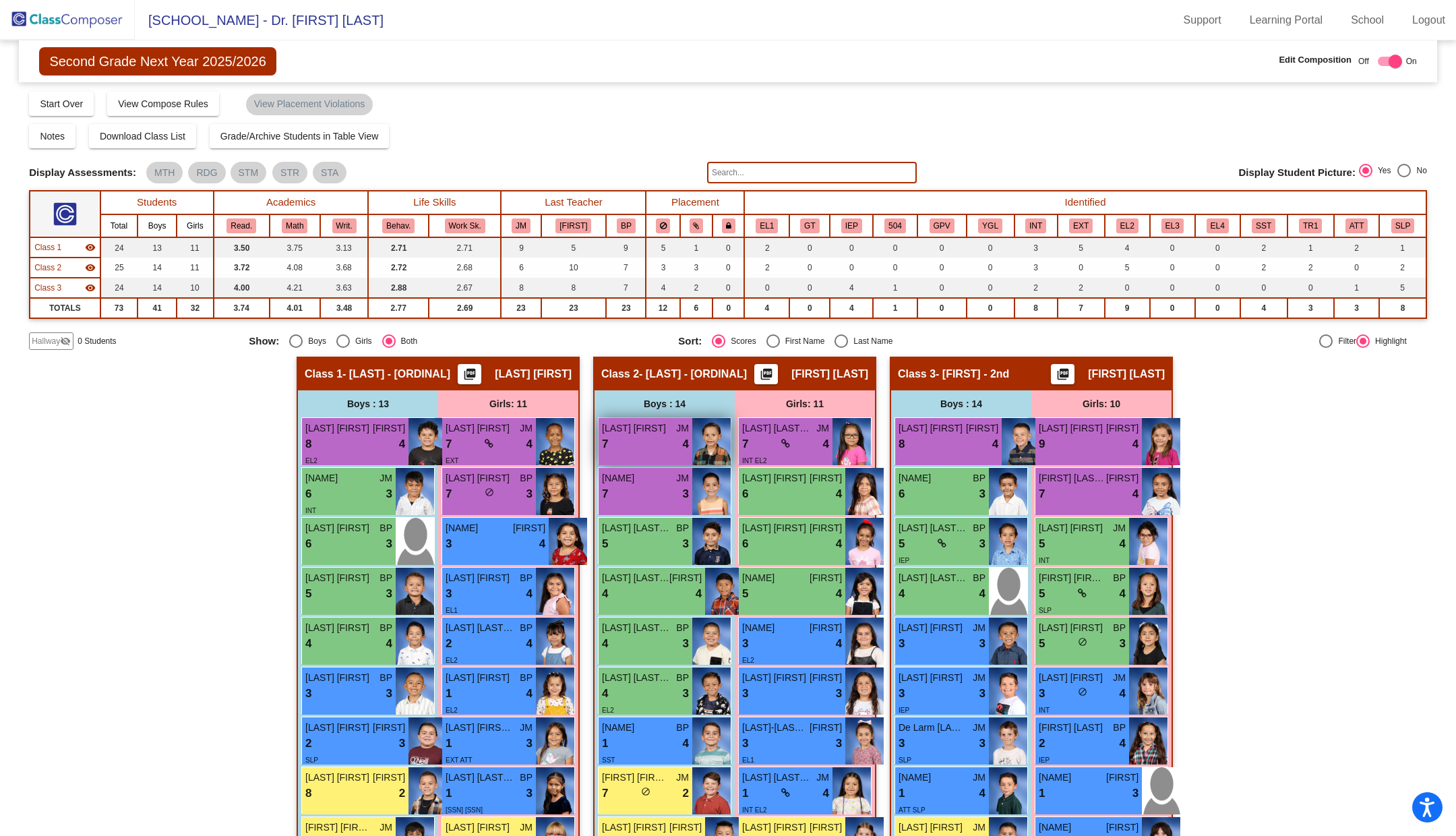 scroll, scrollTop: 9, scrollLeft: 0, axis: vertical 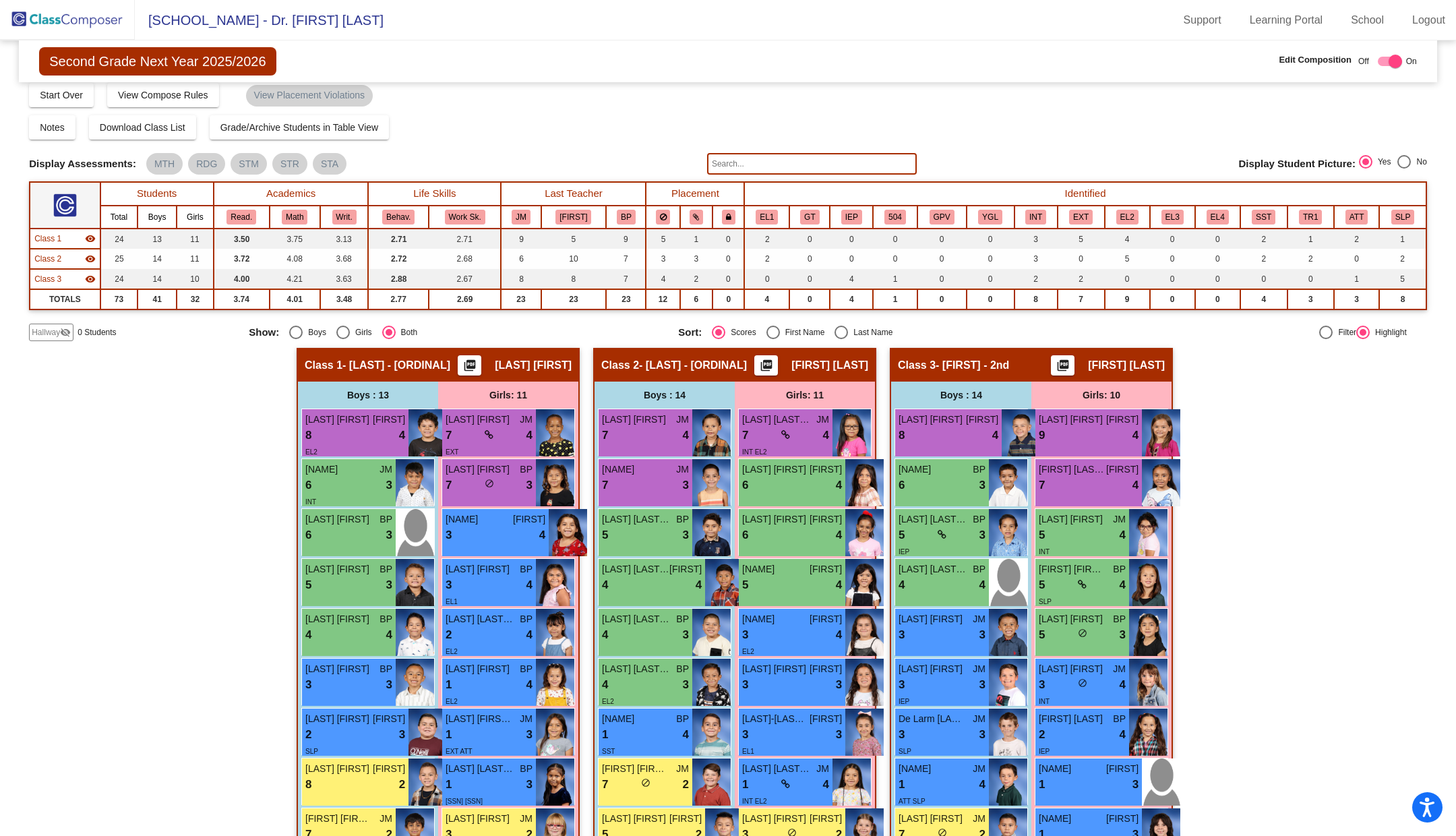 click 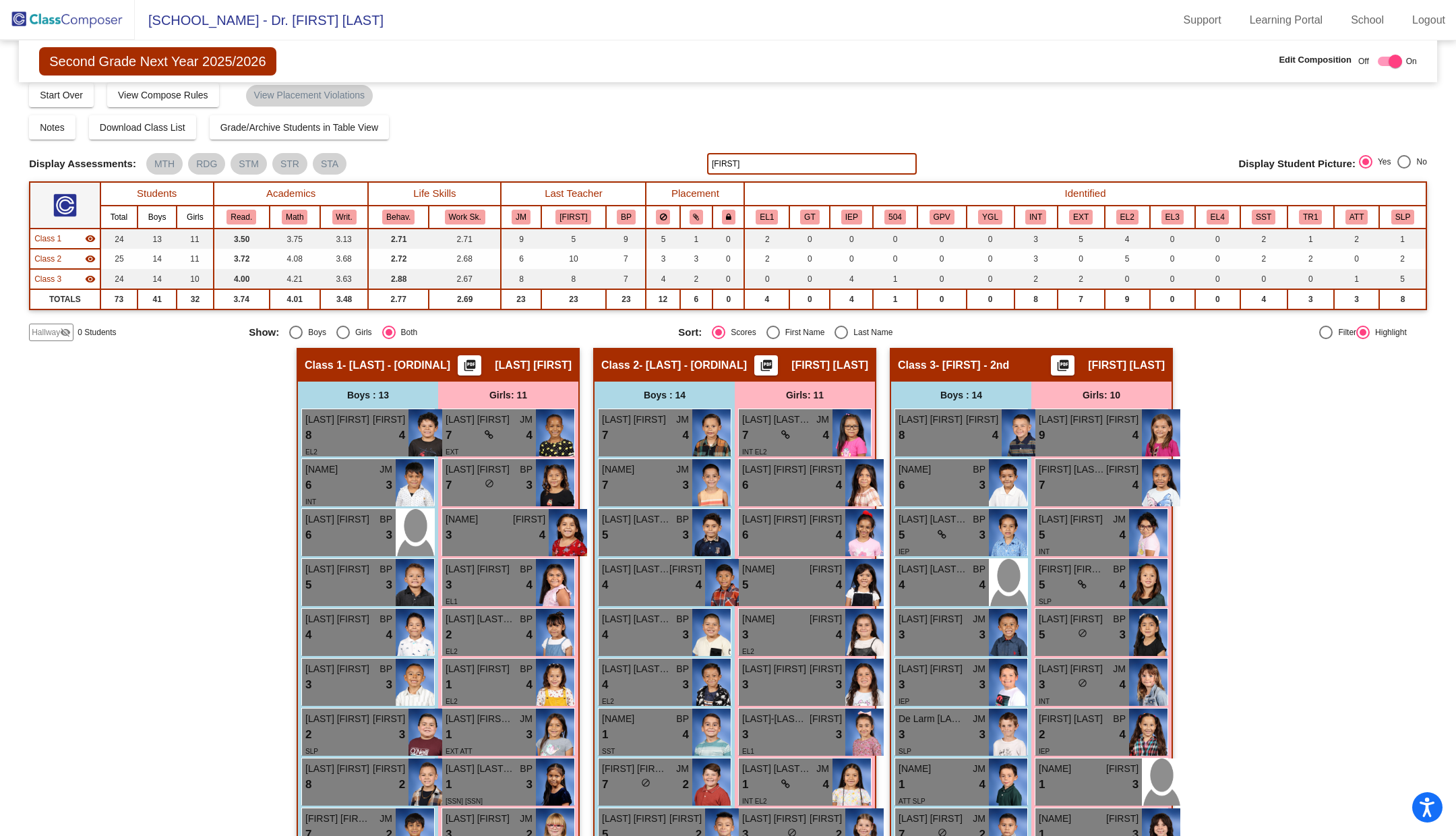 type on "[FIRST]" 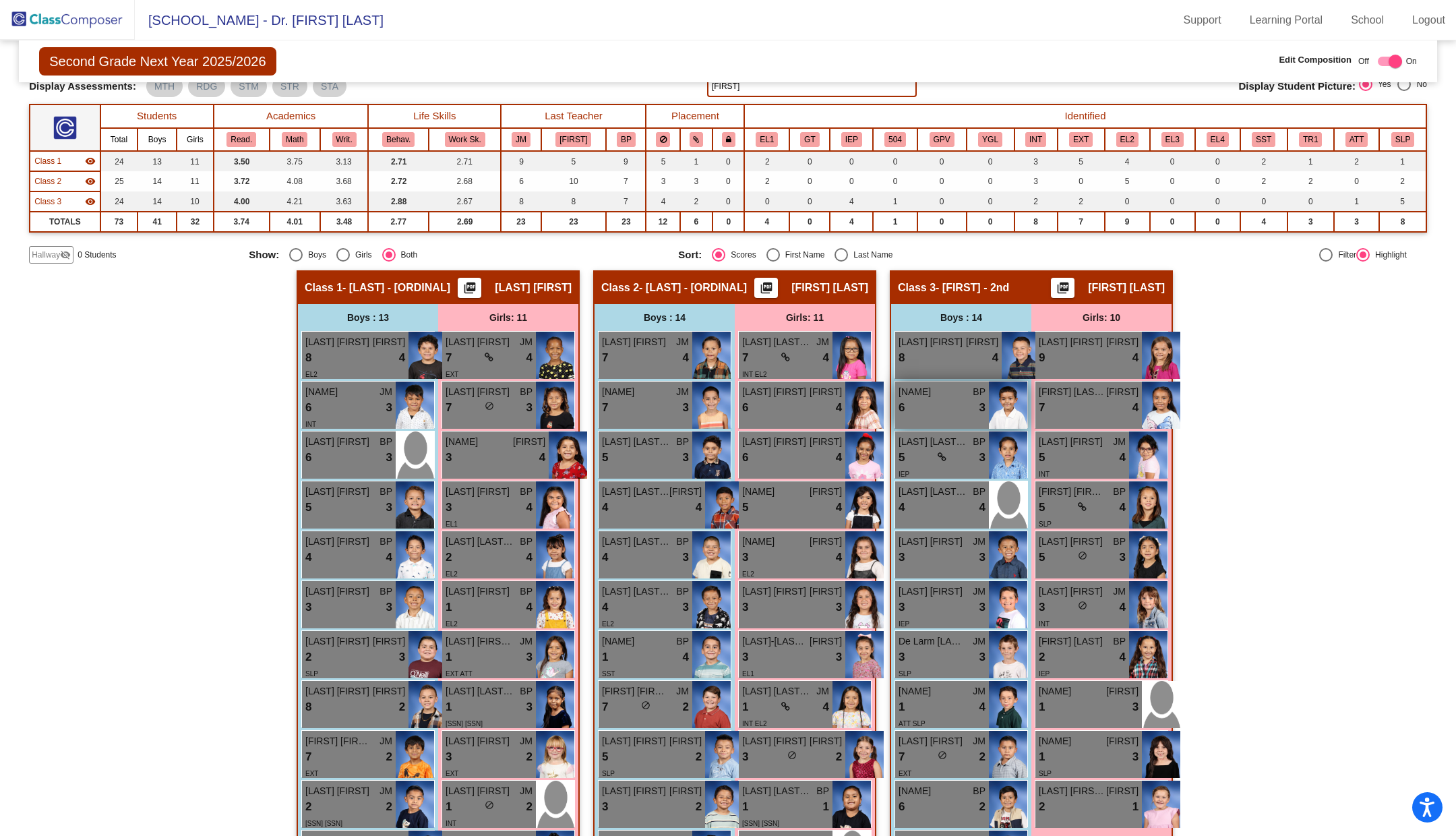 scroll, scrollTop: 0, scrollLeft: 0, axis: both 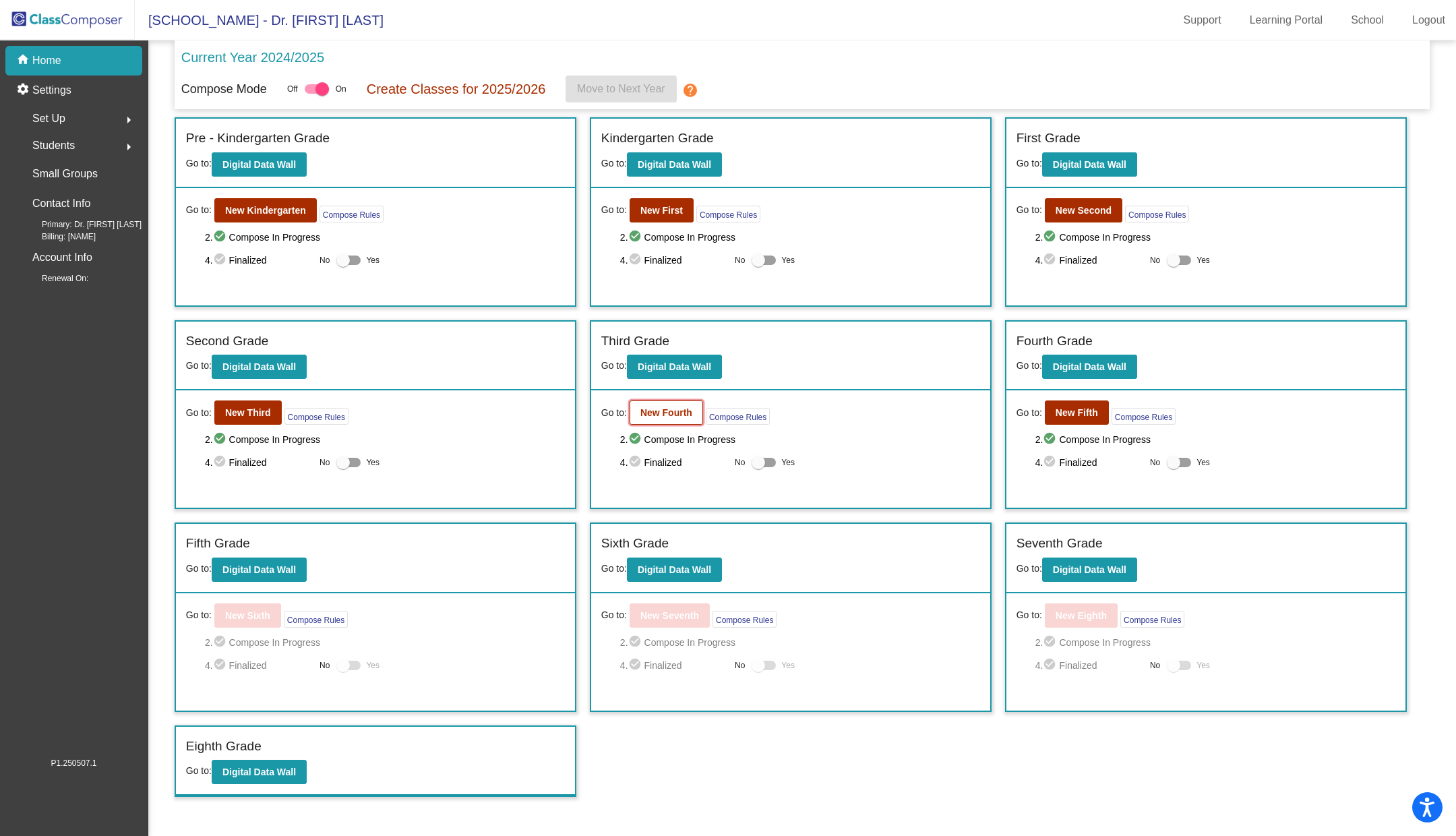click on "New Fourth" 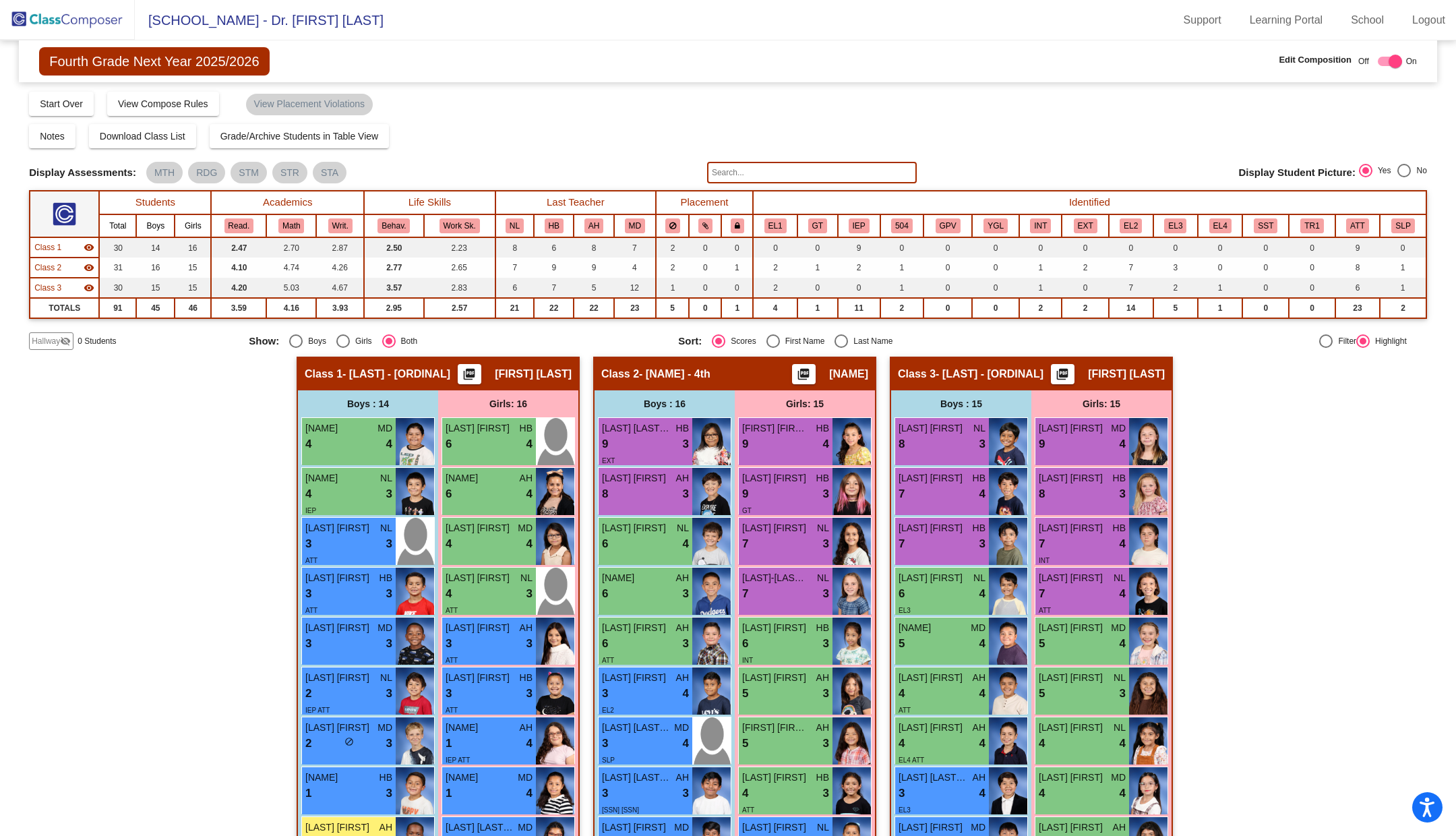 click 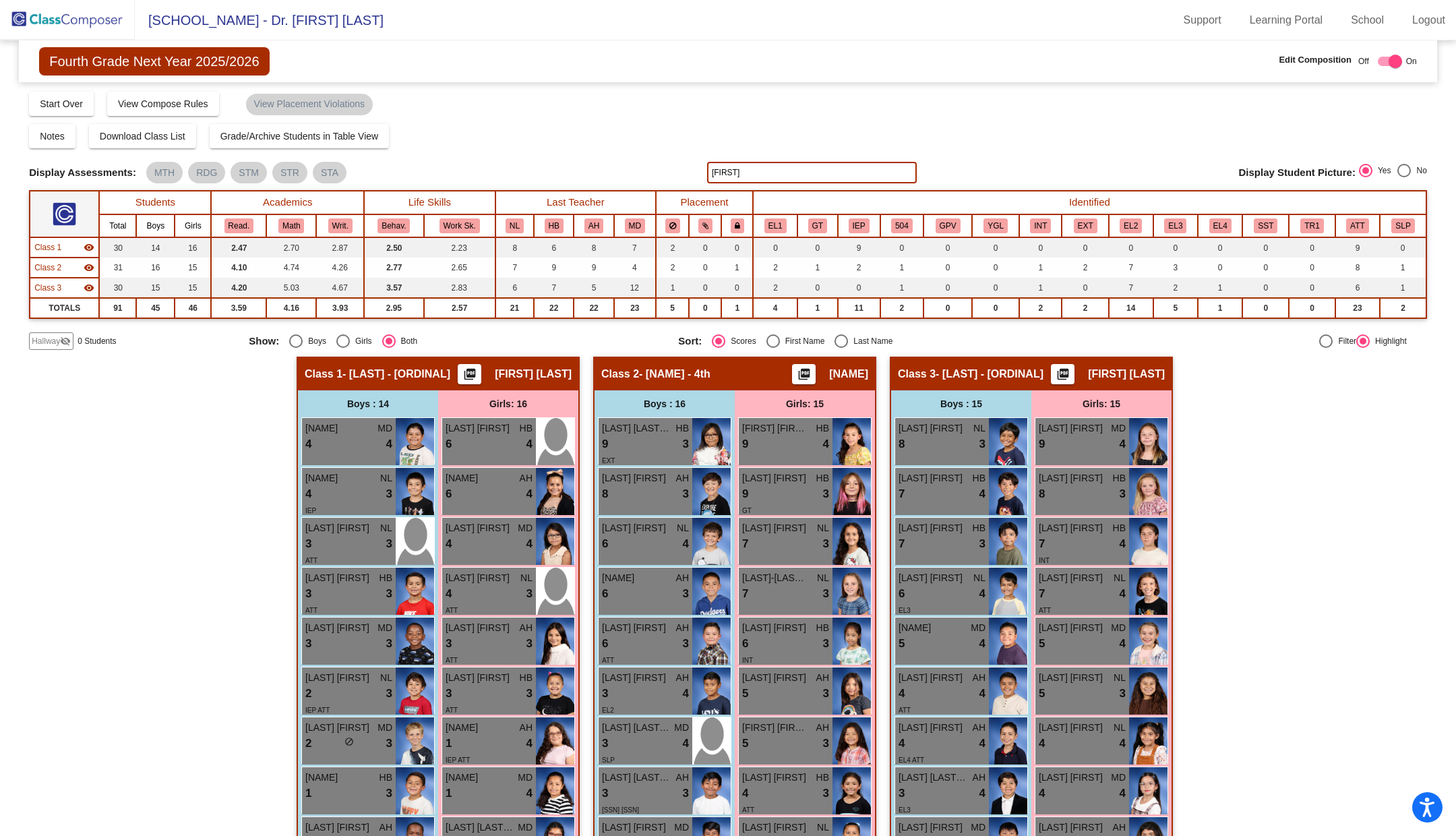 type on "[FIRST]" 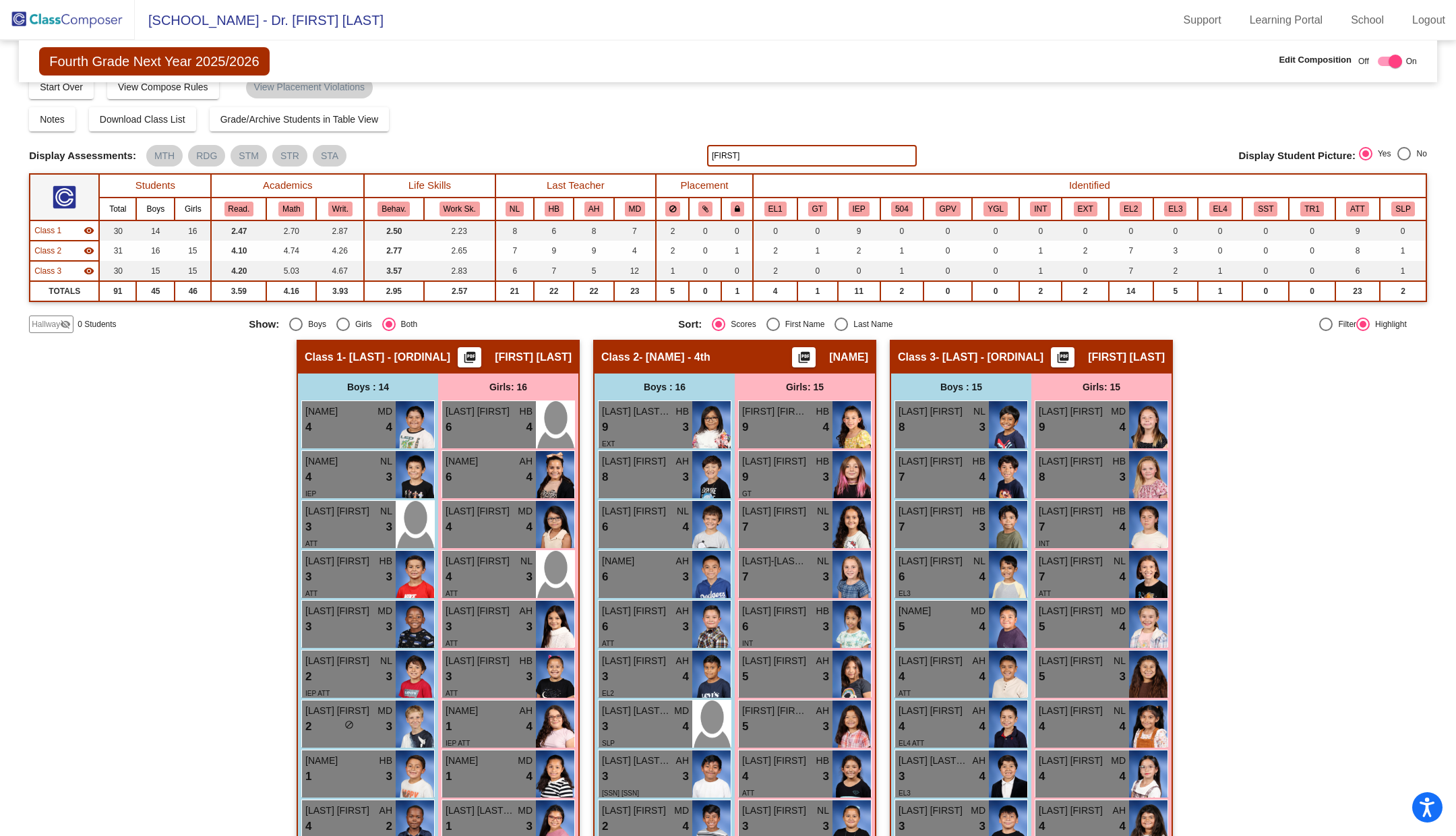 scroll, scrollTop: 0, scrollLeft: 0, axis: both 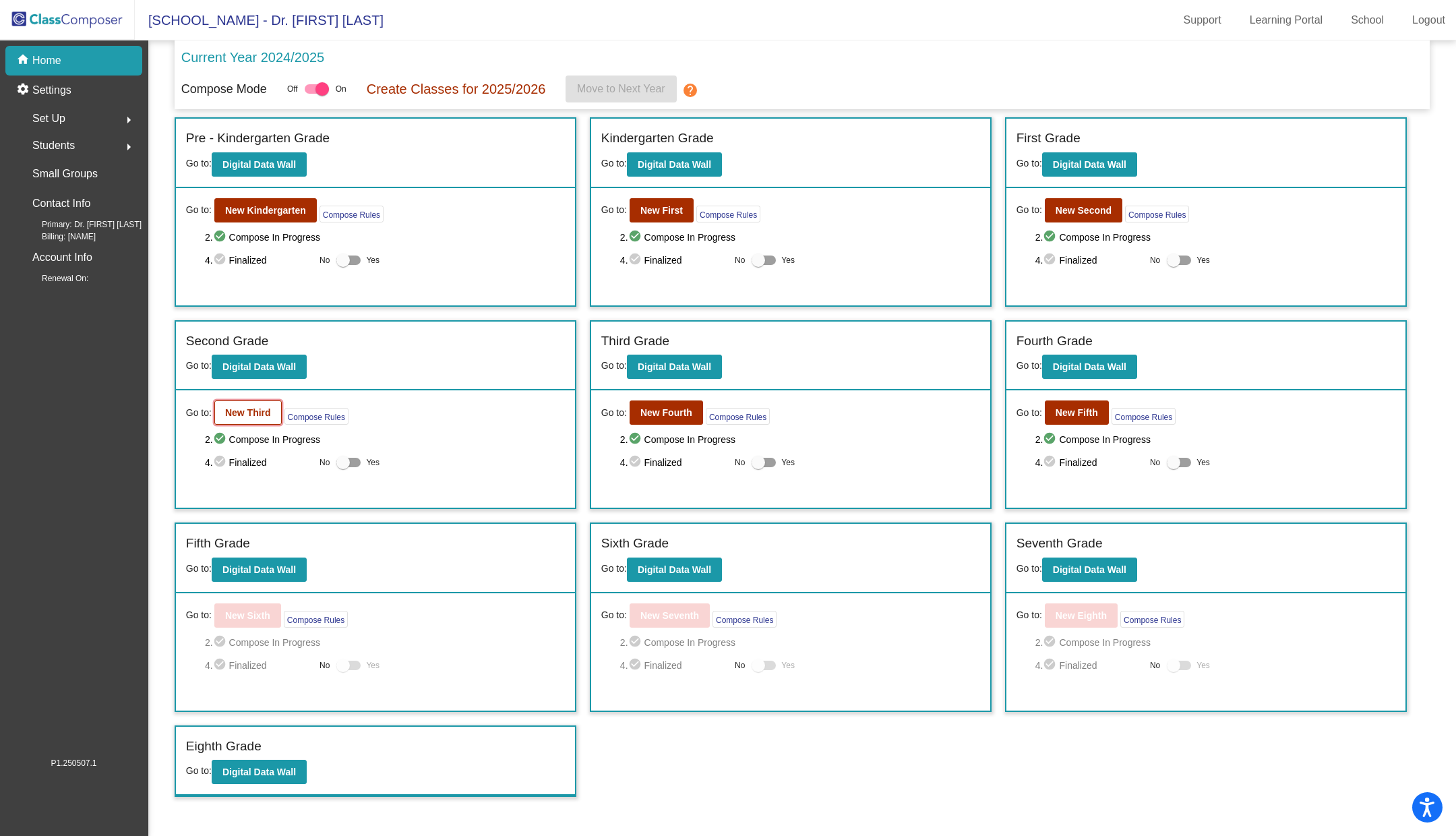 click on "New Third" 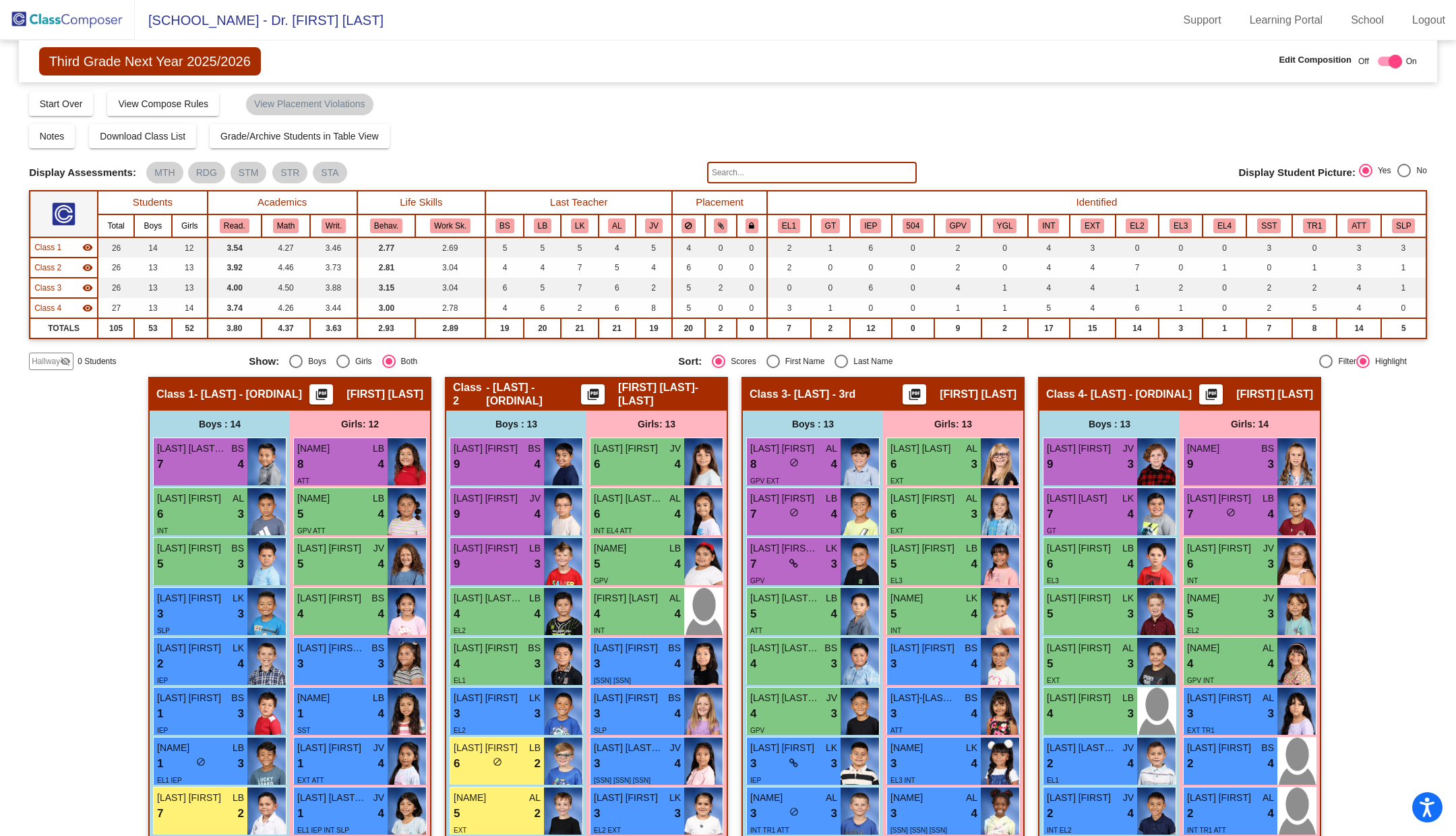 click 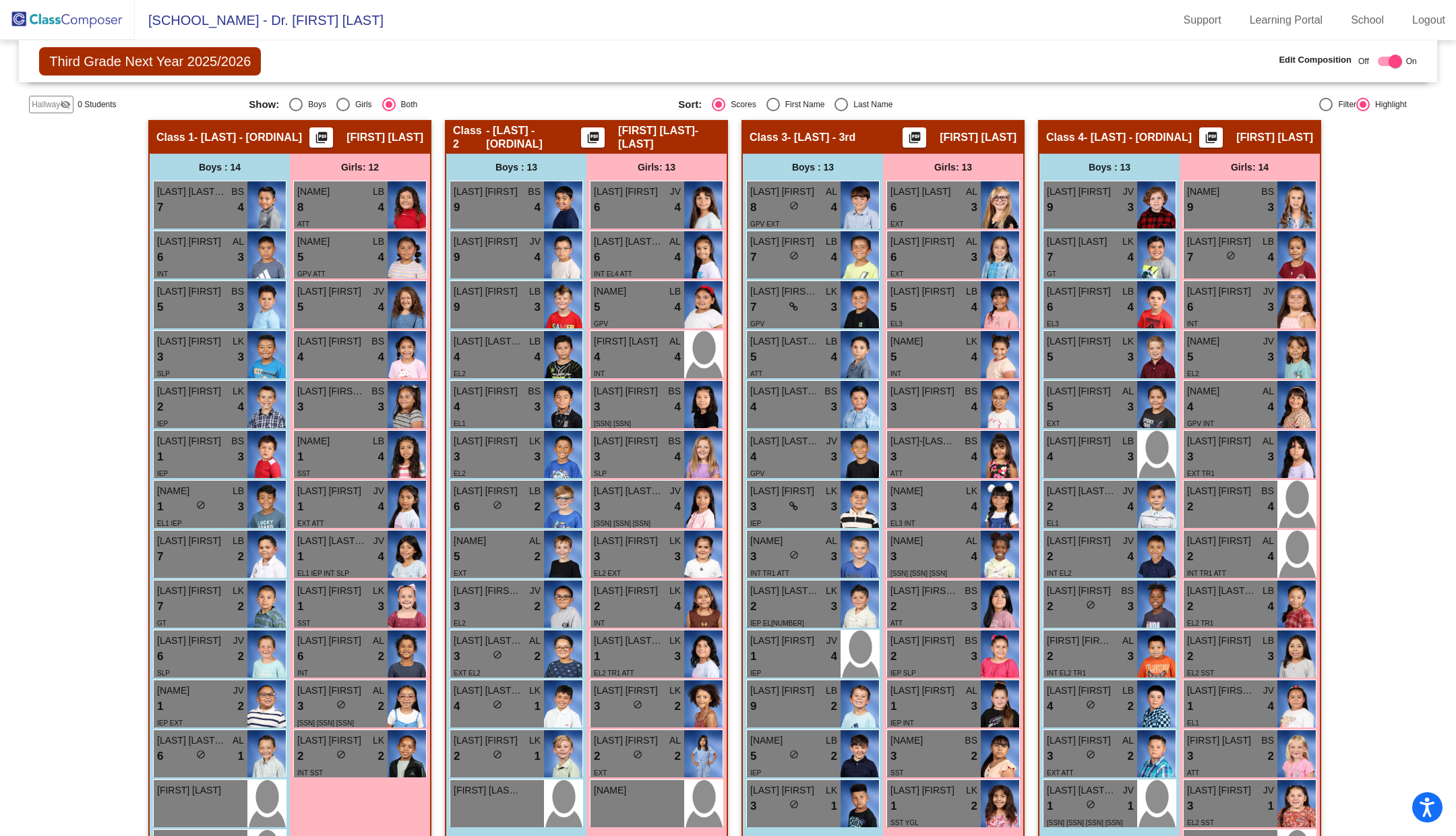 scroll, scrollTop: 0, scrollLeft: 0, axis: both 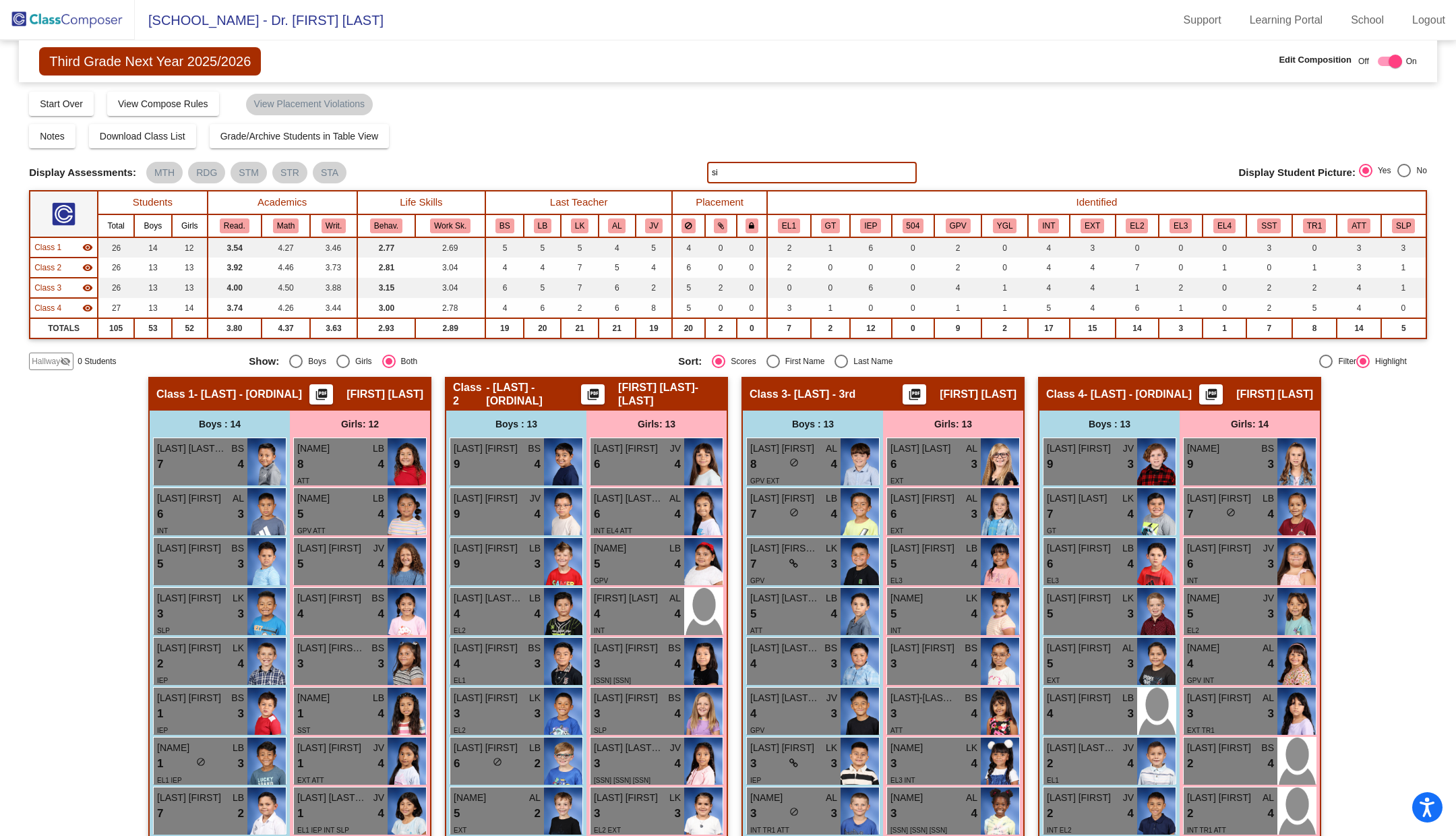 type on "s" 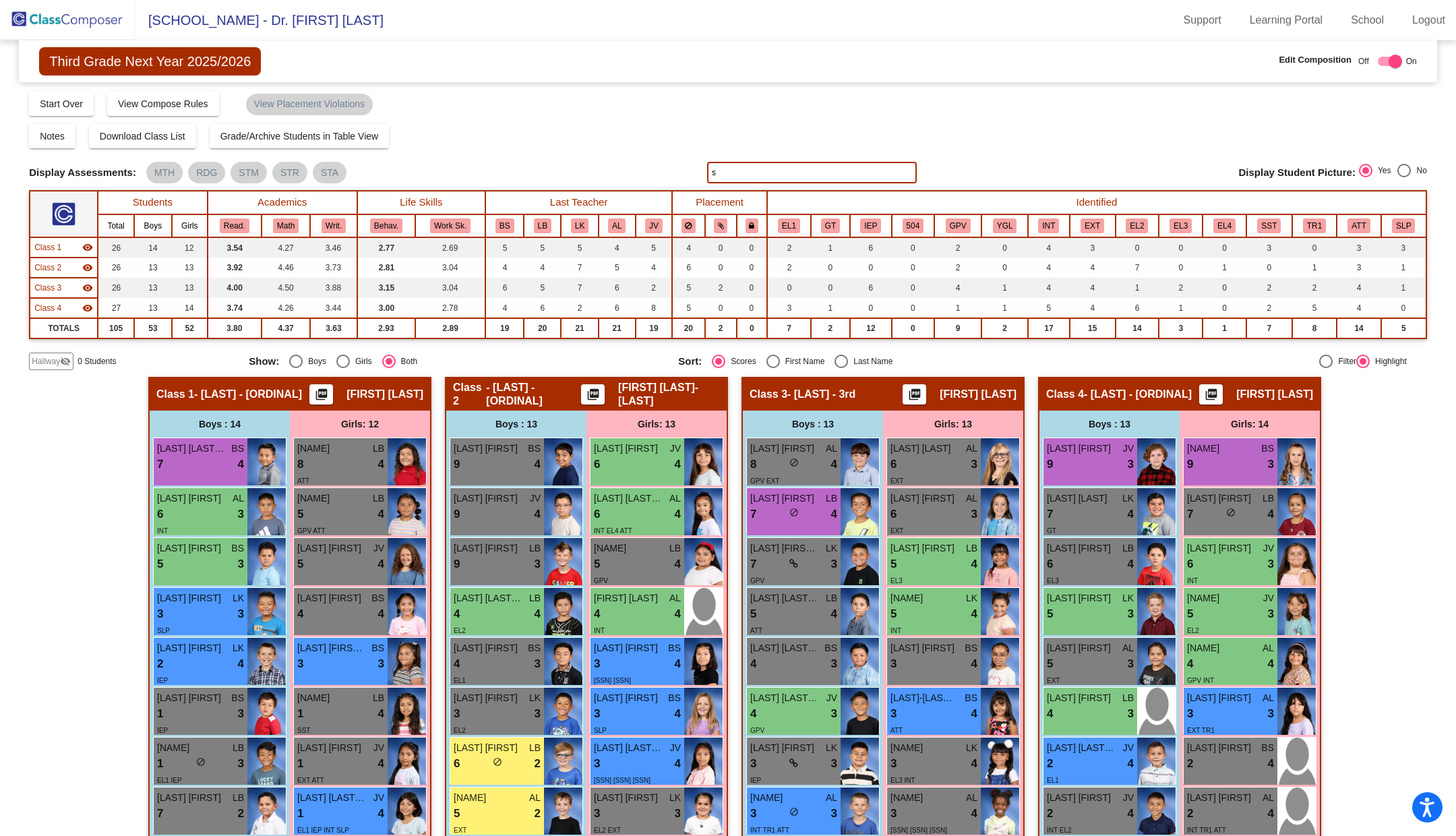 type 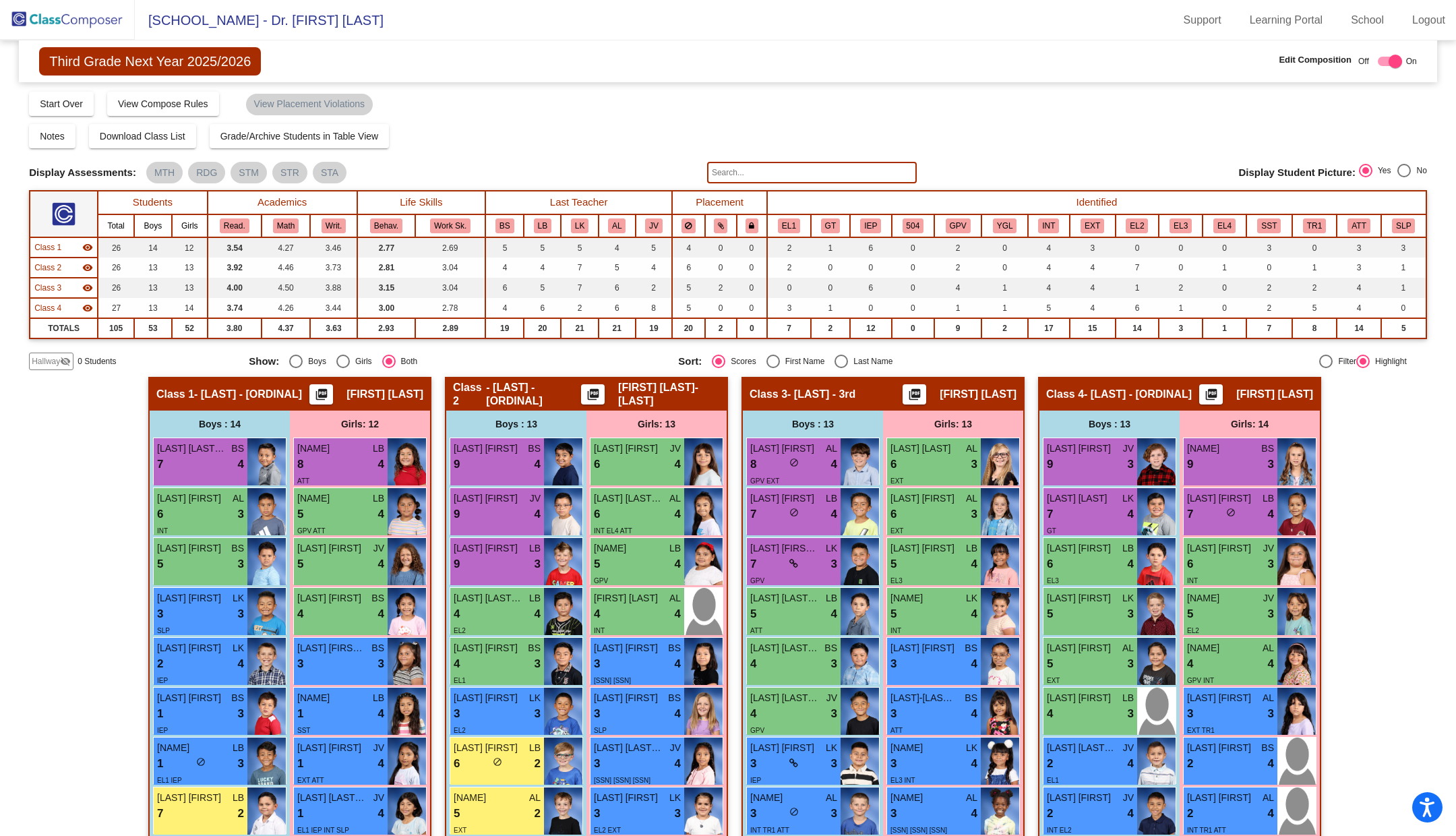 click 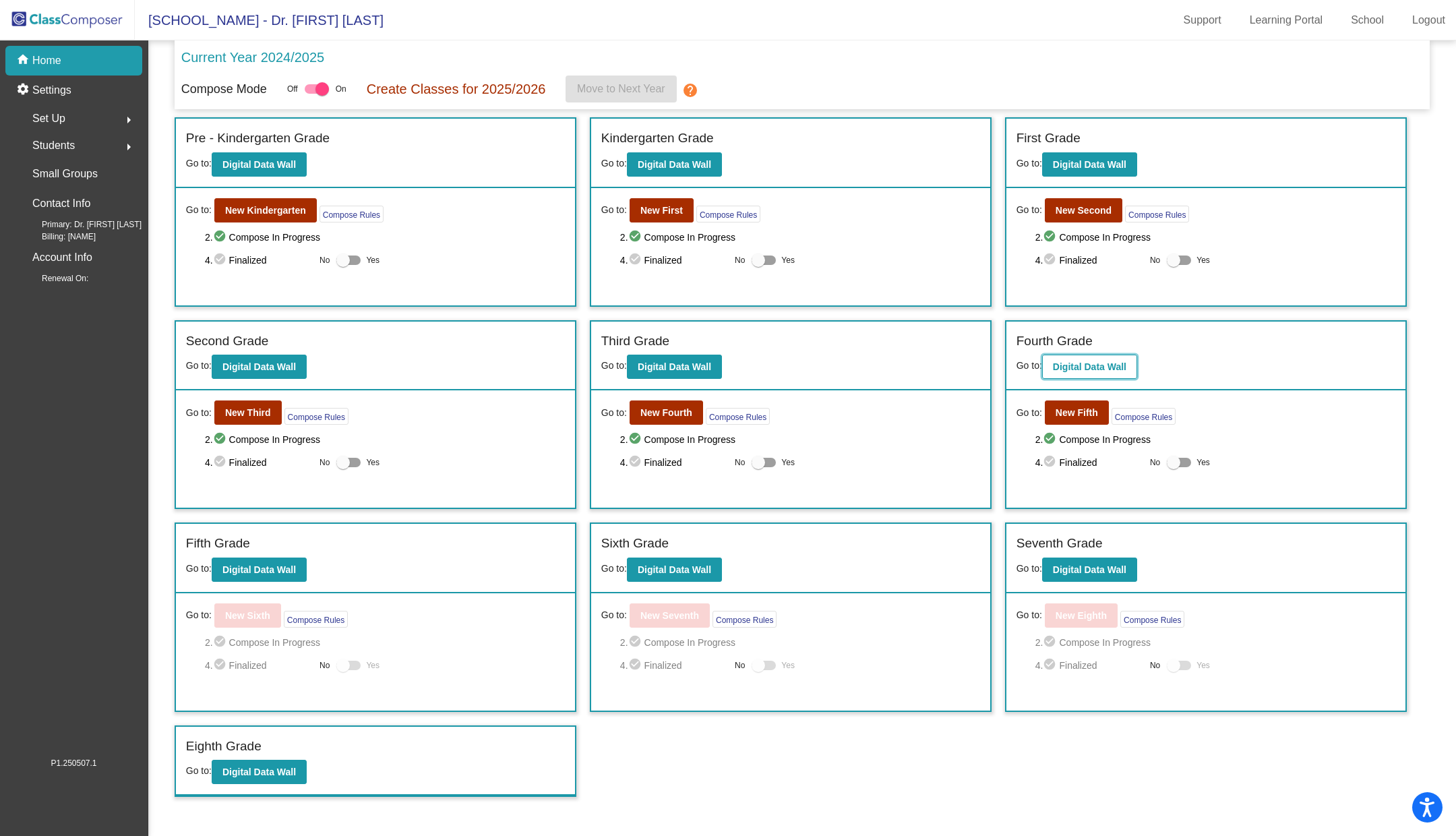 click on "Digital Data Wall" 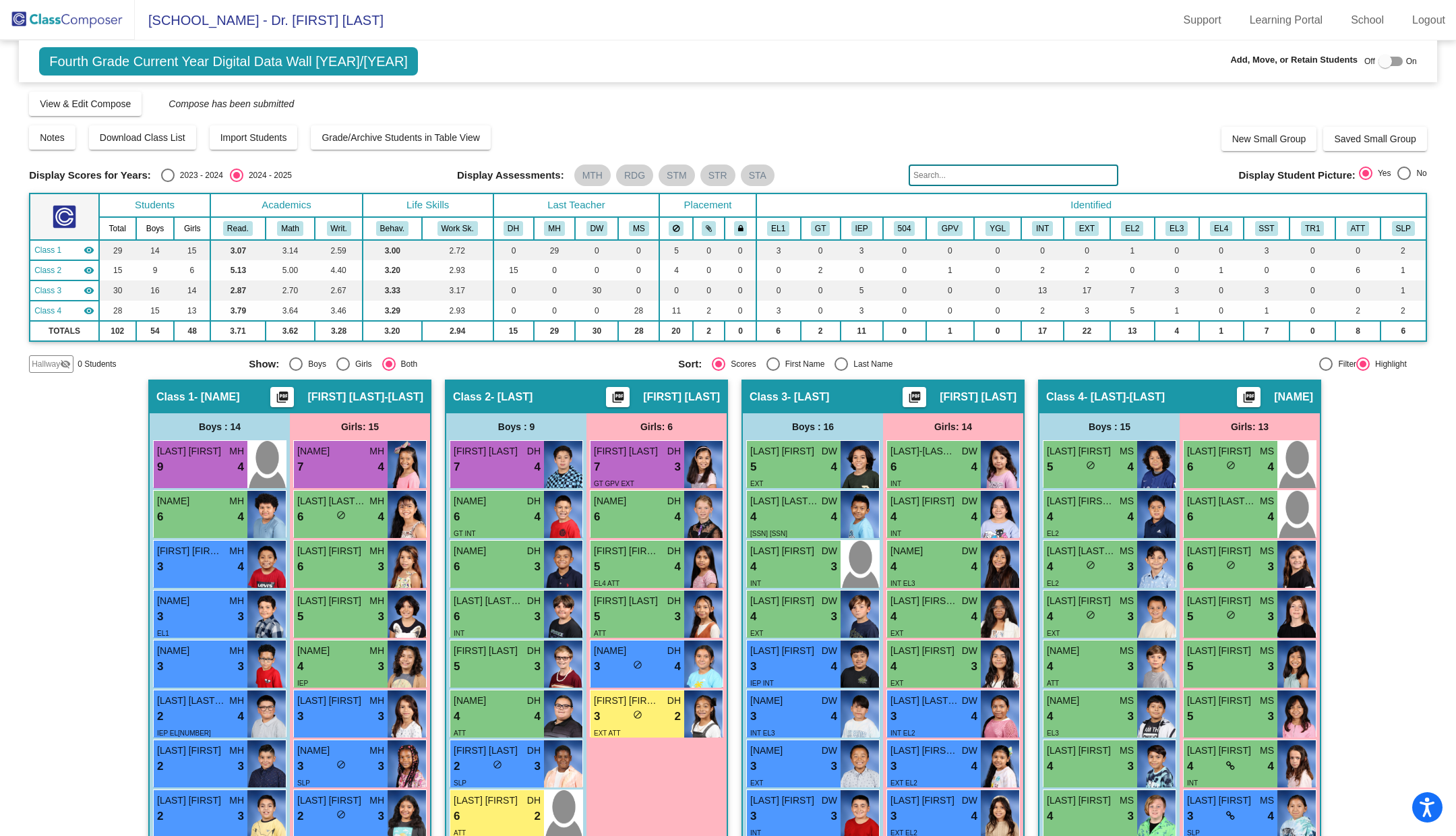 drag, startPoint x: 1006, startPoint y: 175, endPoint x: 1006, endPoint y: 155, distance: 20 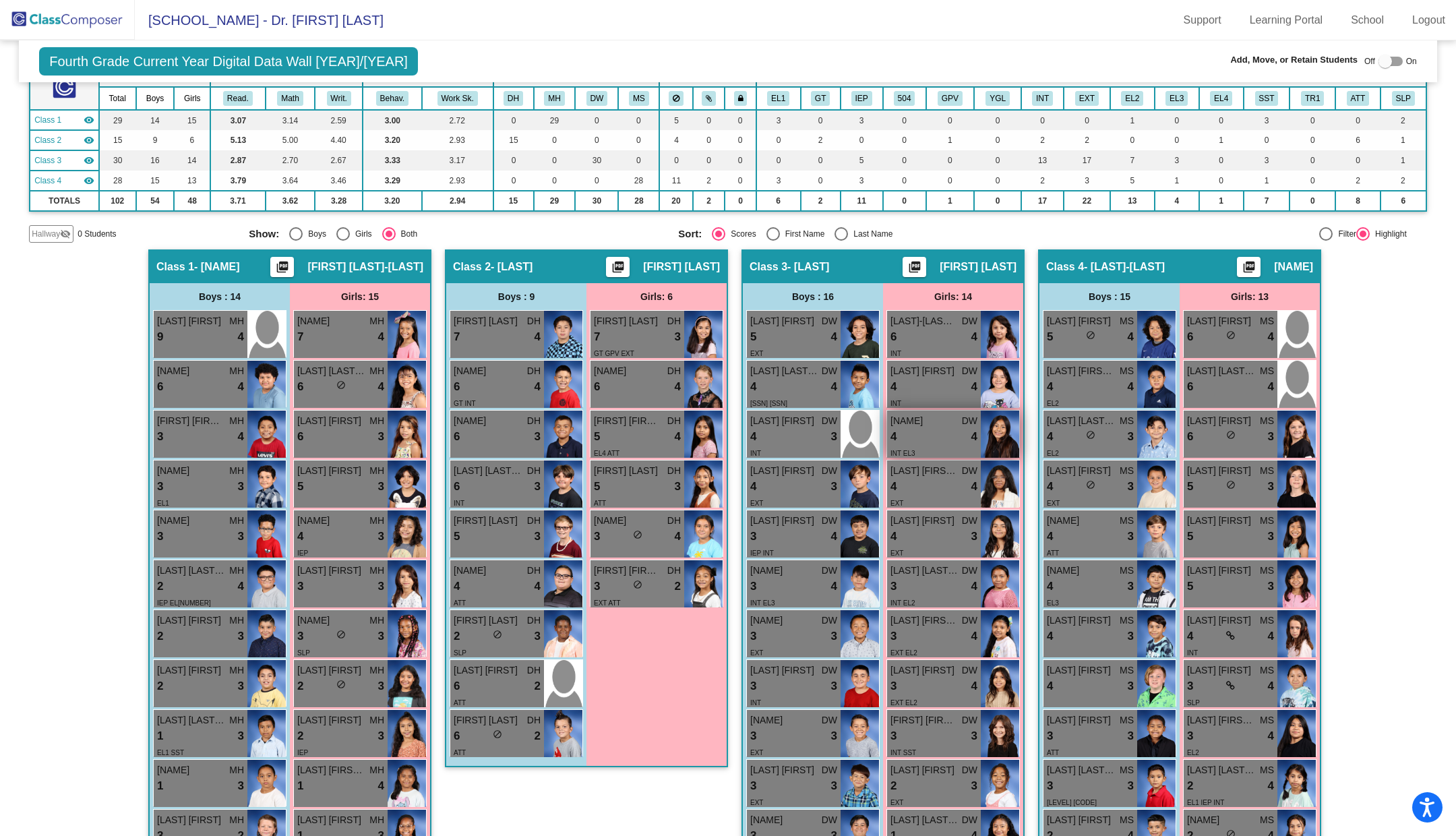 scroll, scrollTop: 0, scrollLeft: 0, axis: both 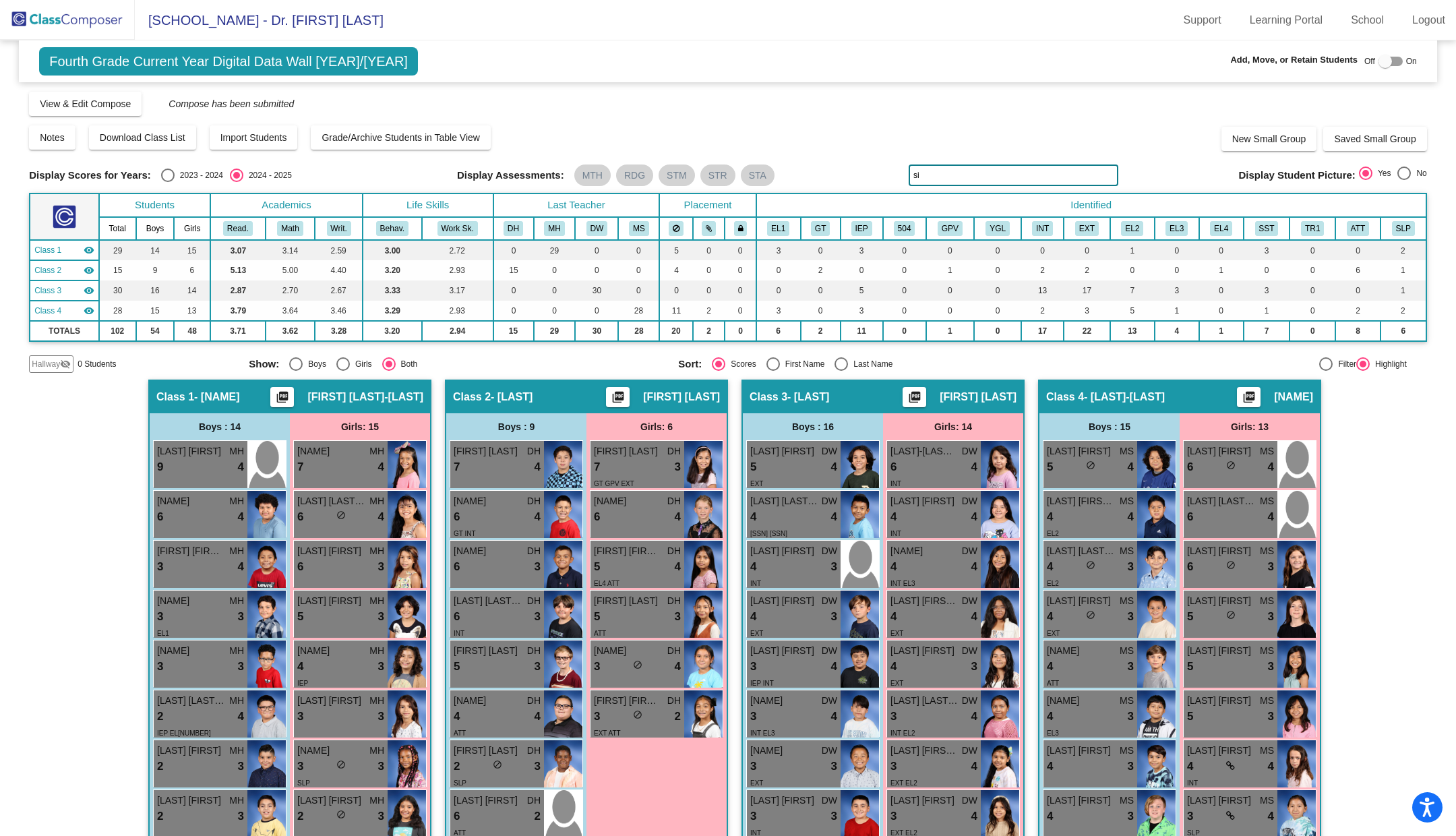 type on "s" 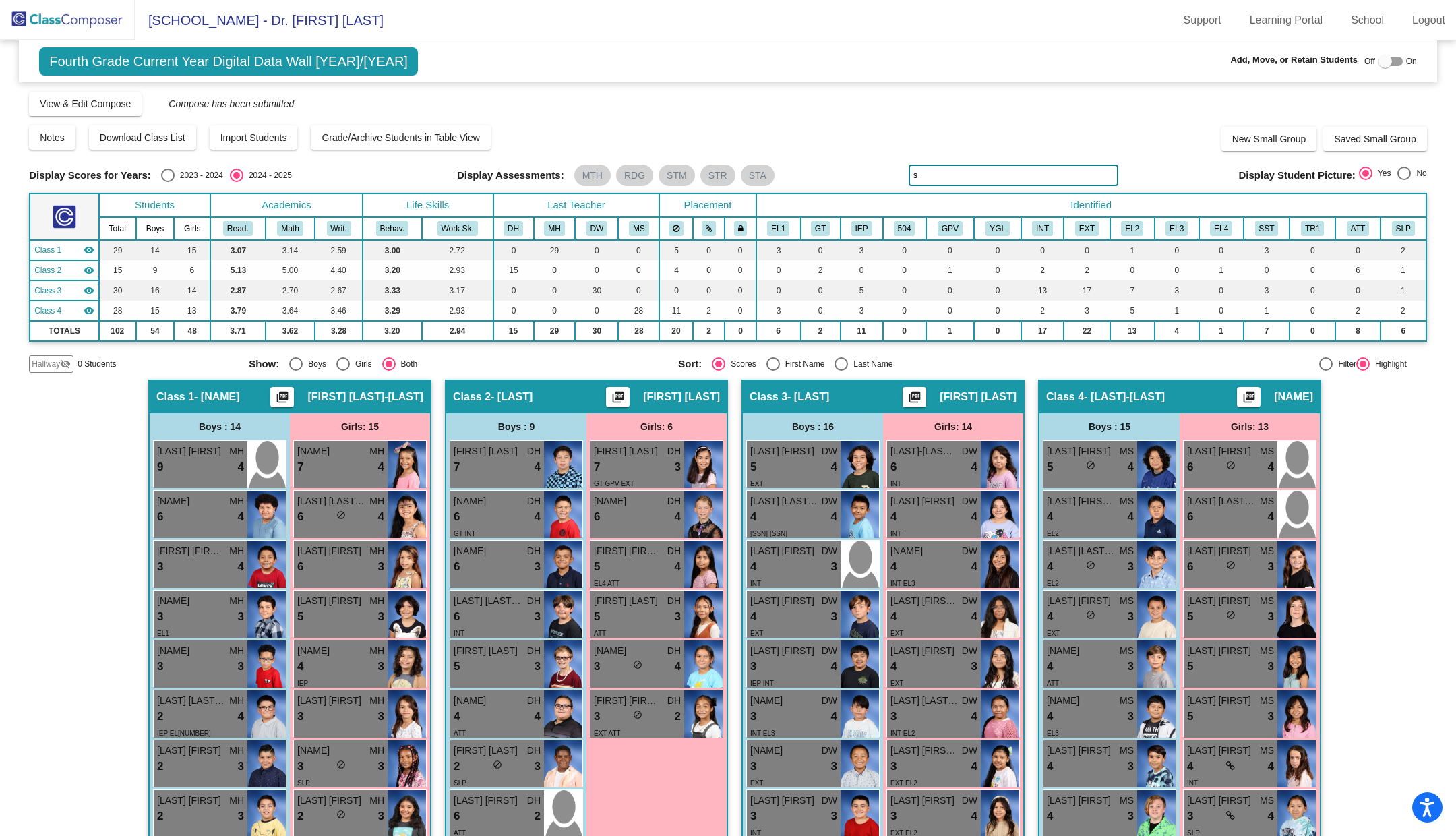 type 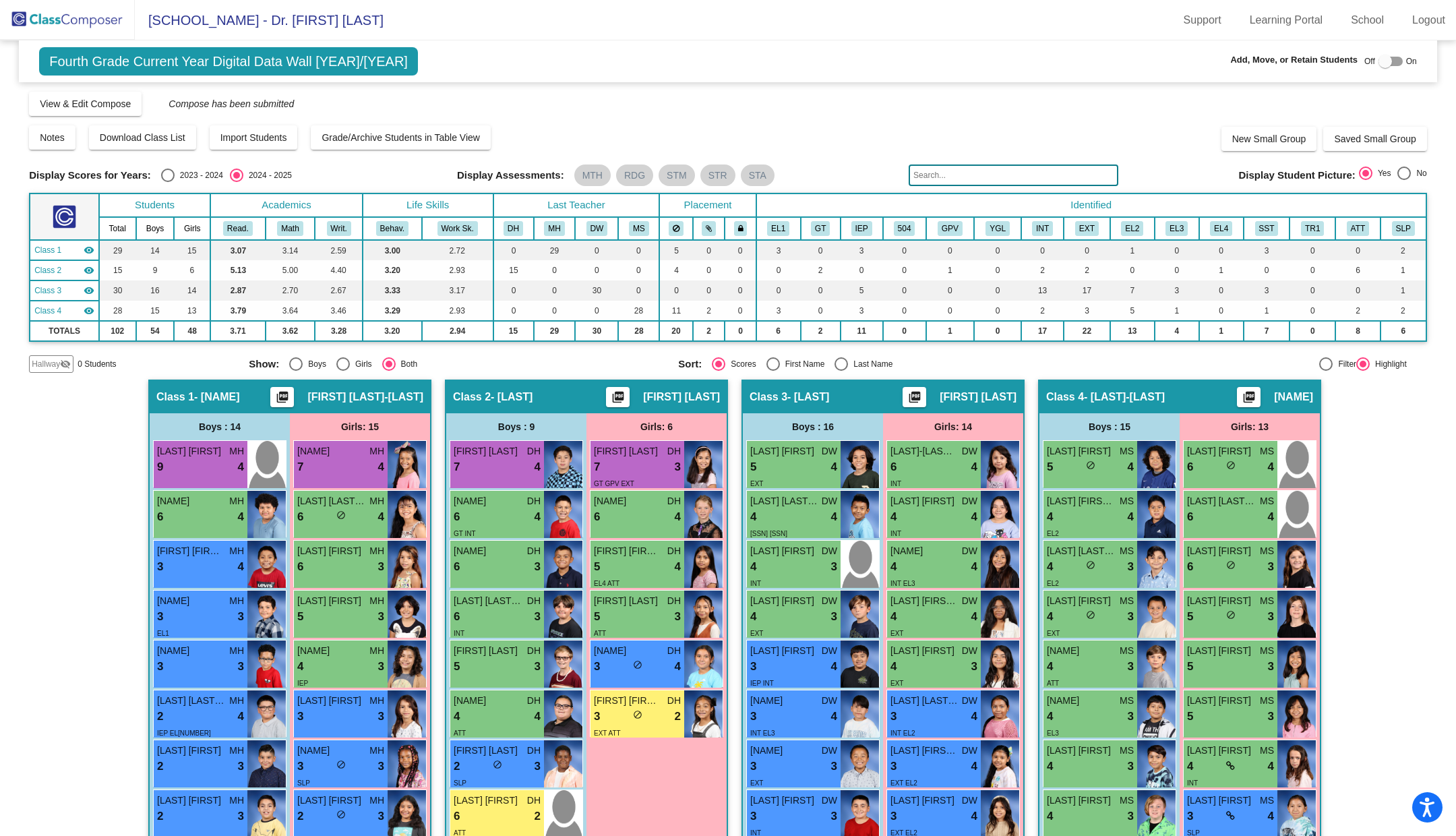 click 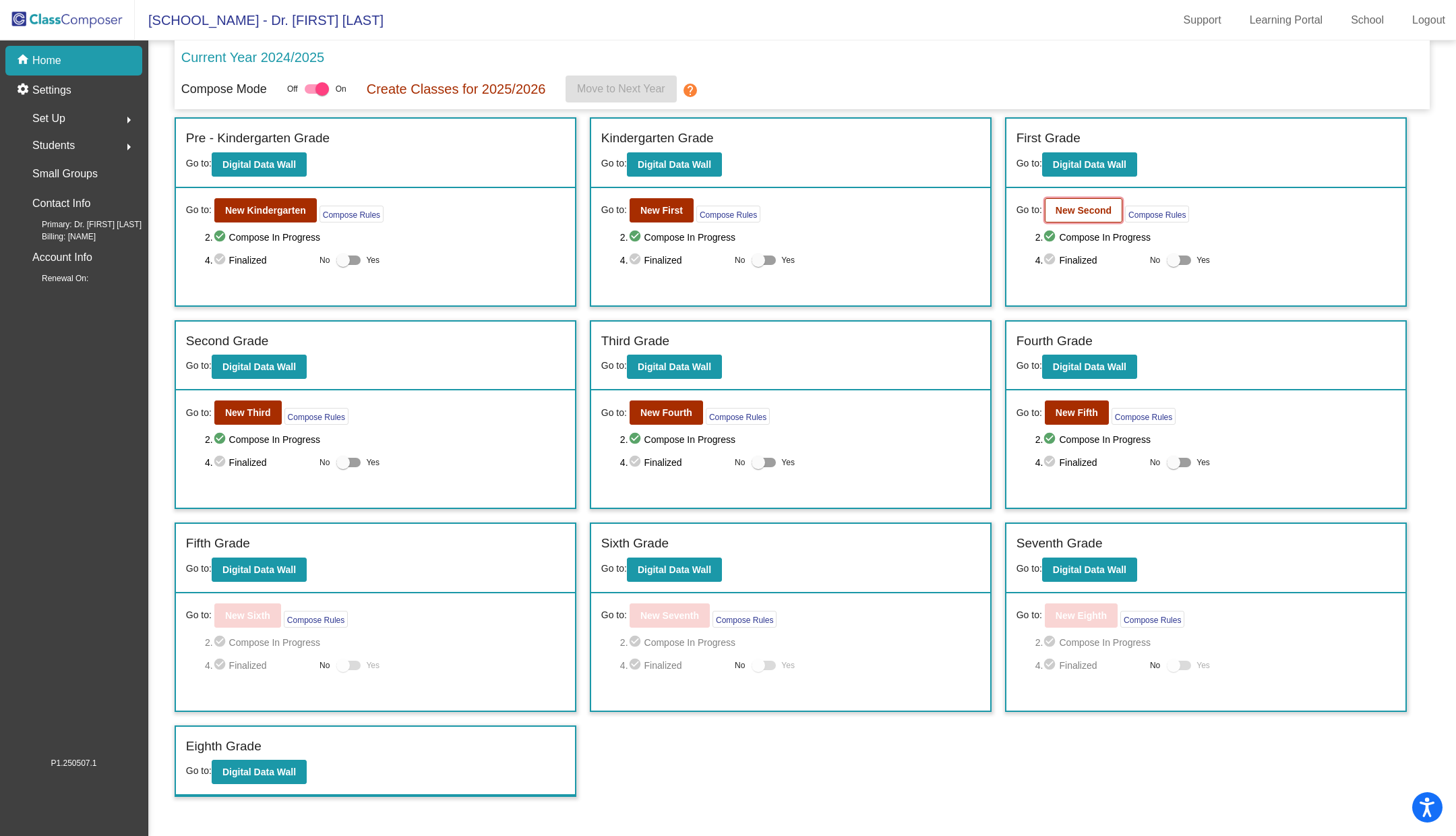 click on "New Second" 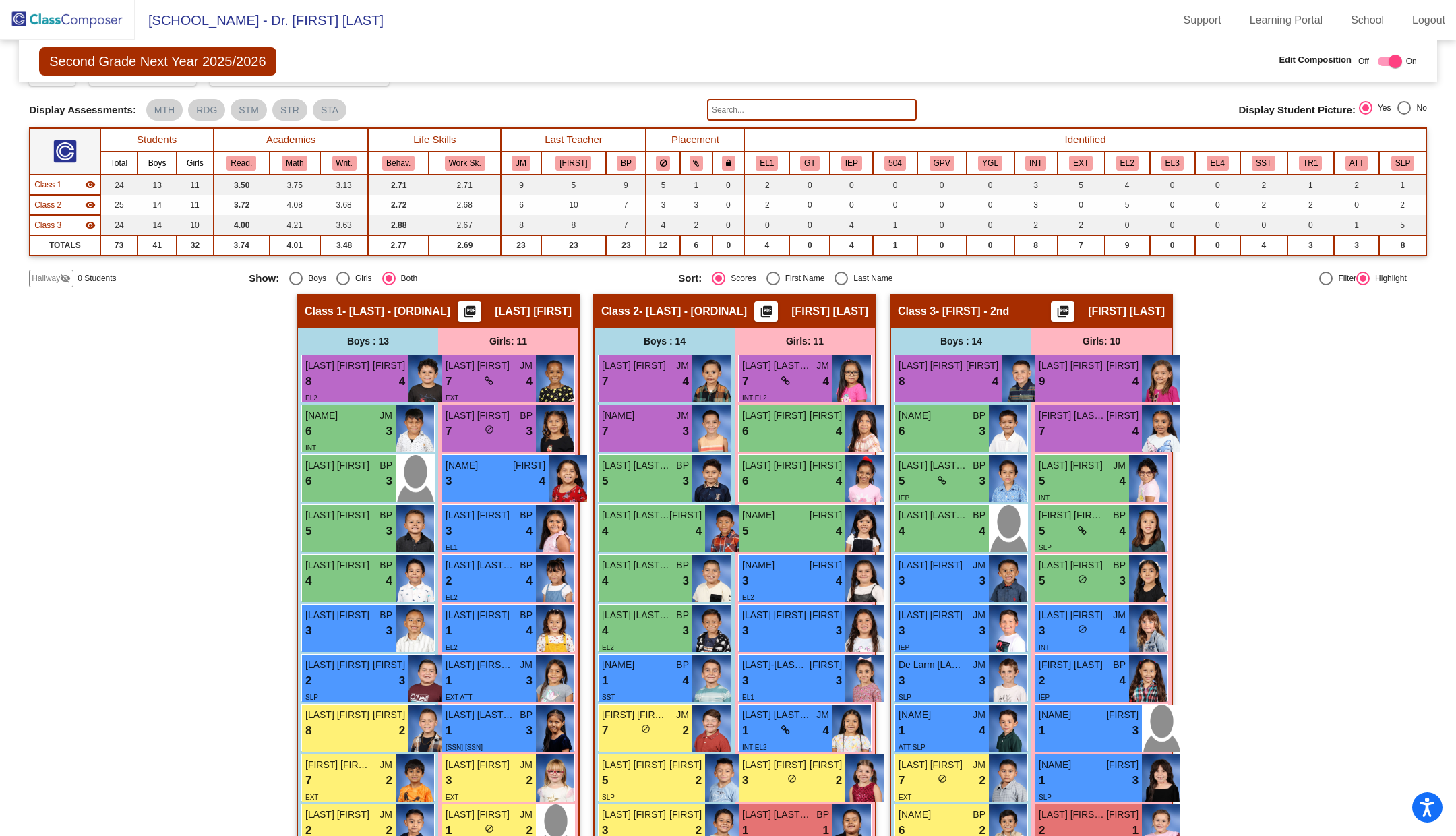 scroll, scrollTop: 0, scrollLeft: 0, axis: both 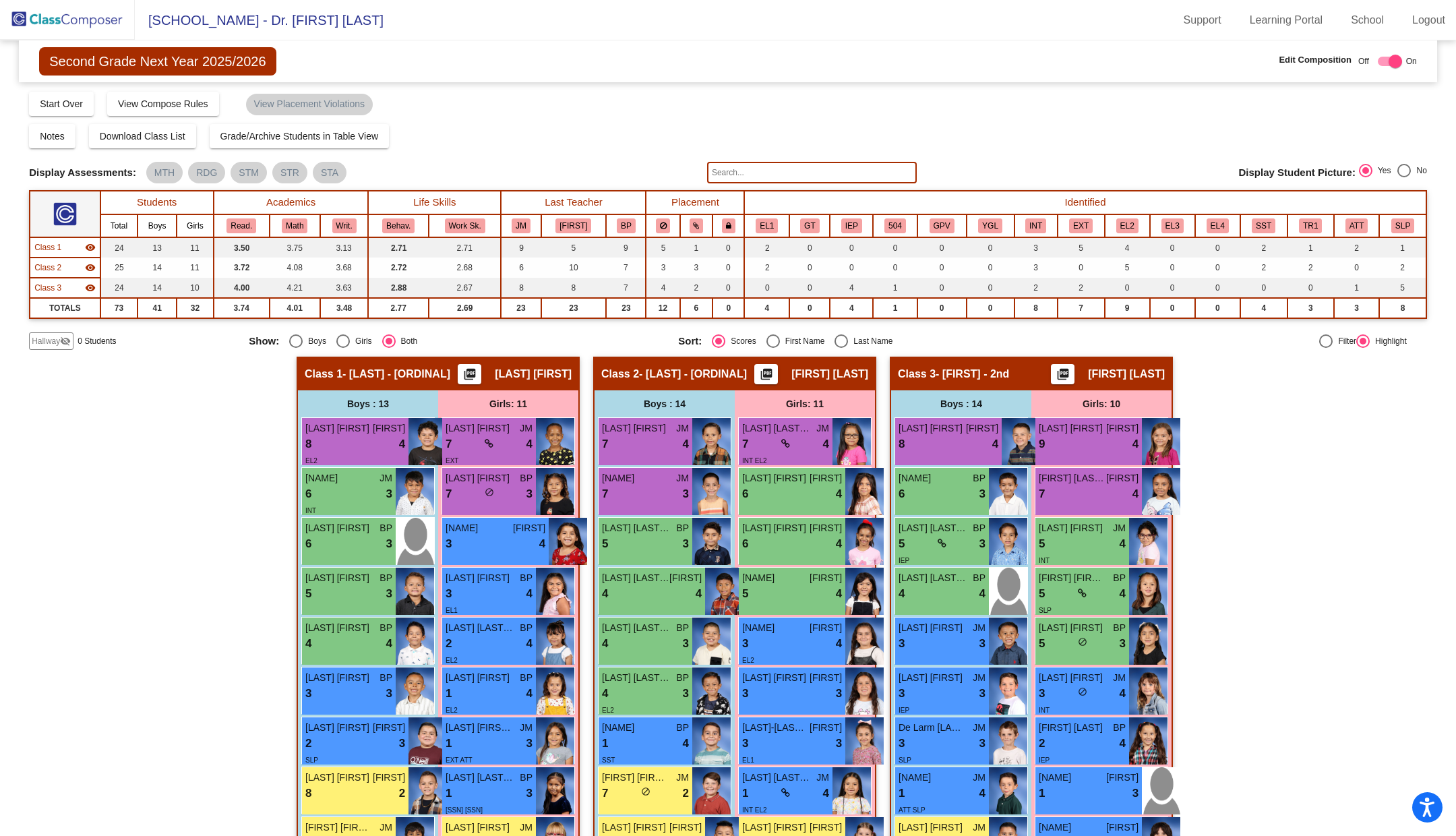 click 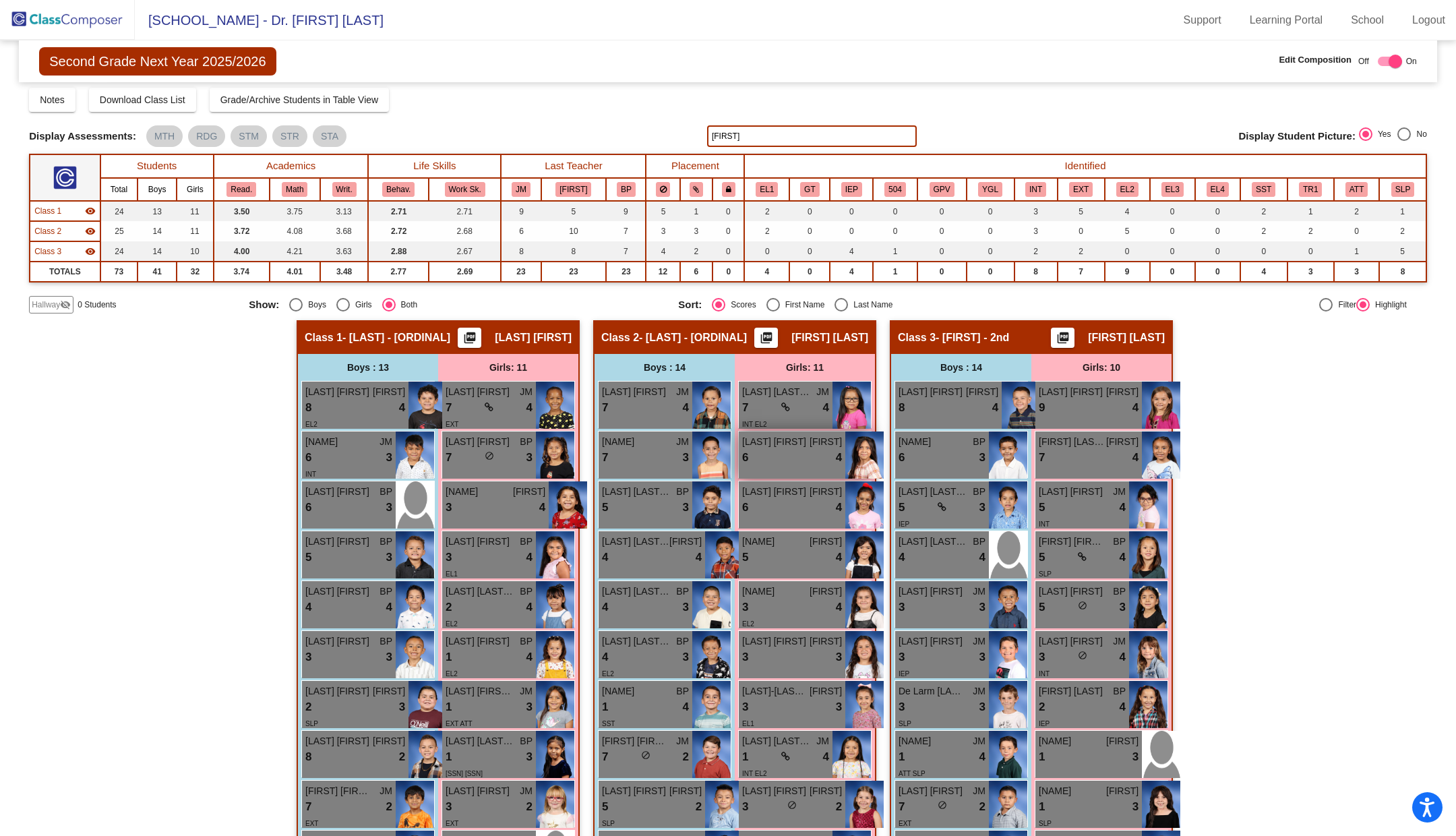 scroll, scrollTop: 0, scrollLeft: 0, axis: both 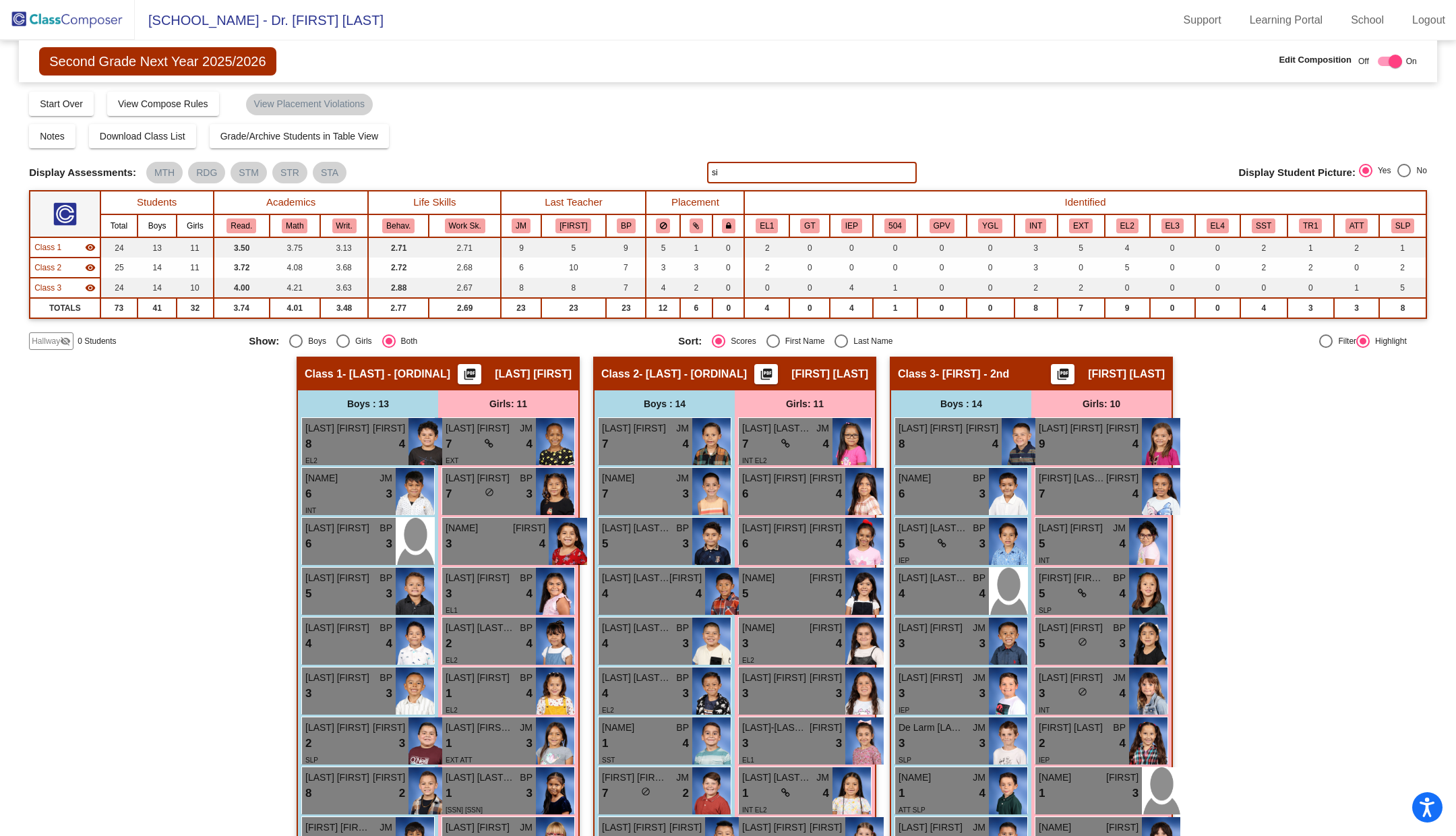 type on "s" 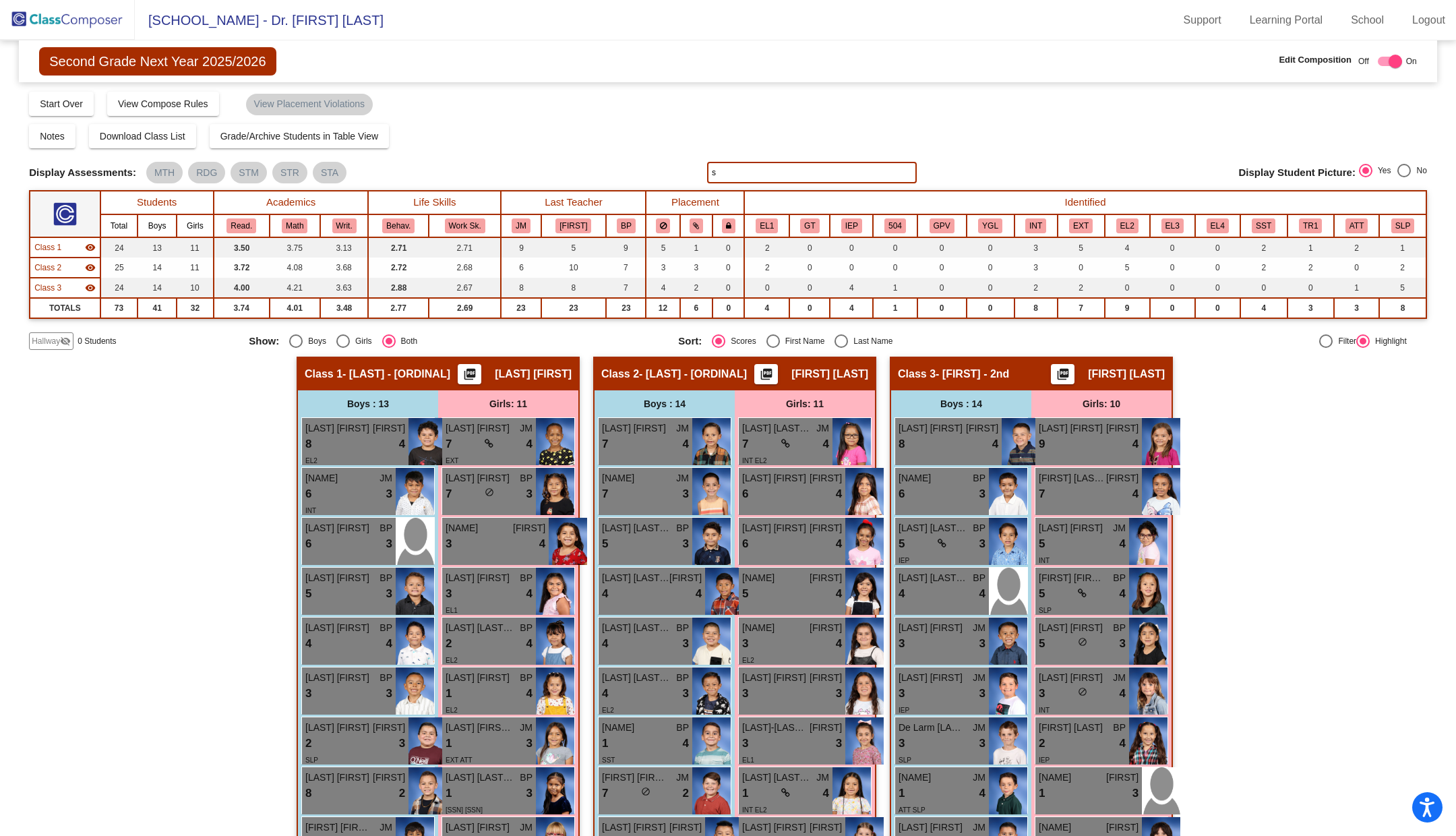 type 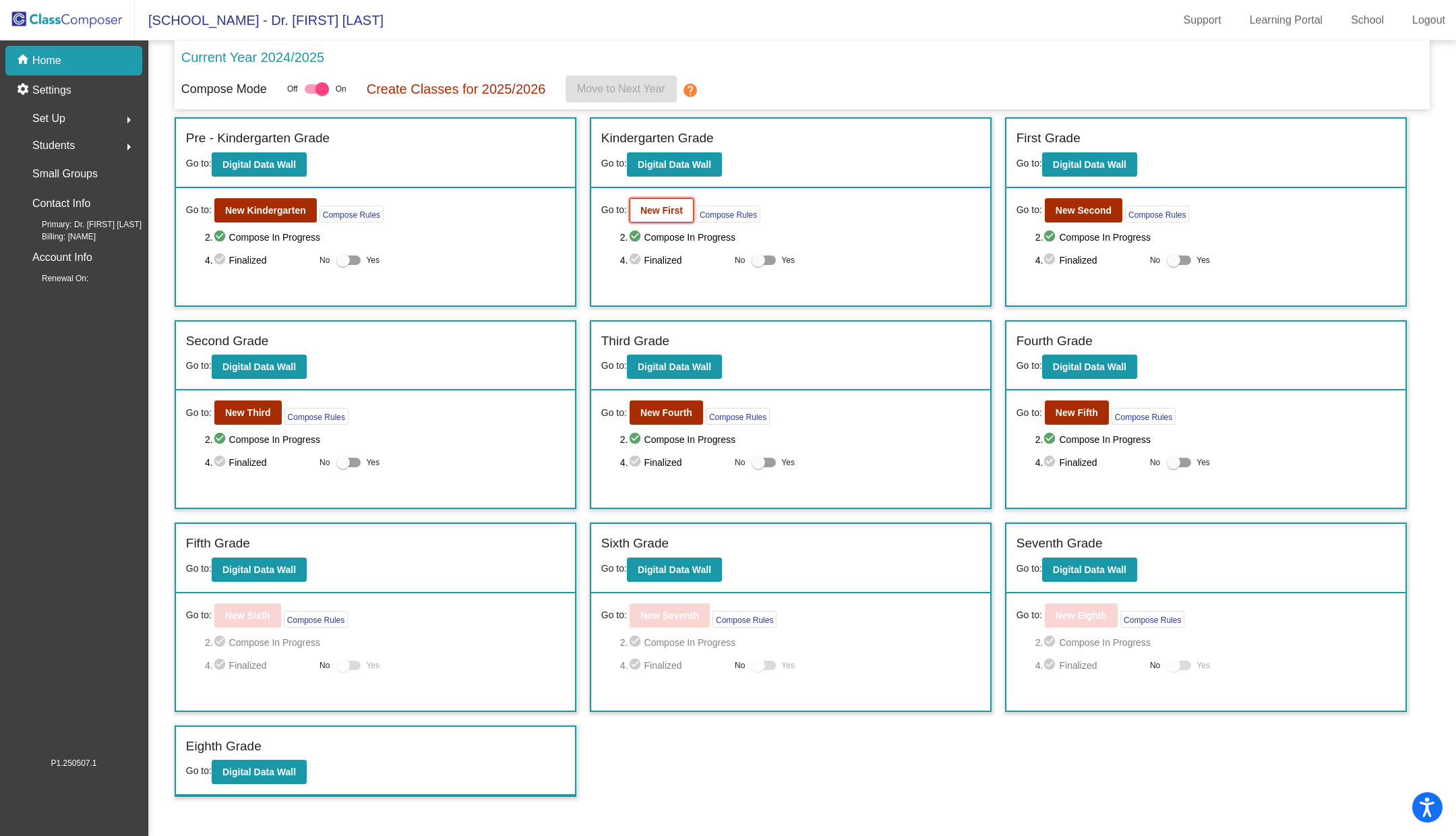 click on "New First" 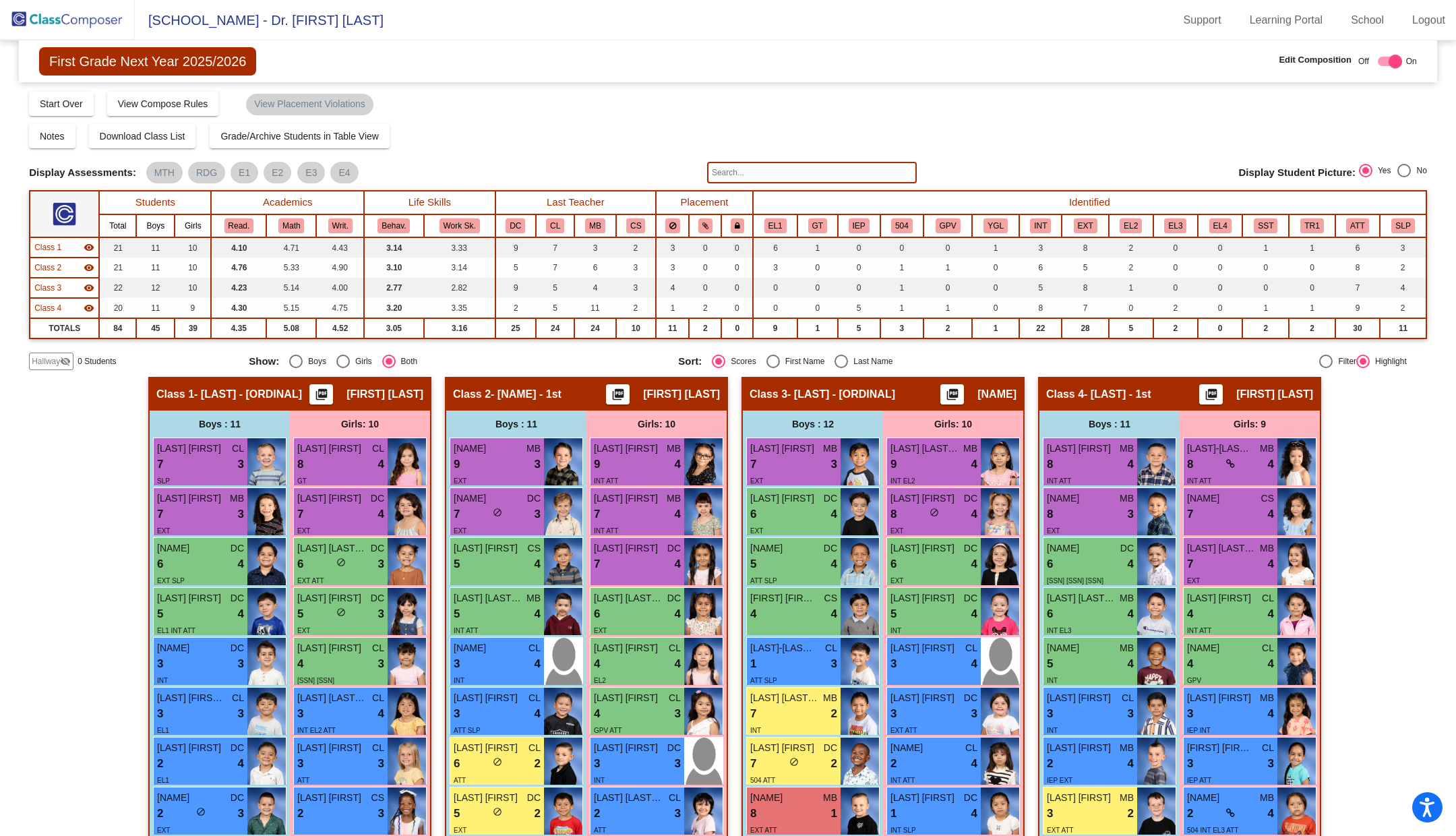 click 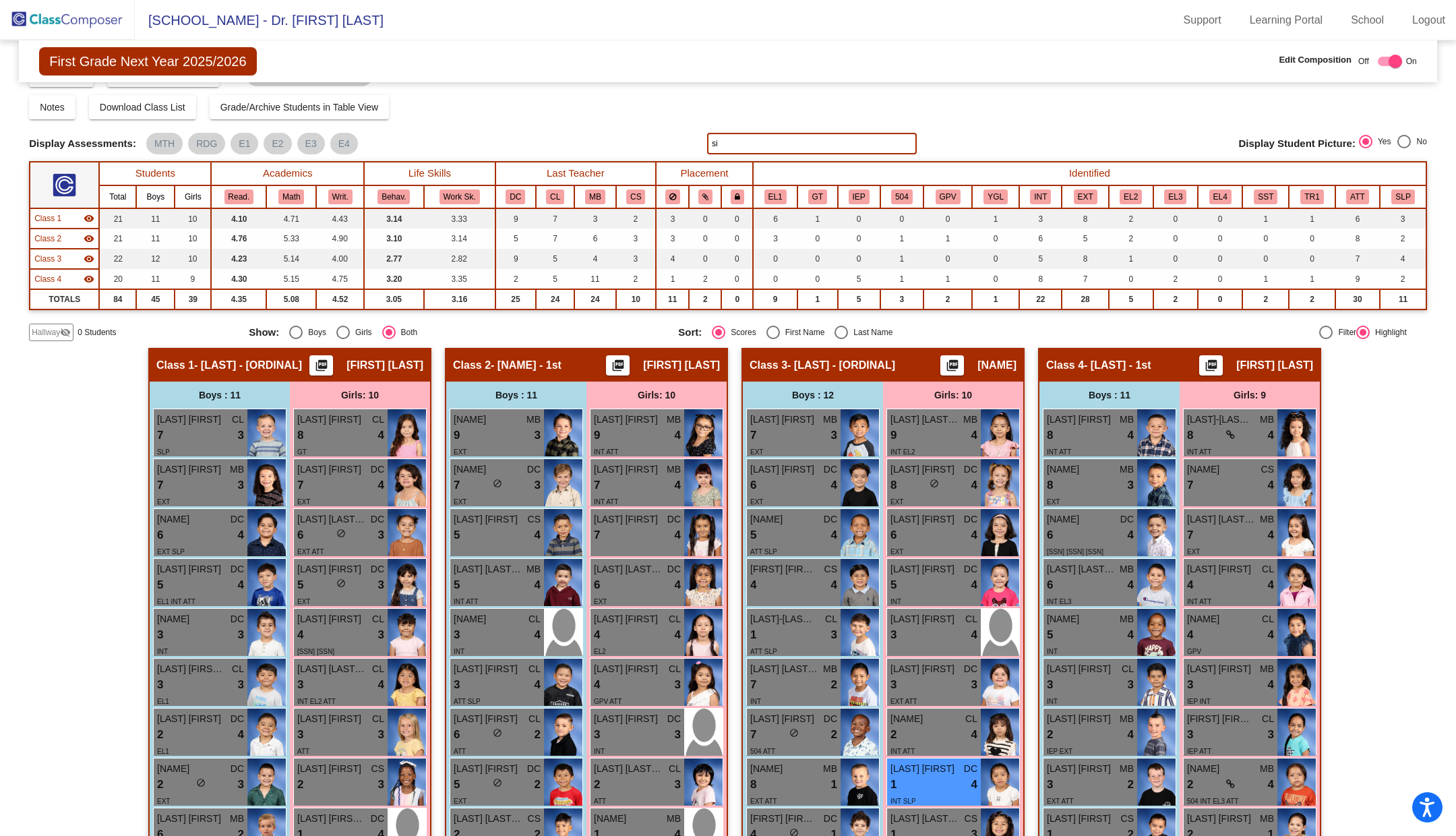 scroll, scrollTop: 0, scrollLeft: 0, axis: both 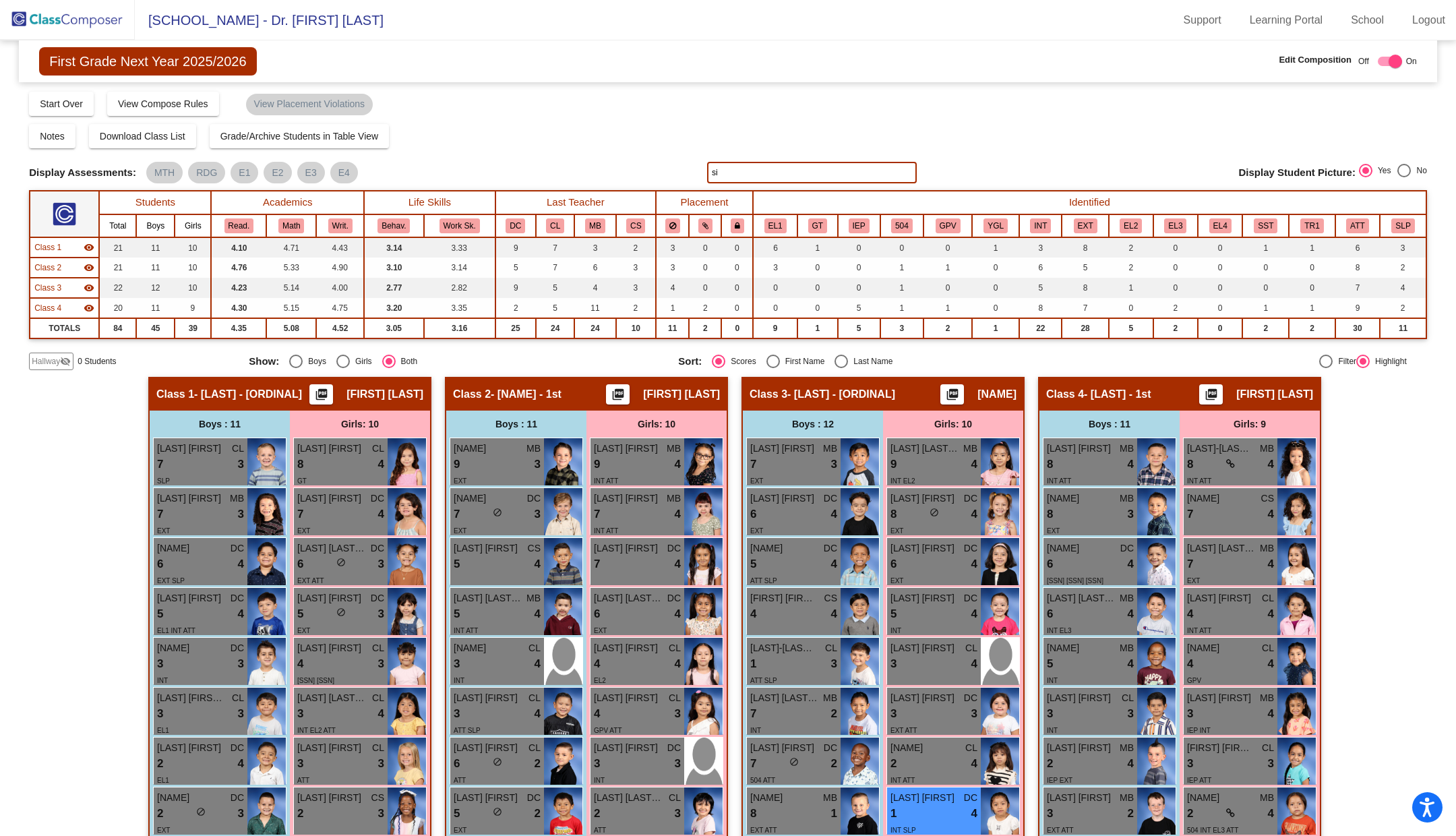type on "s" 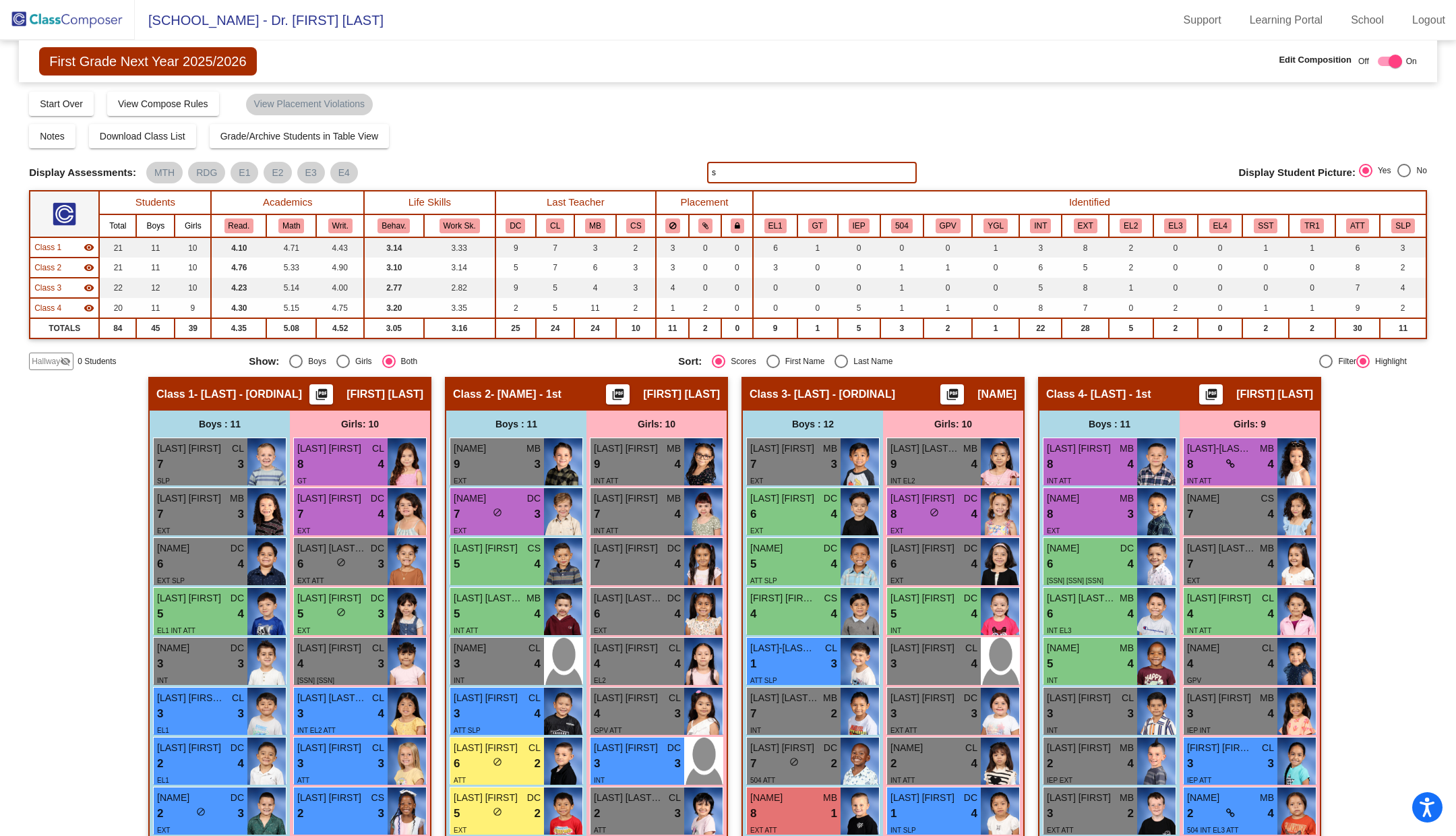 type 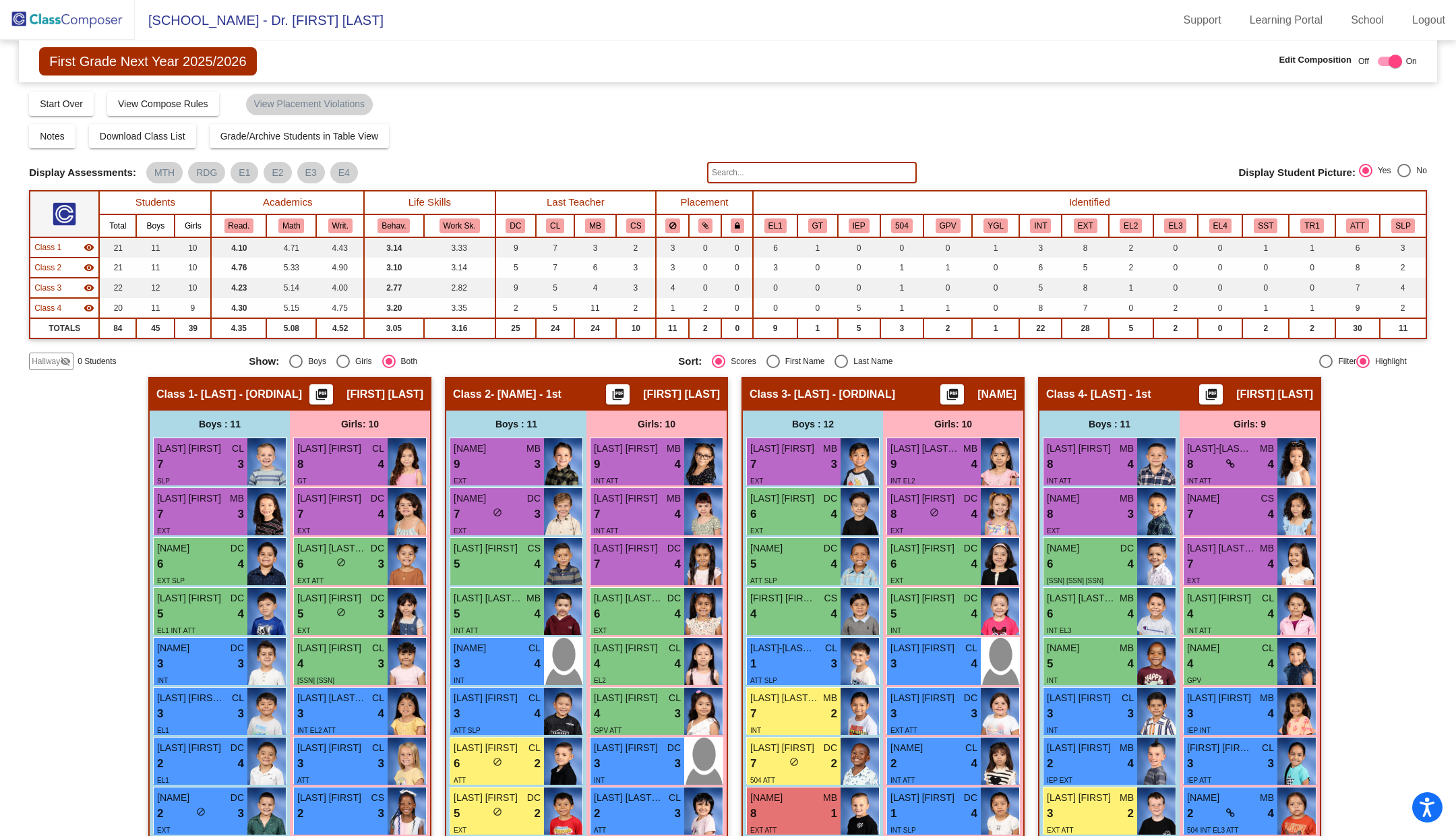 click 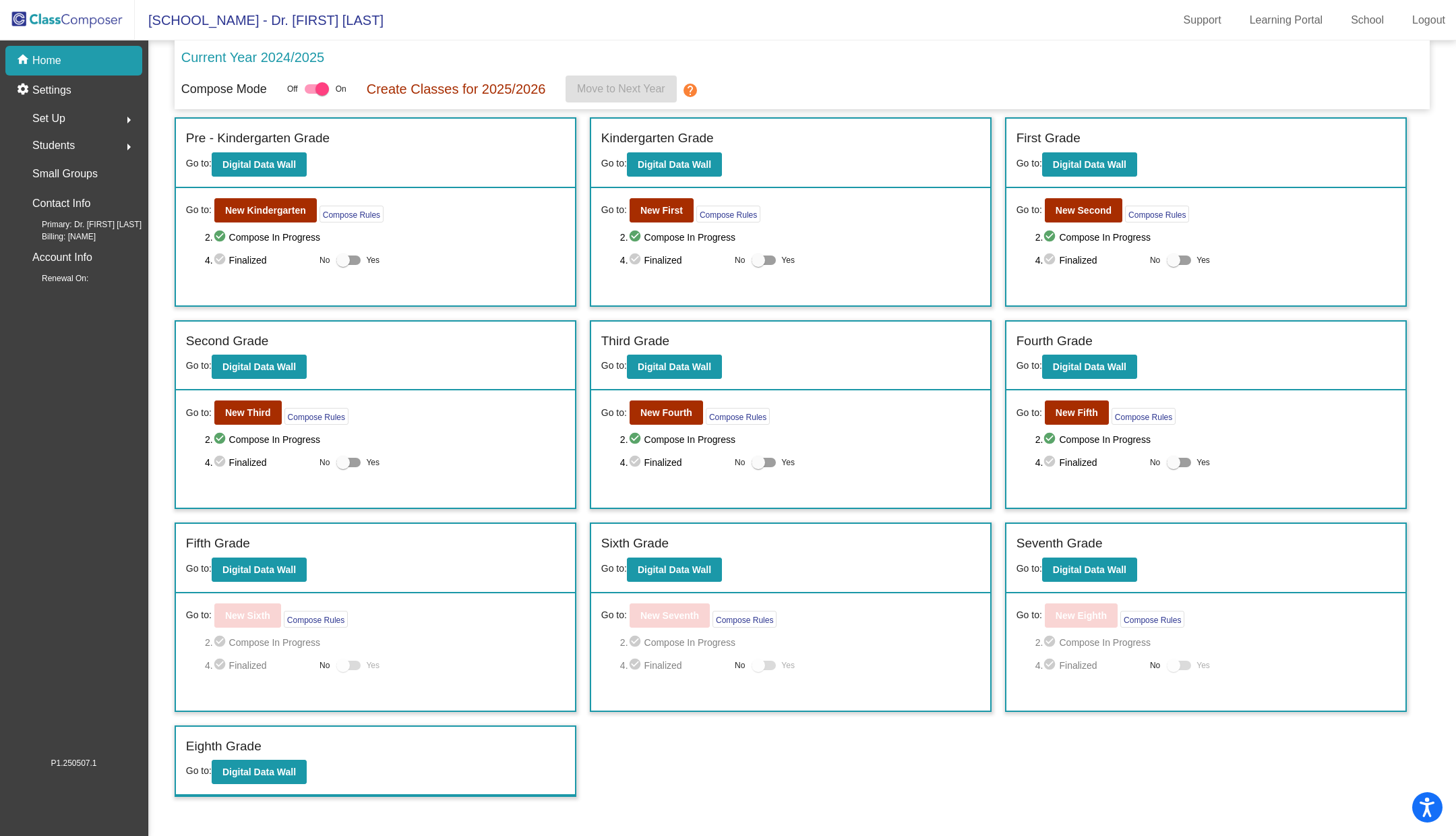 click on "Students  arrow_right" 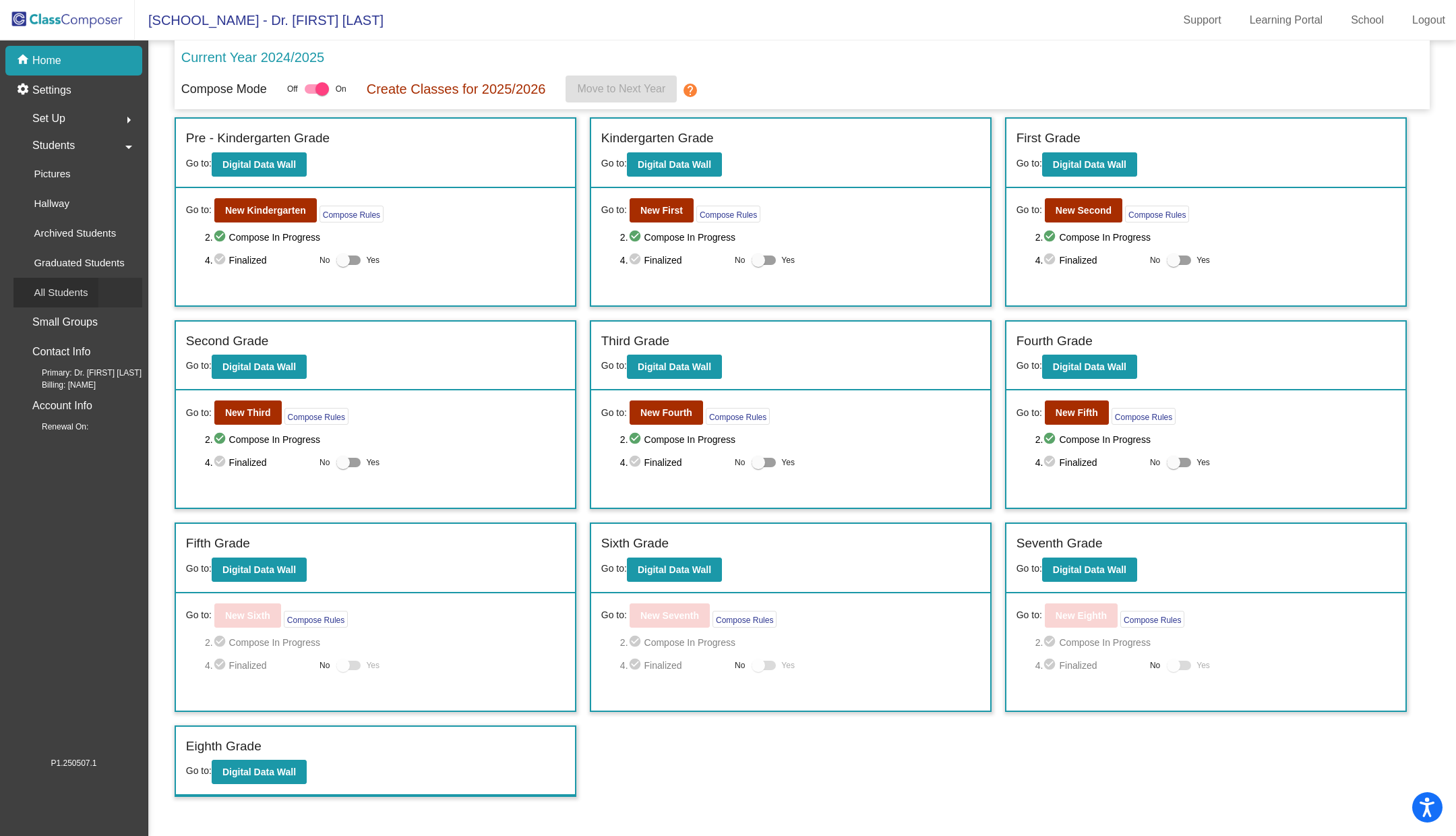 click on "All Students" 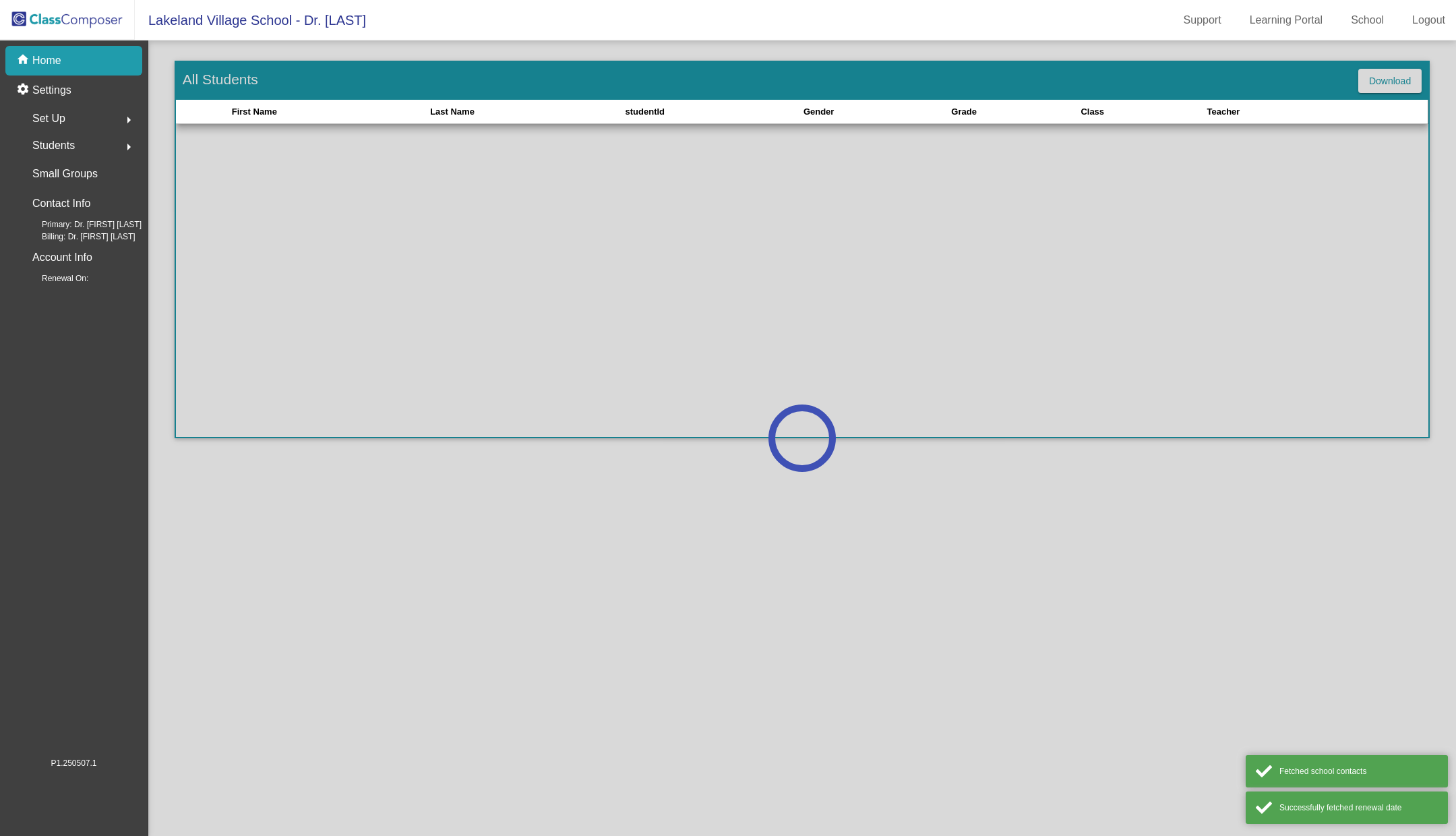 scroll, scrollTop: 0, scrollLeft: 0, axis: both 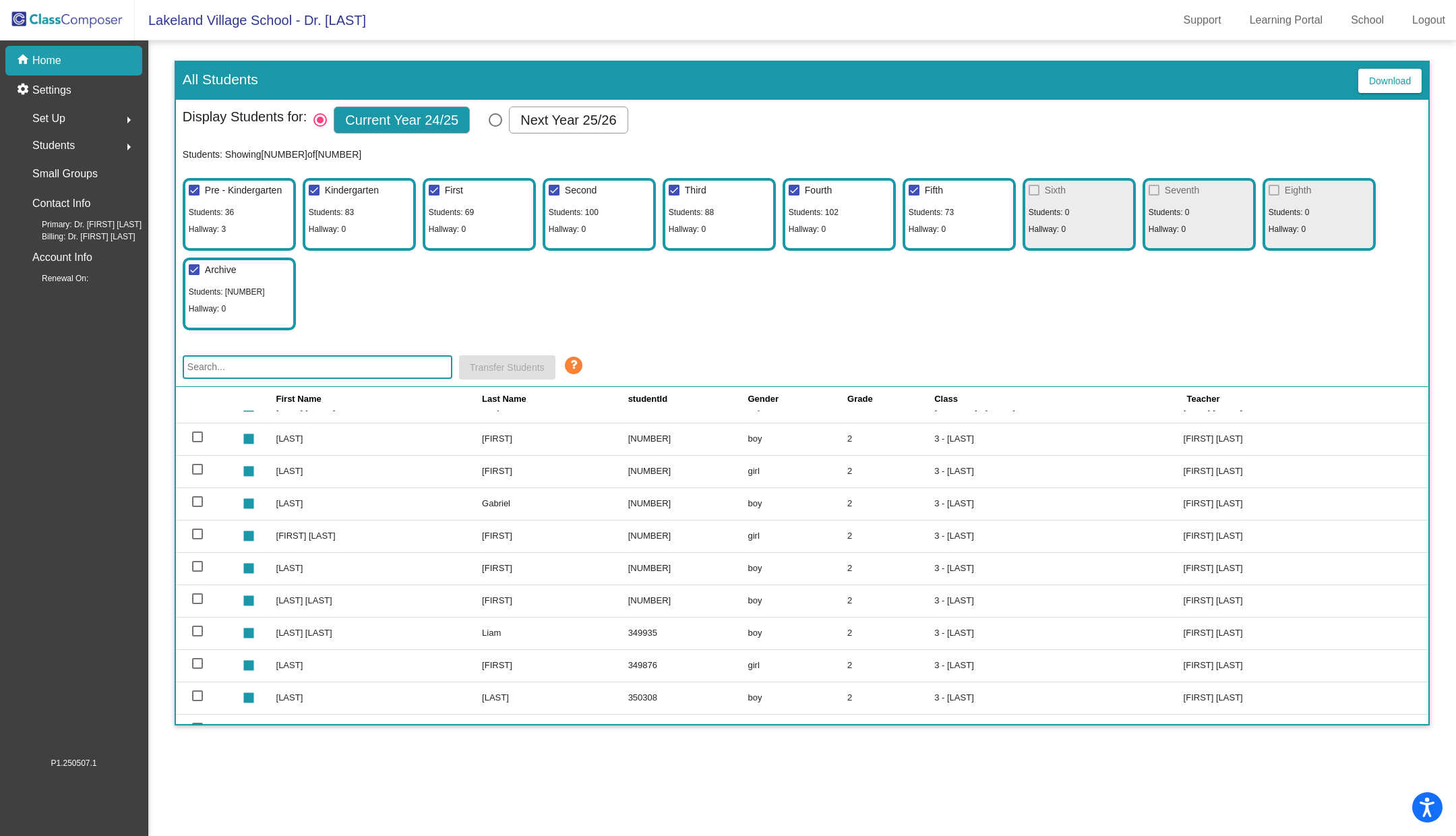 click 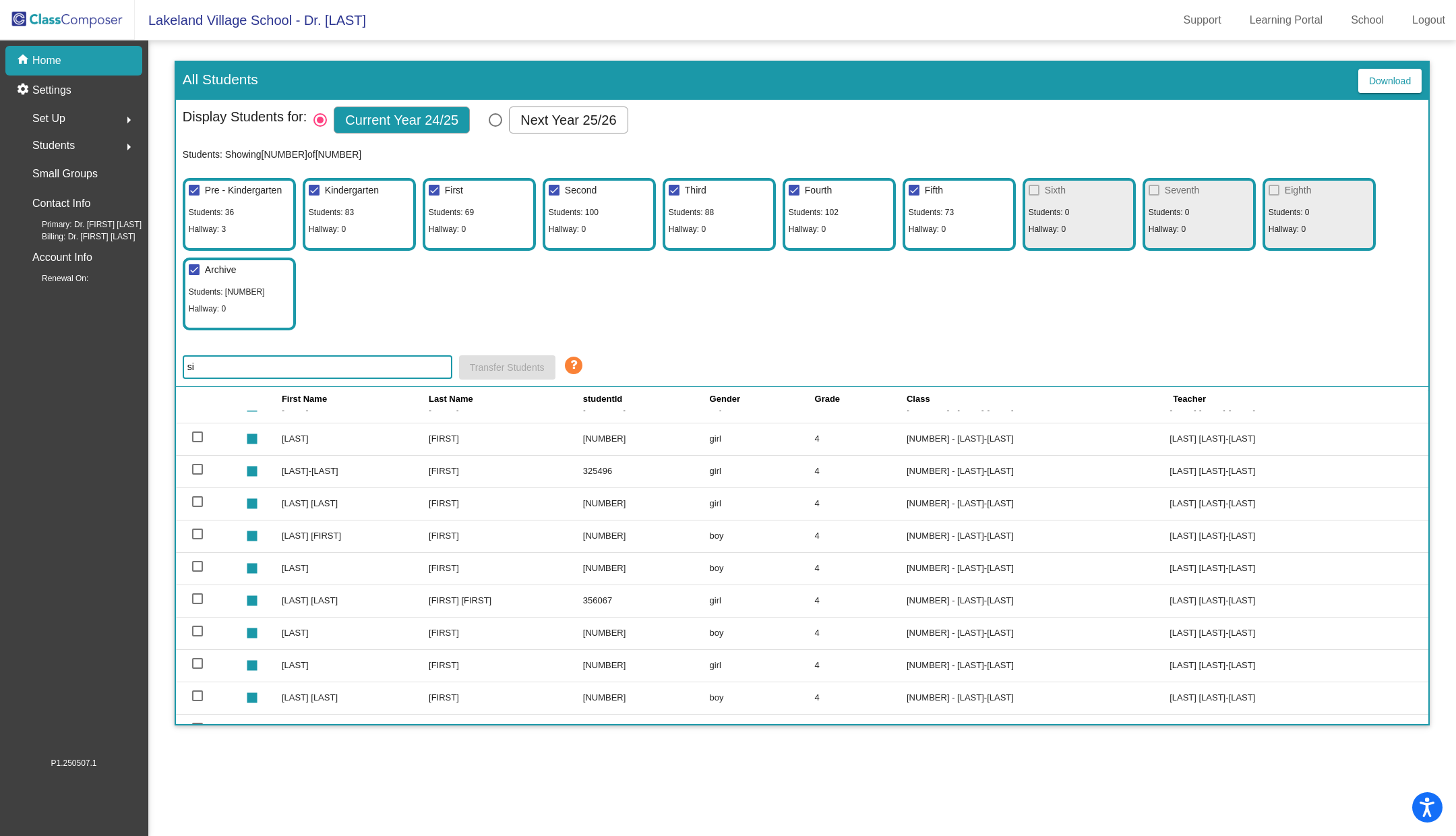 scroll, scrollTop: 10, scrollLeft: 0, axis: vertical 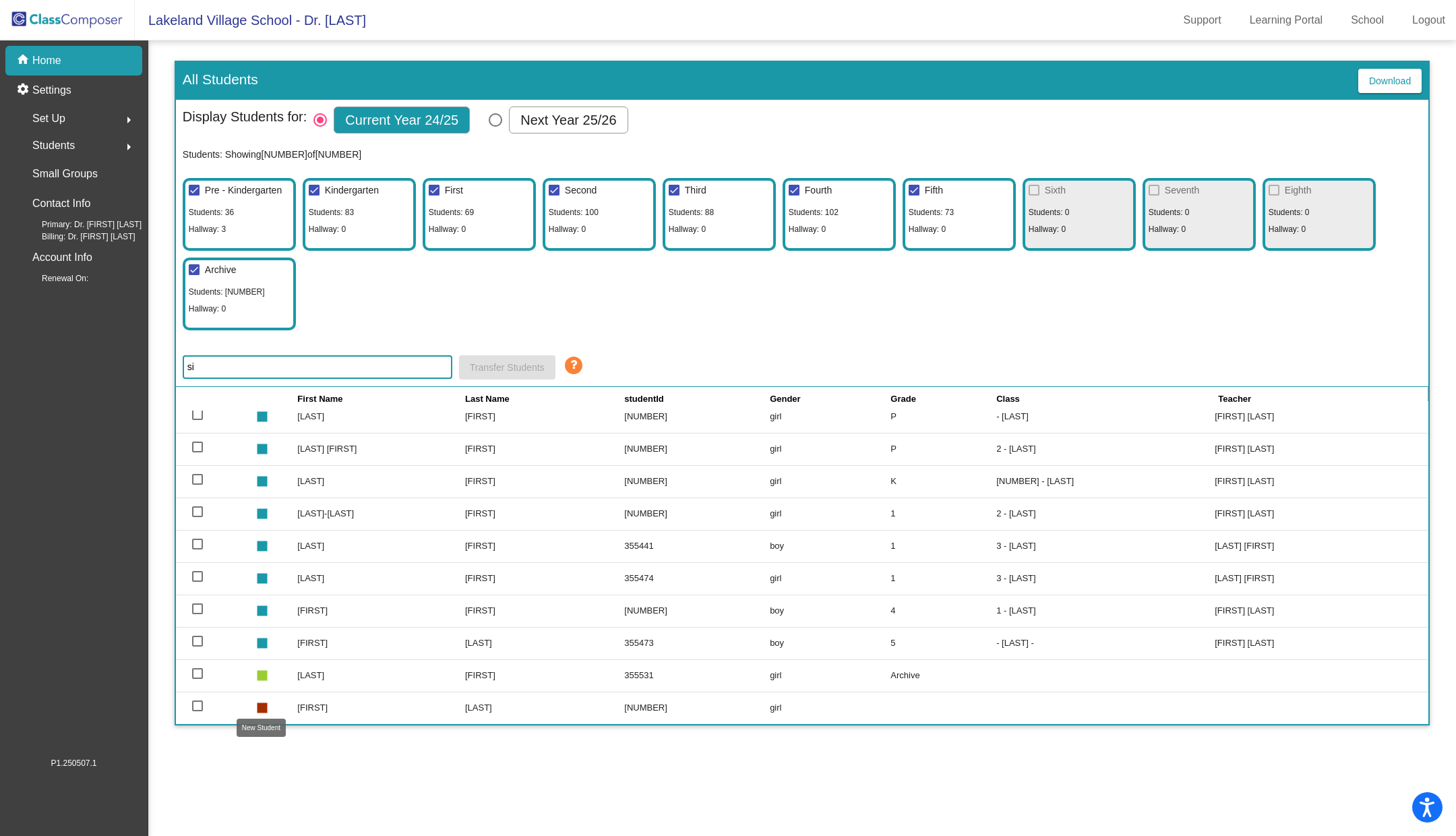 type on "si" 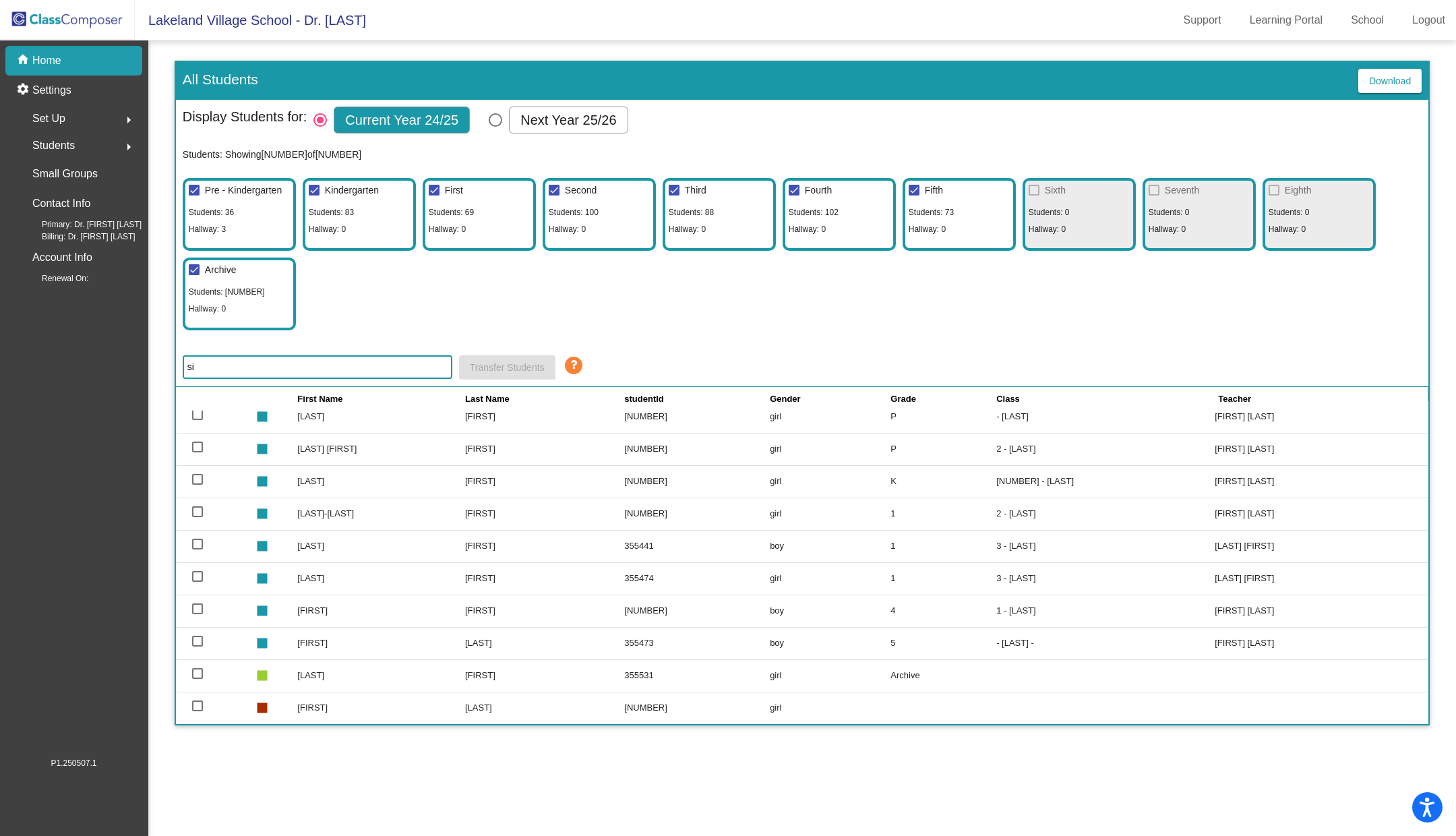 click on "stop" 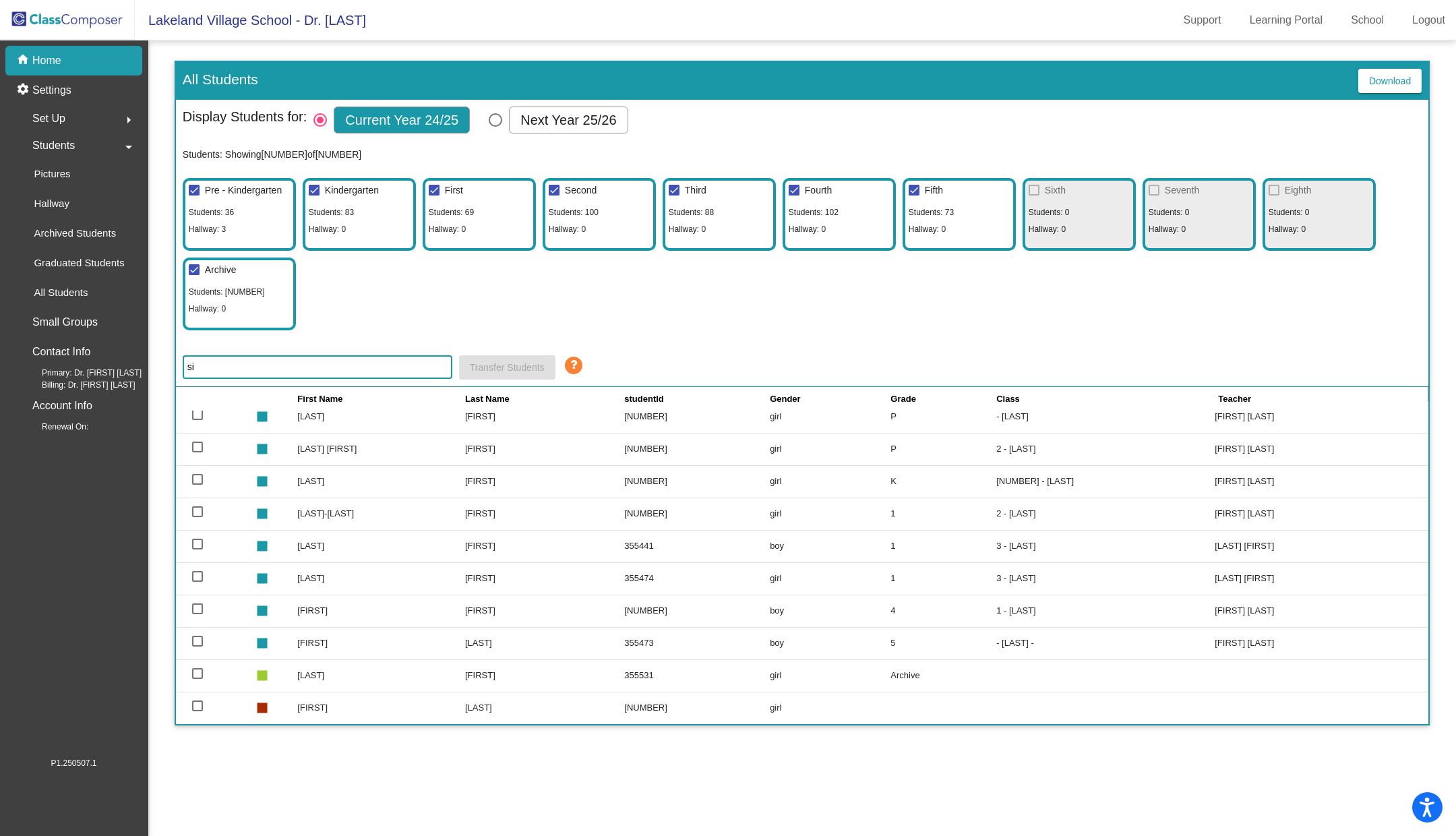 click on "Students" 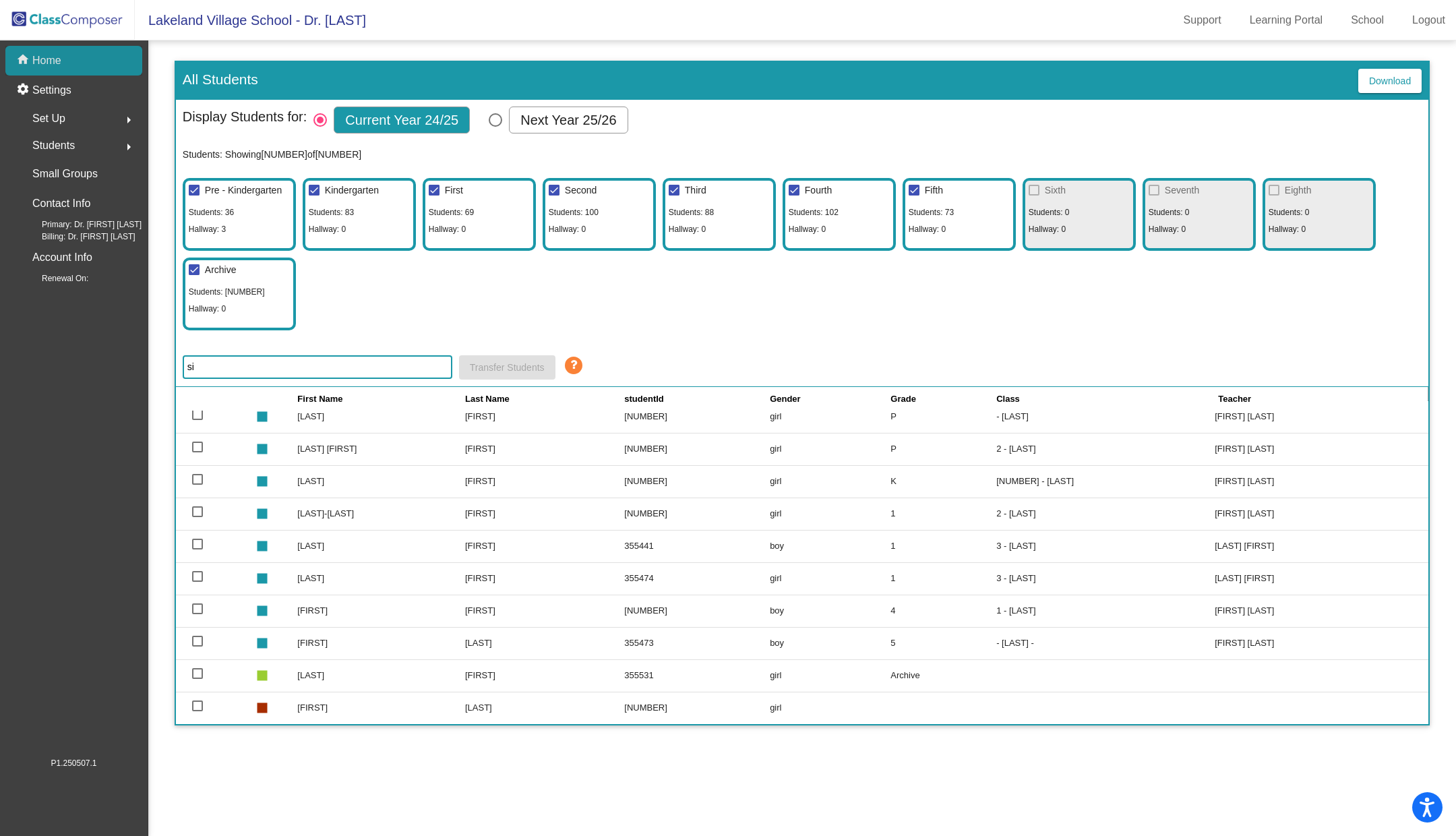 click on "Home" 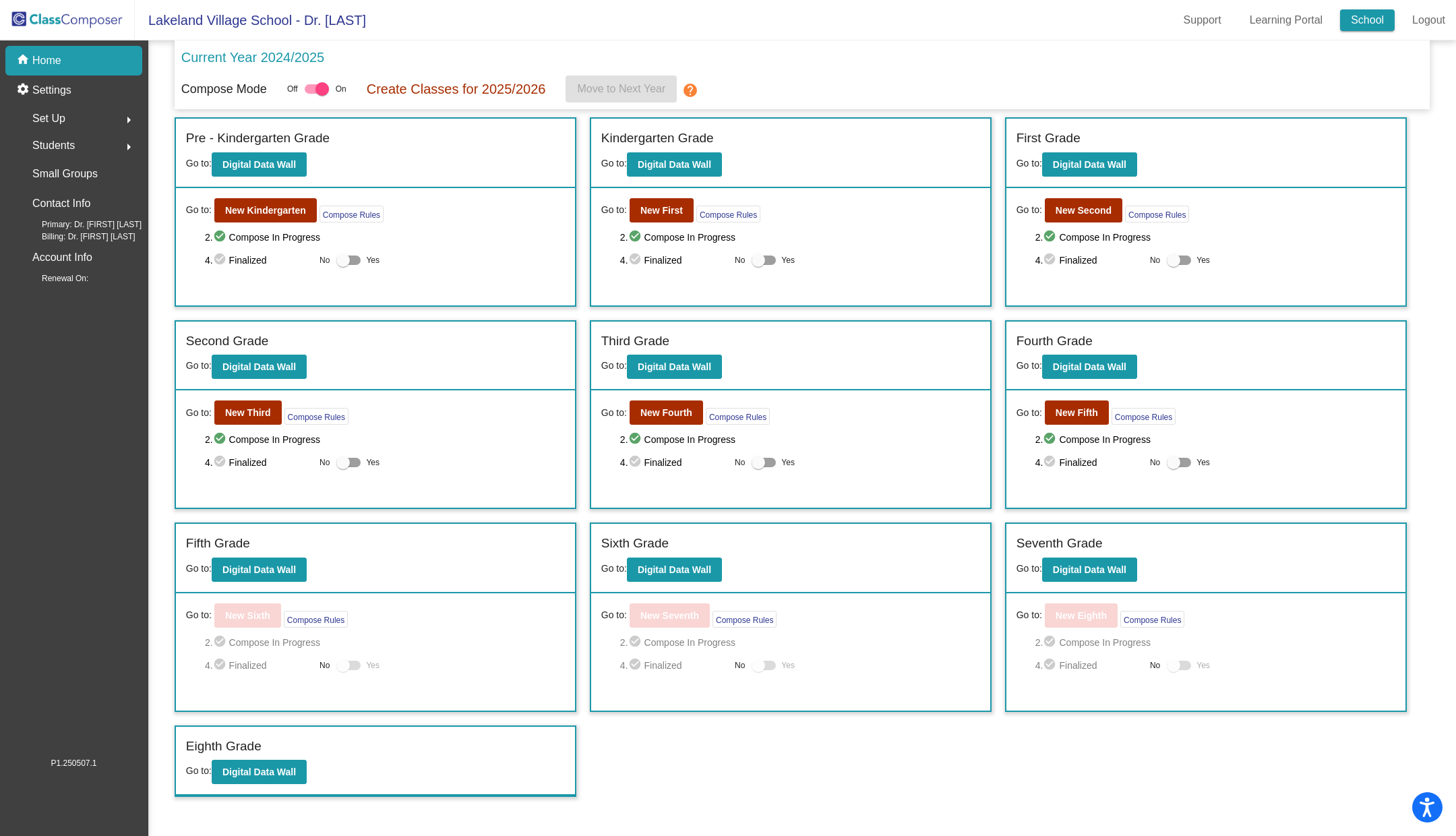 click on "School" 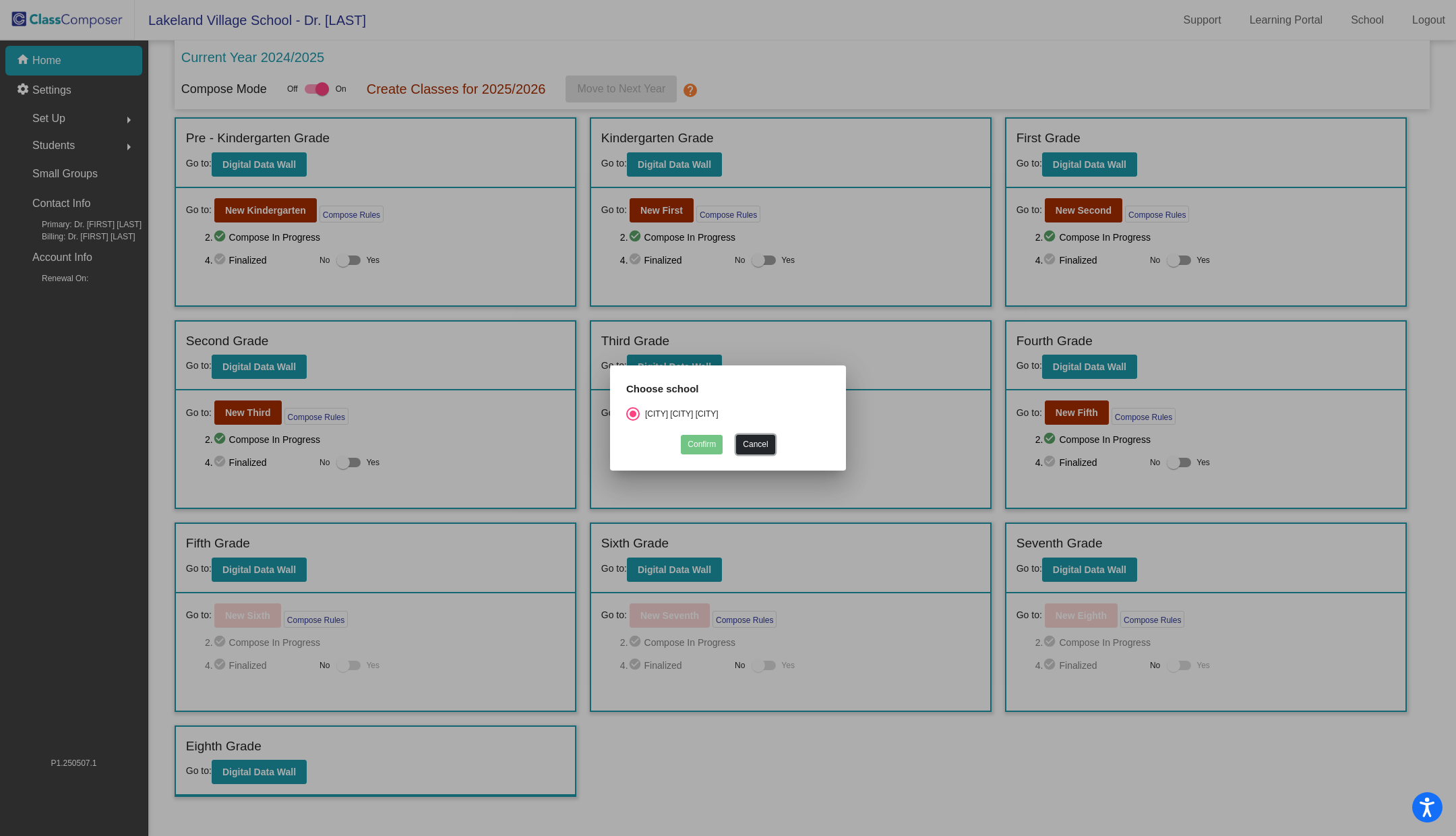 click on "Cancel" at bounding box center [755, 444] 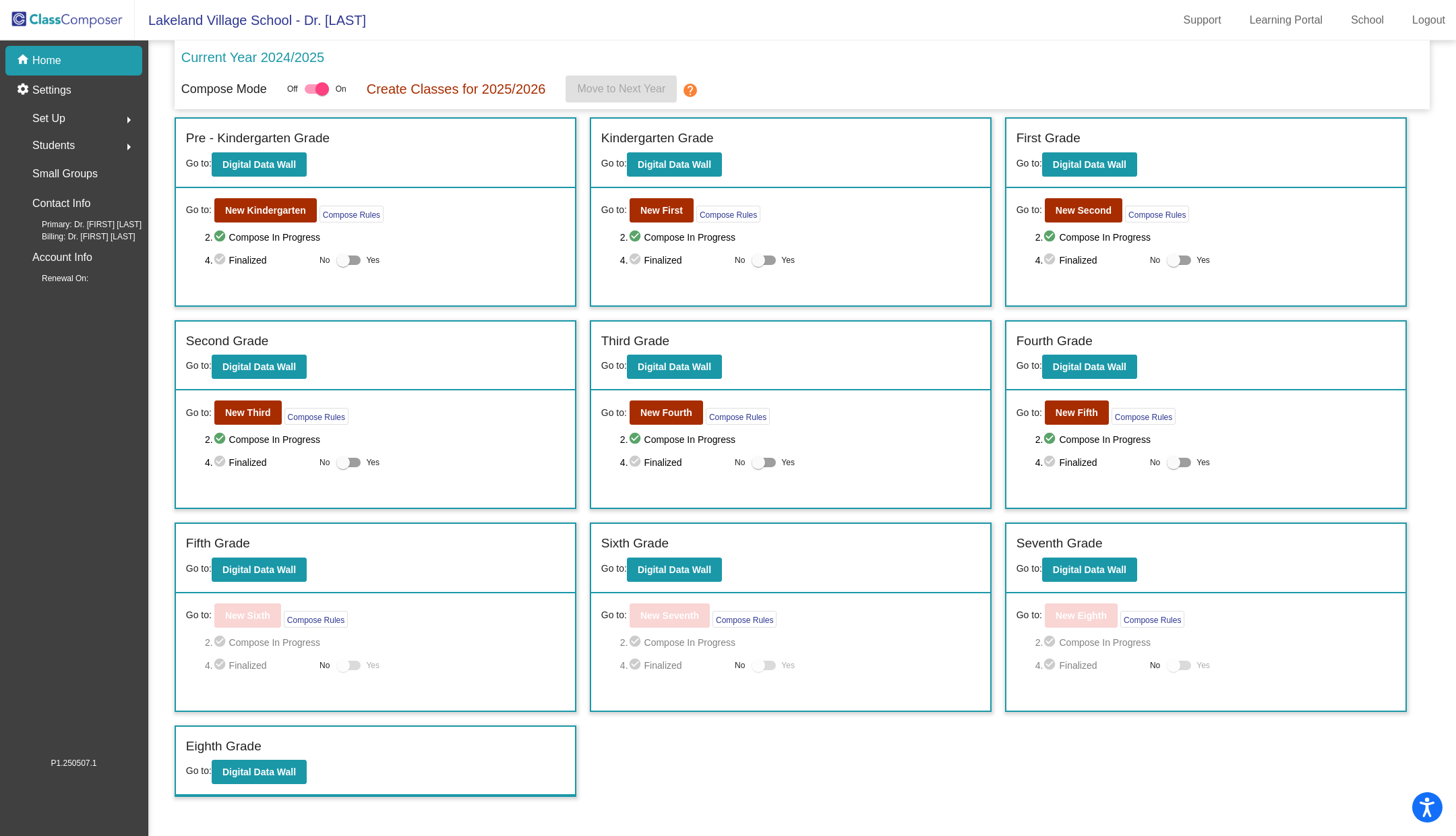 click on "Set Up" 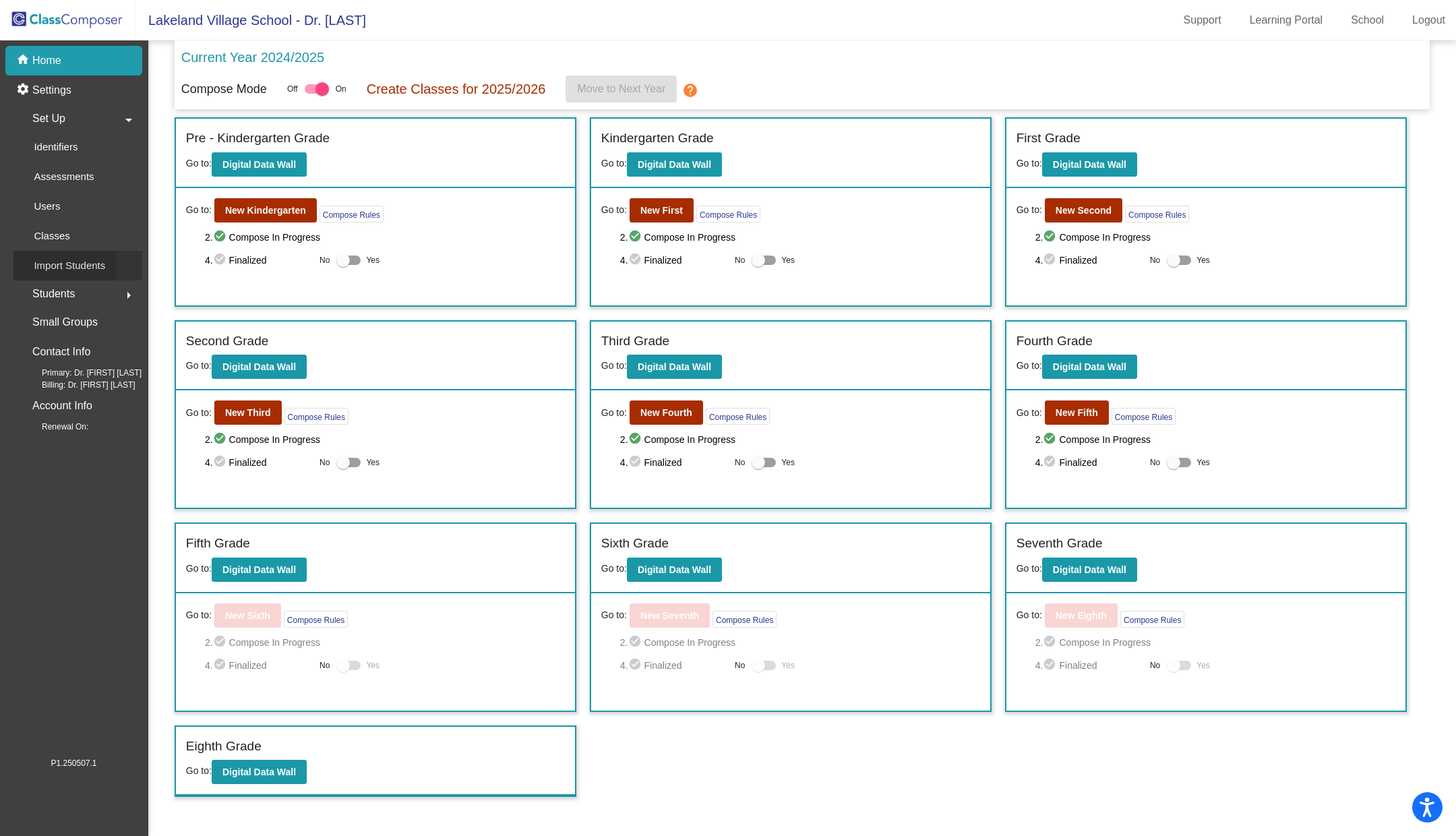 click on "Import Students" 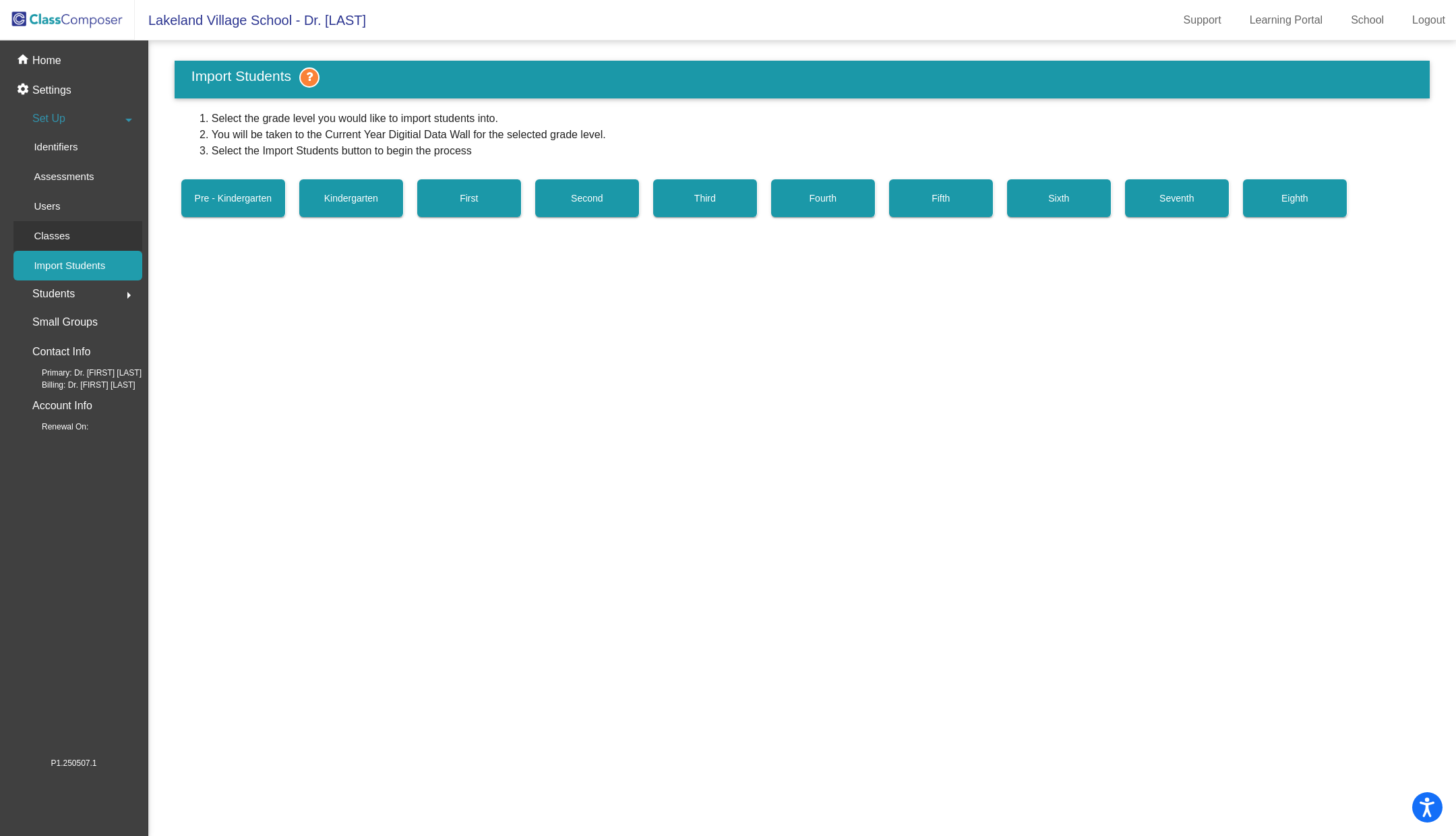 click on "Classes" 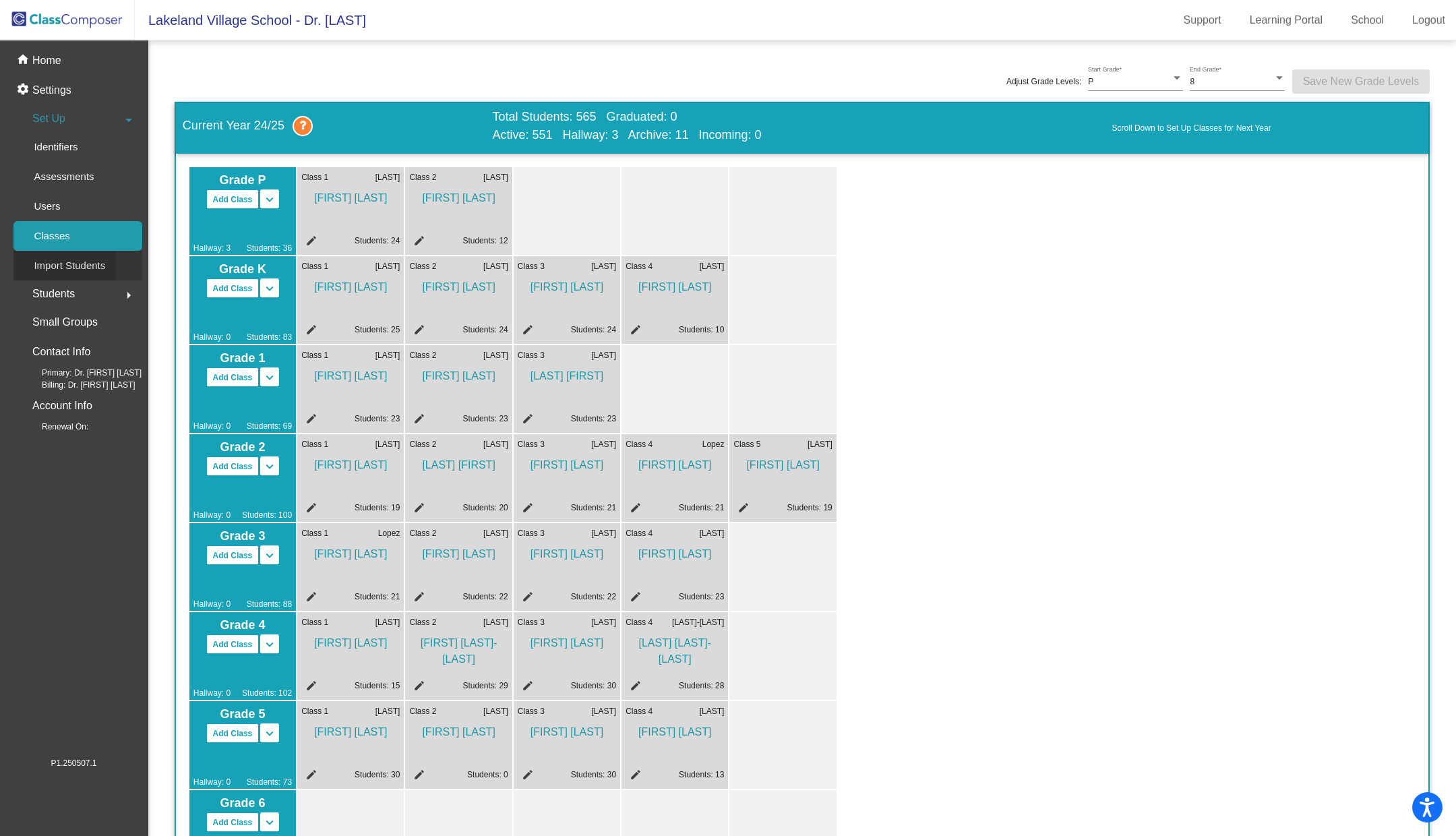 click on "Import Students" 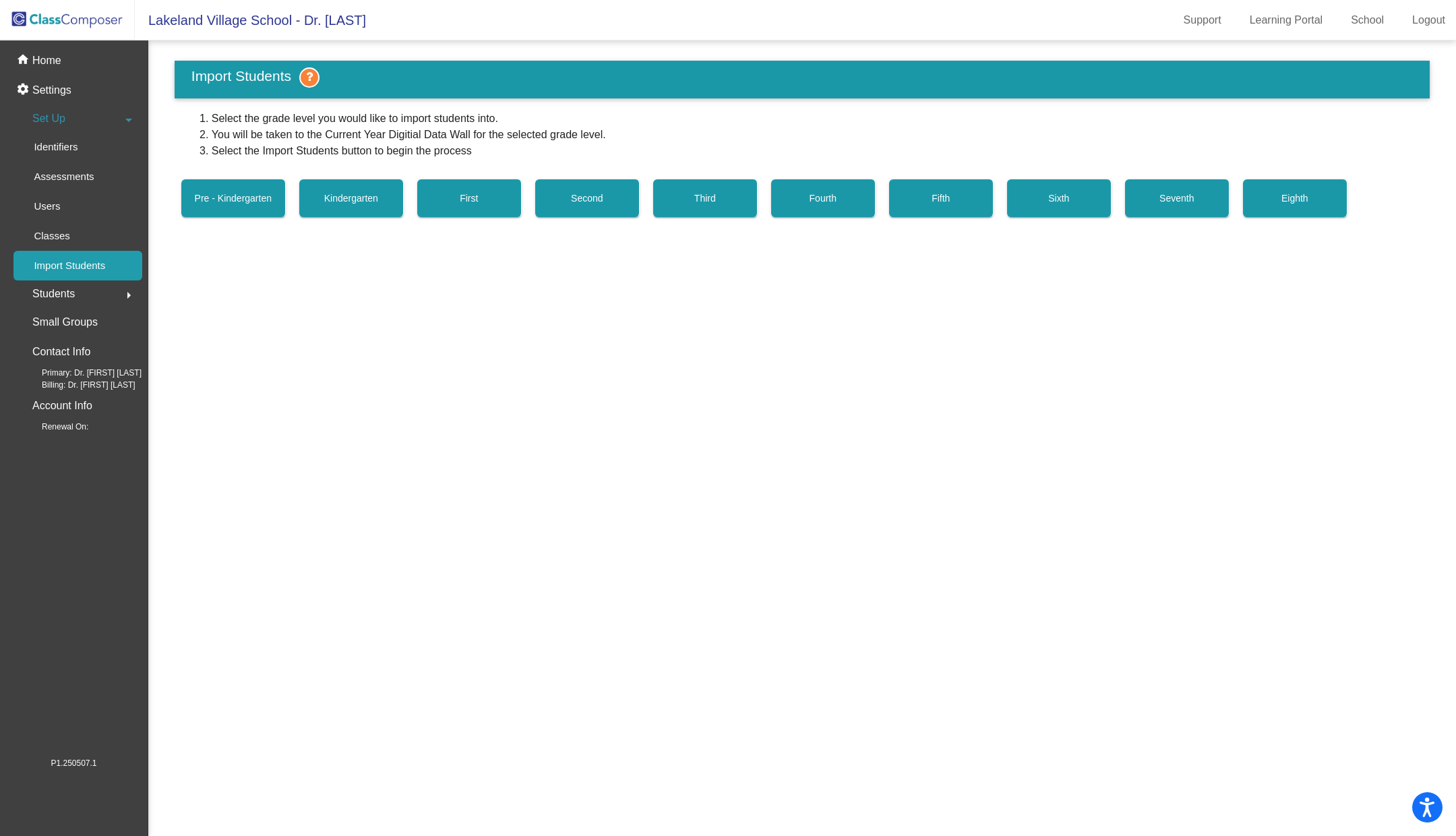 click on "Students" 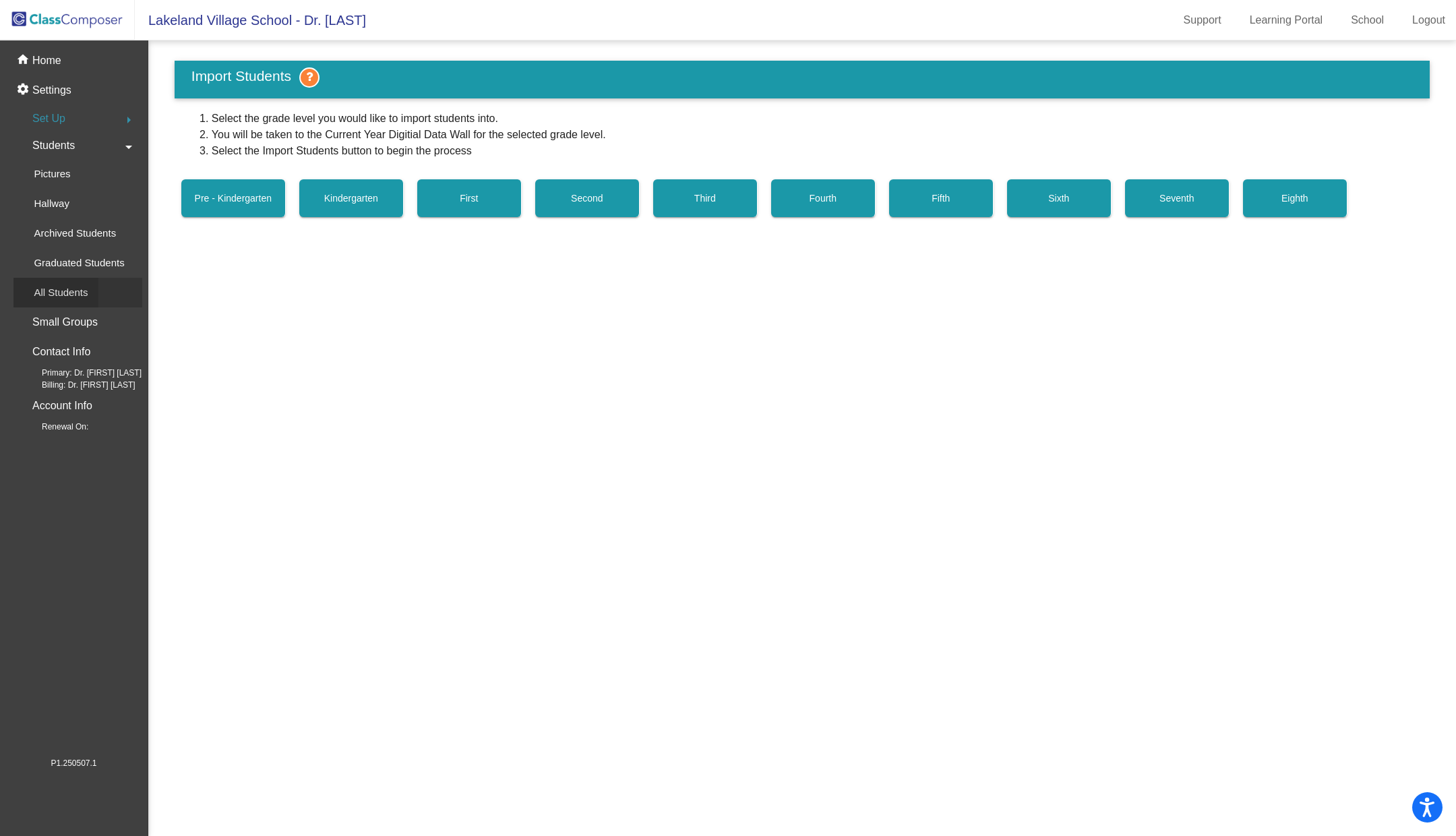 click on "All Students" 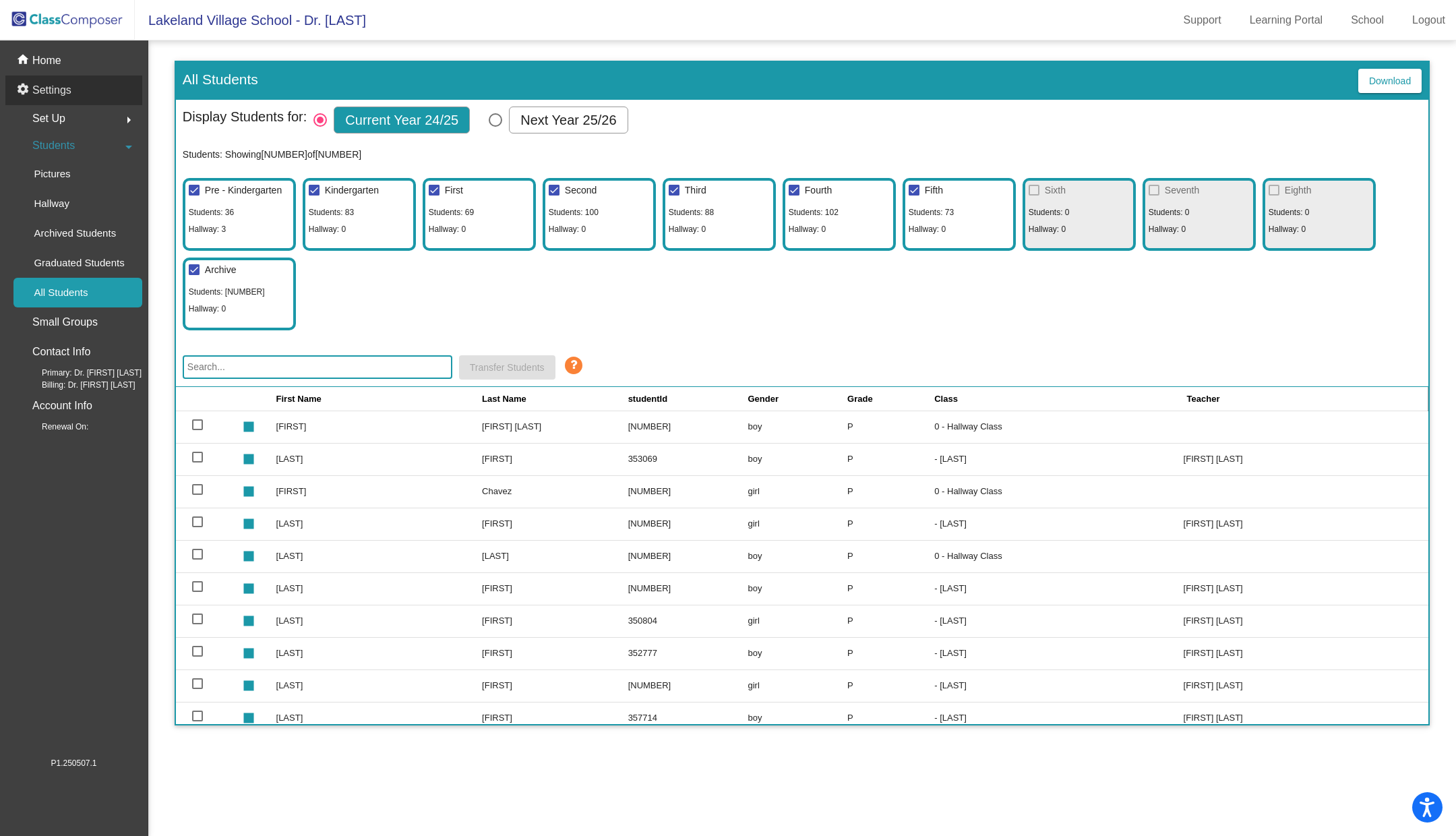 click on "Settings" 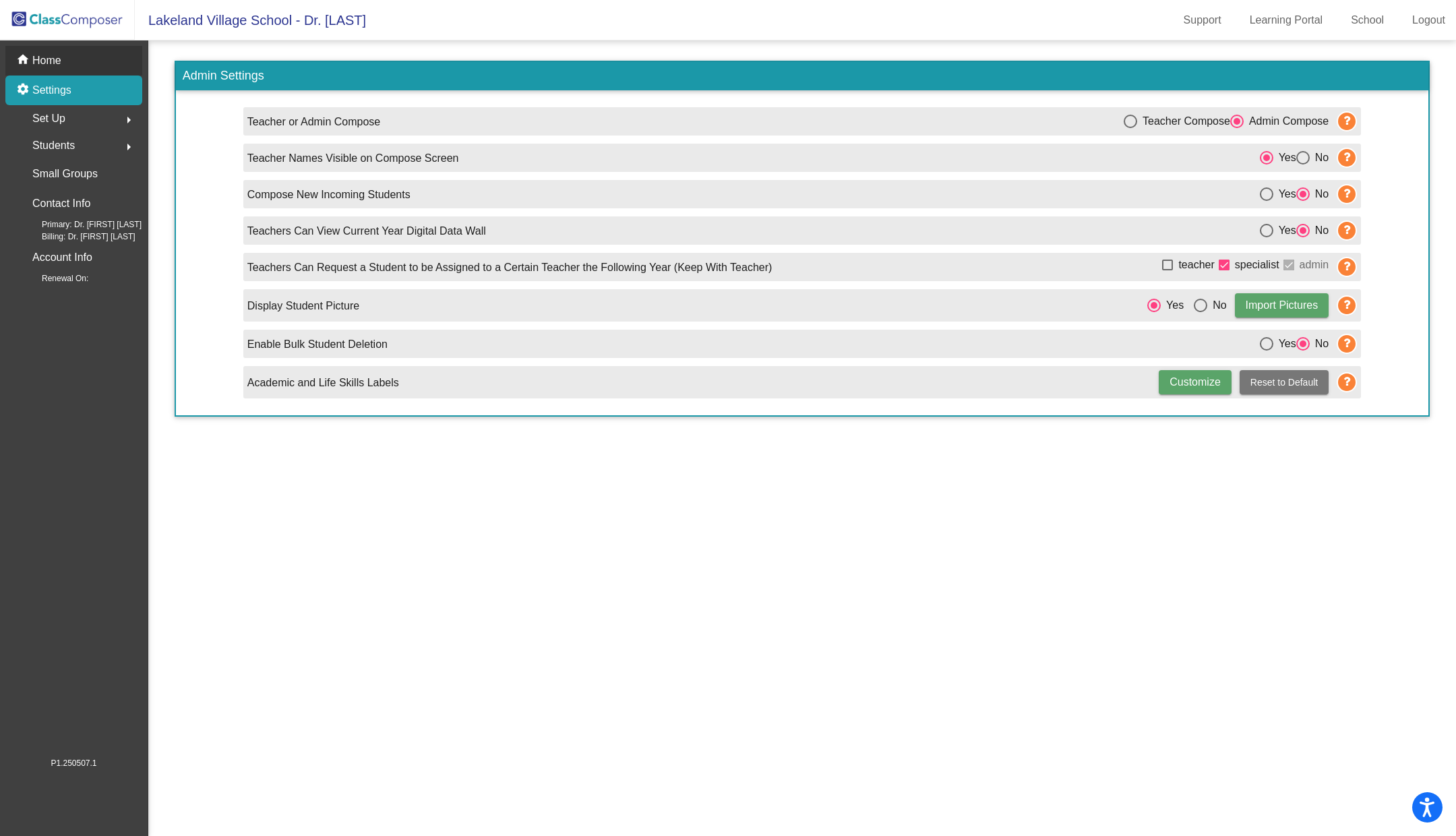 click on "Home" 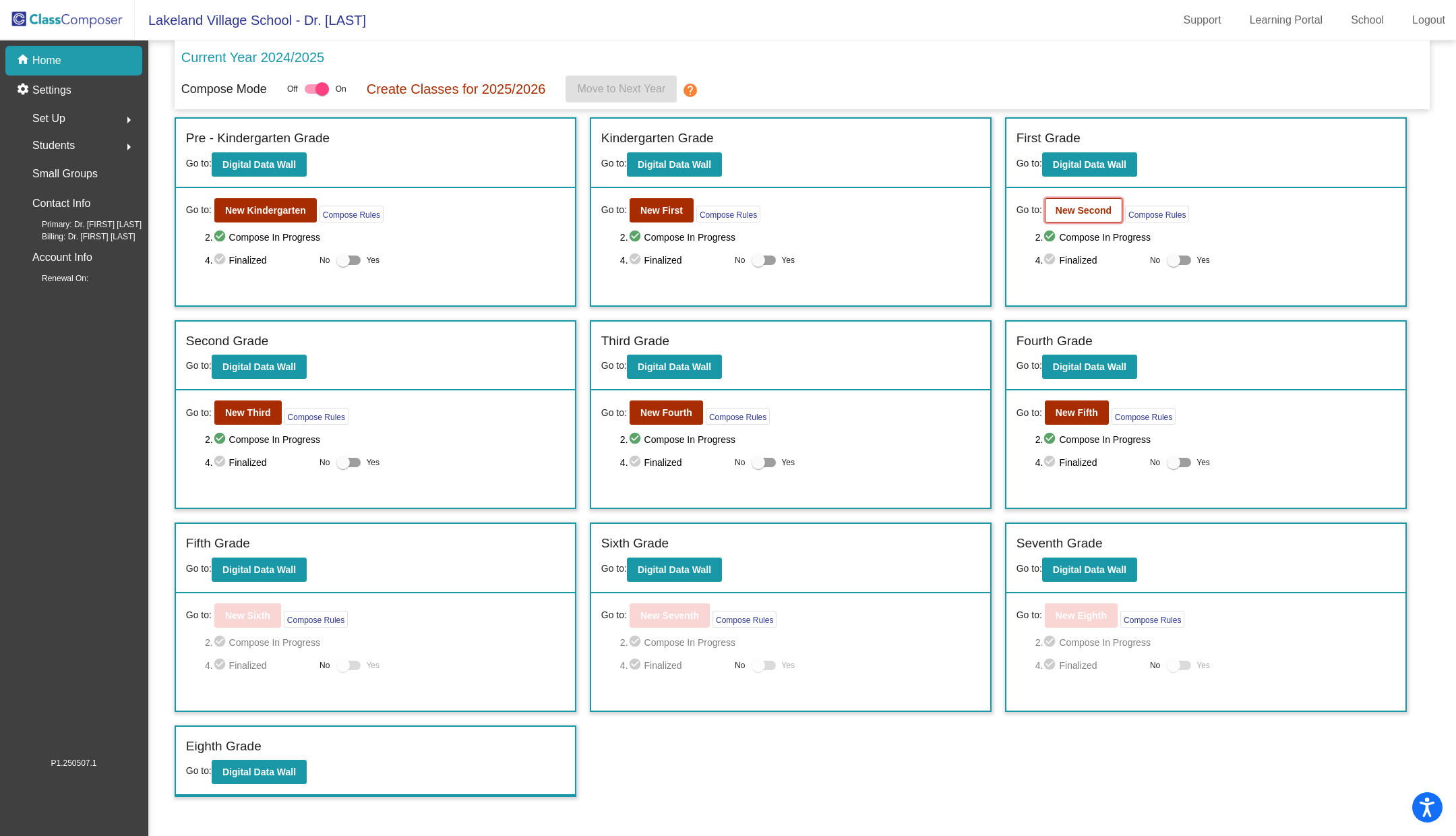 click on "New Second" 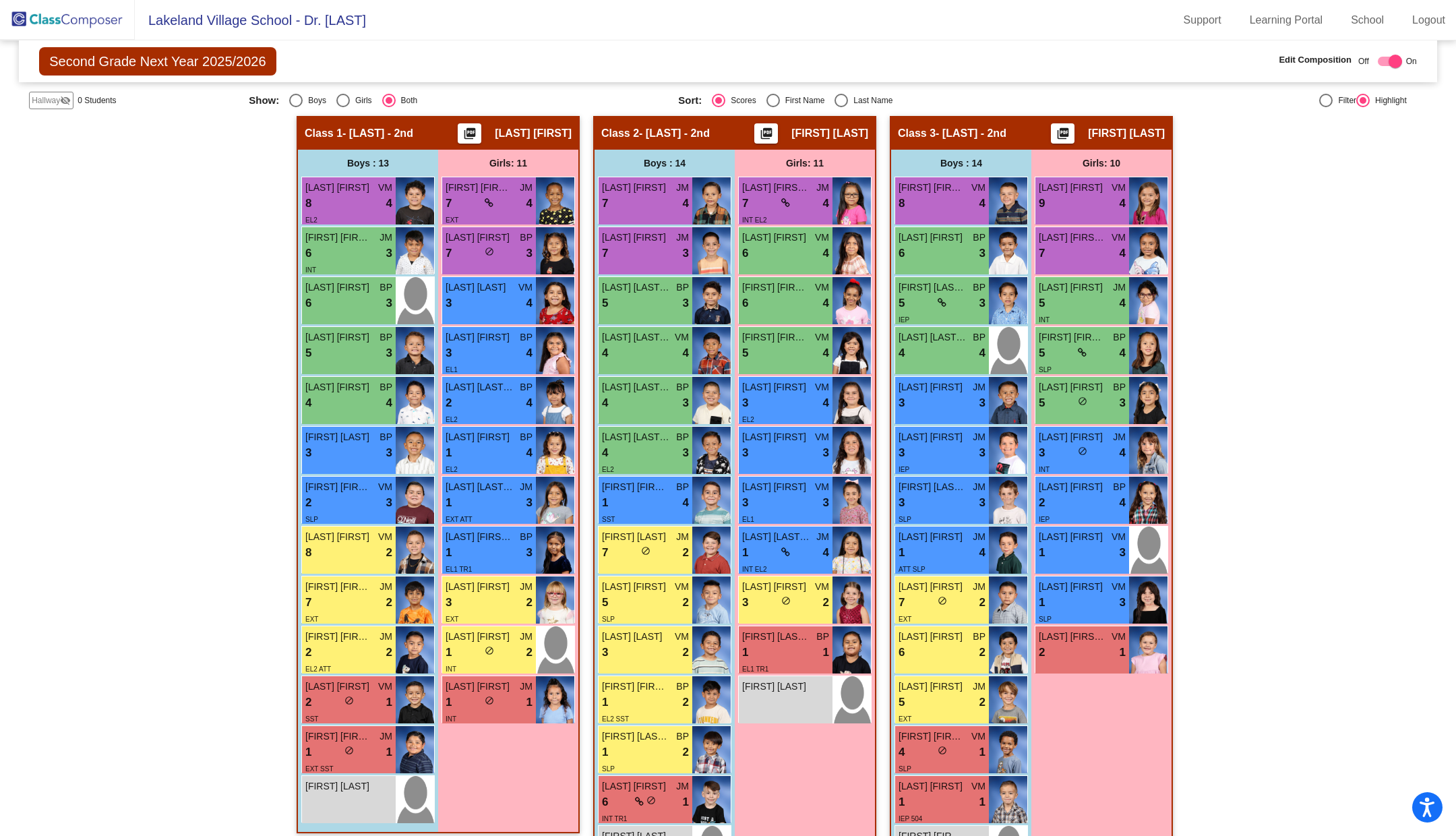 scroll, scrollTop: 0, scrollLeft: 0, axis: both 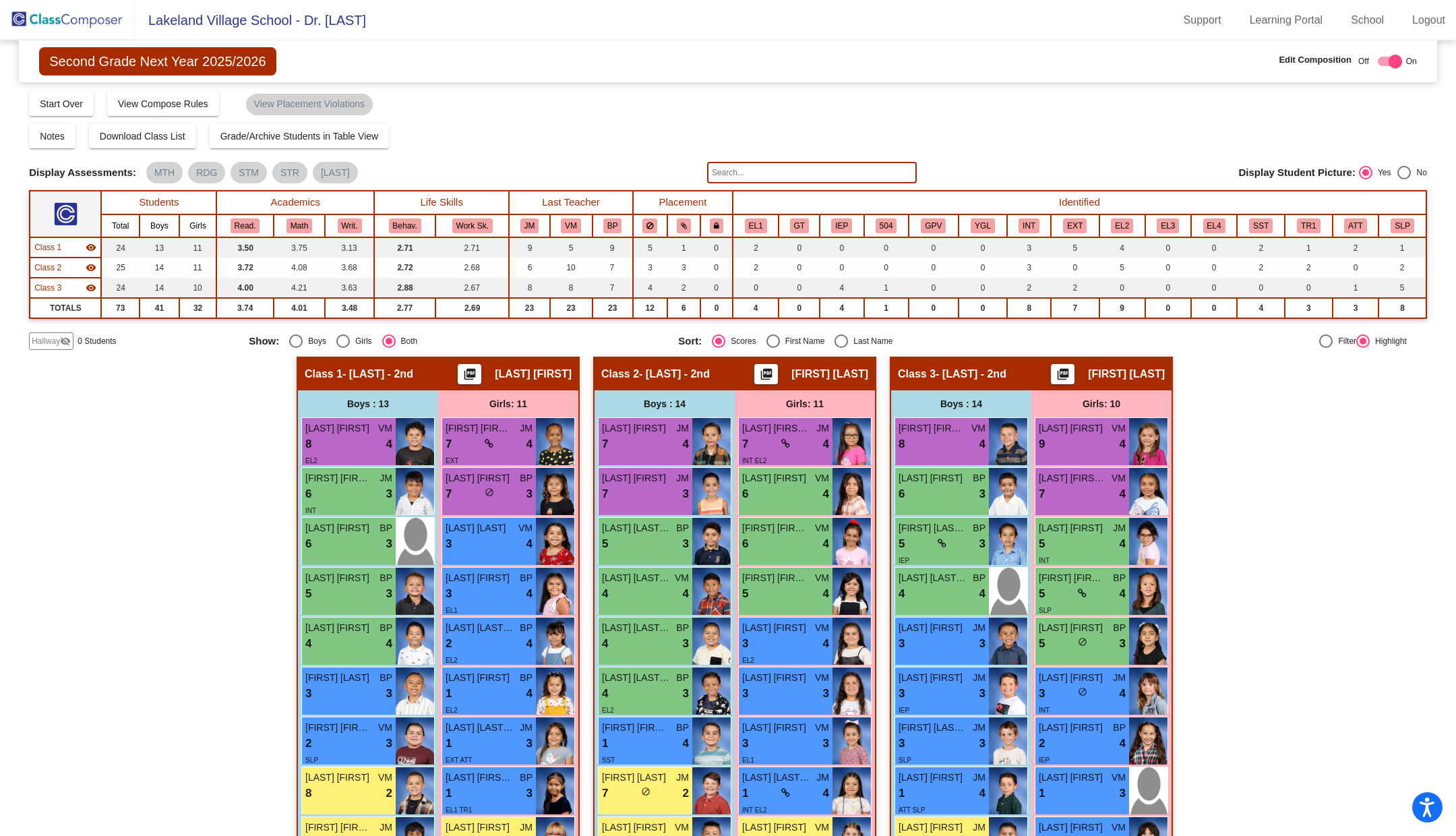 click 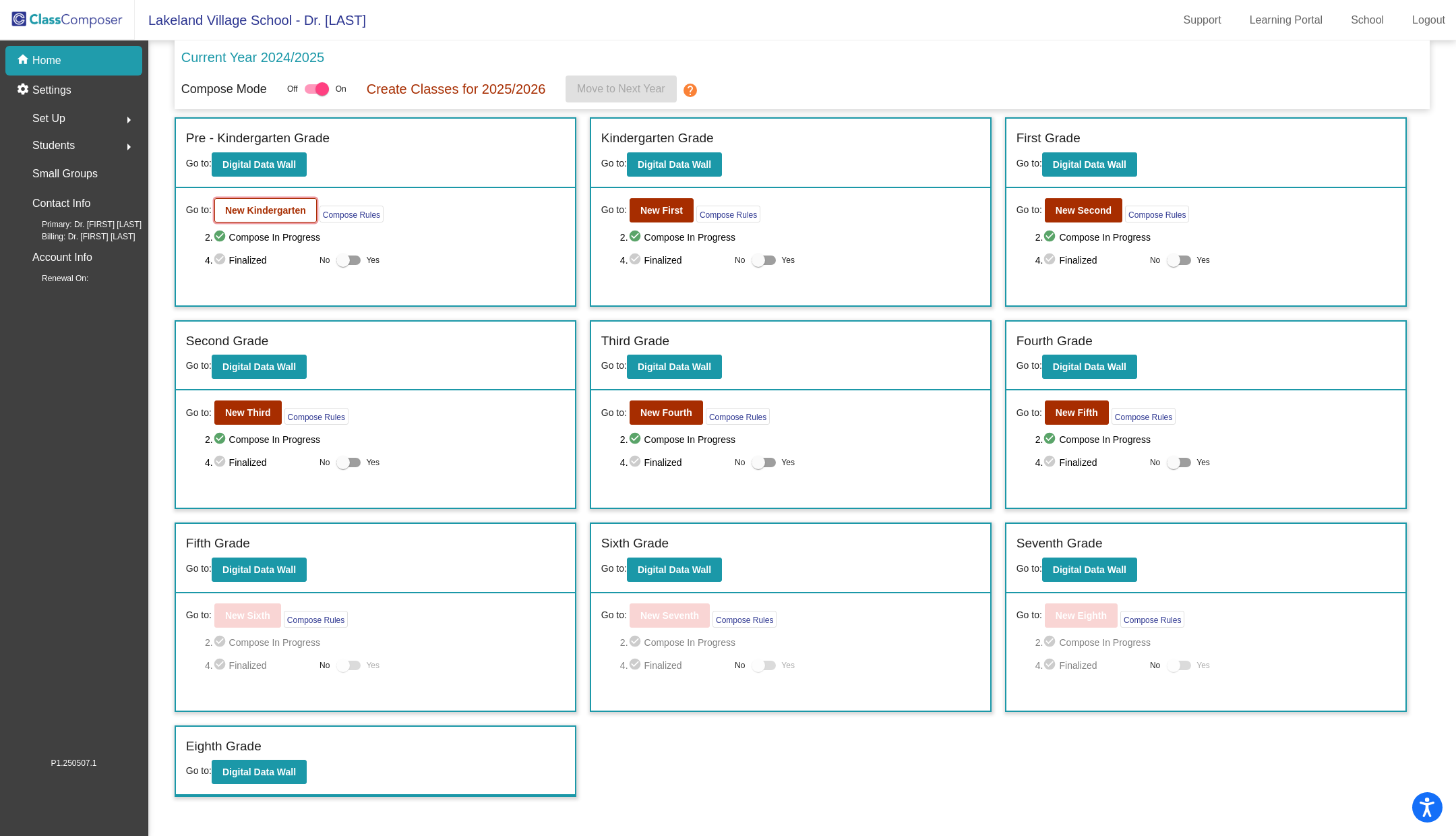 click on "New Kindergarten" 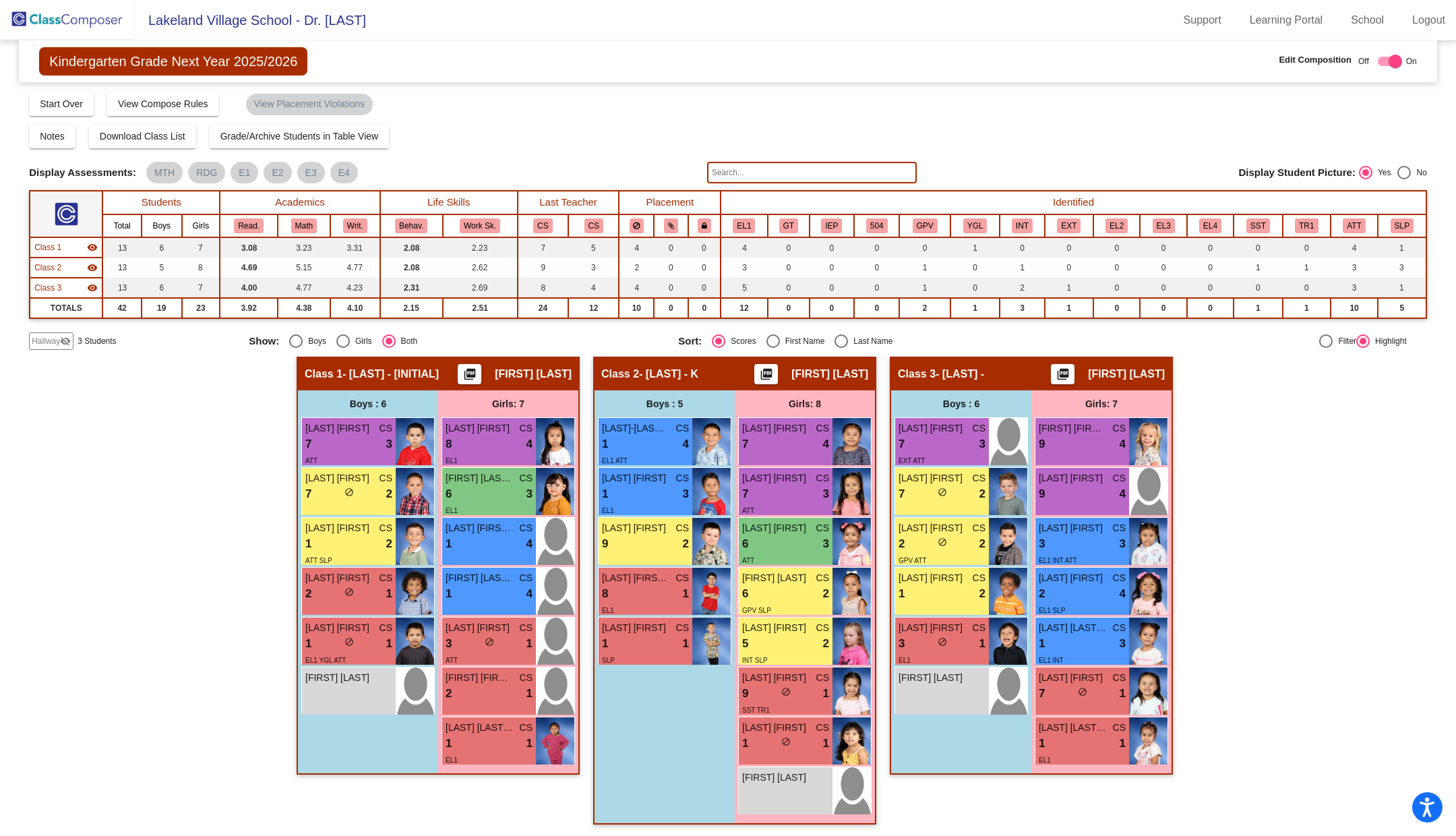 click on "Hallway" 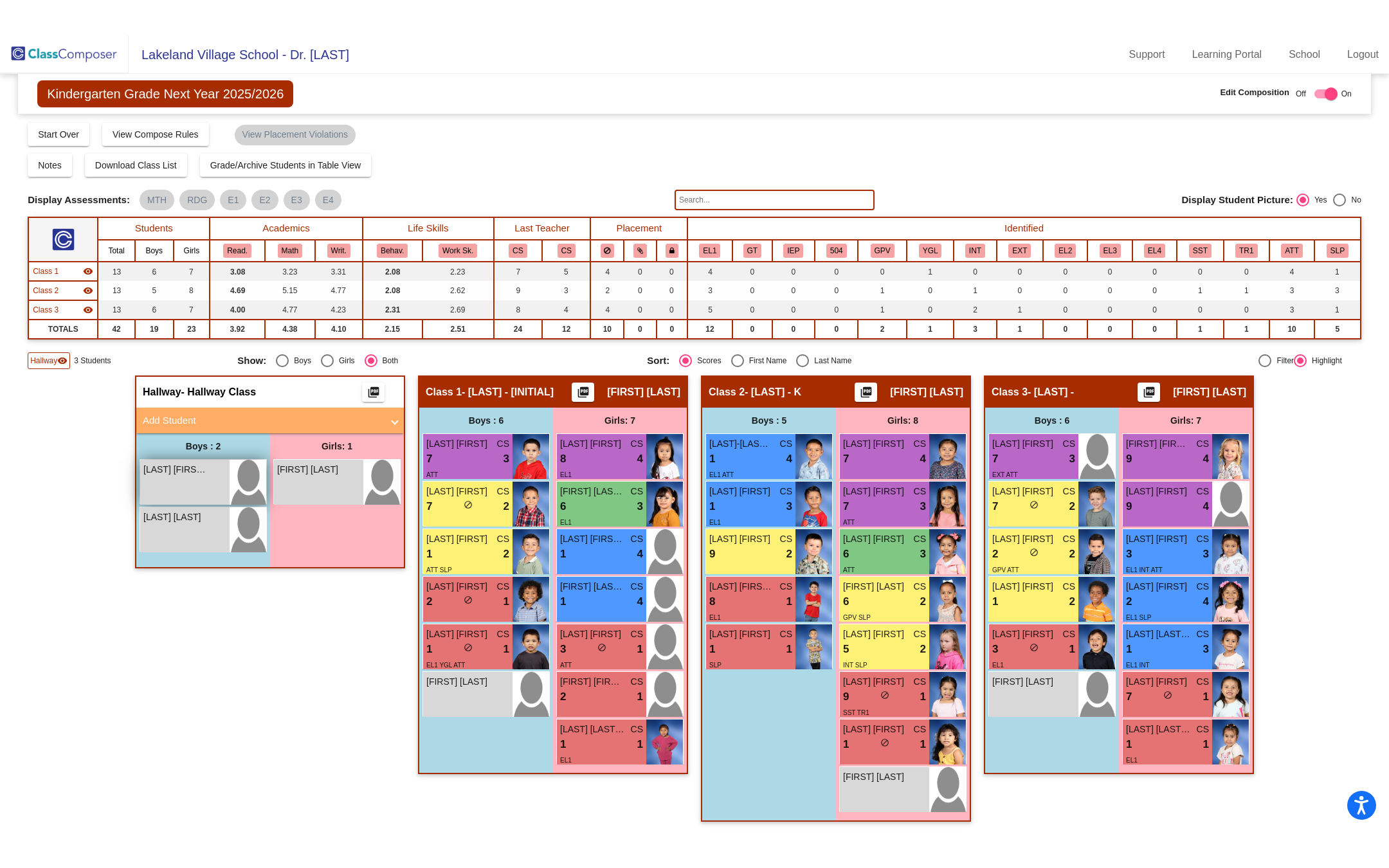 scroll, scrollTop: 0, scrollLeft: 0, axis: both 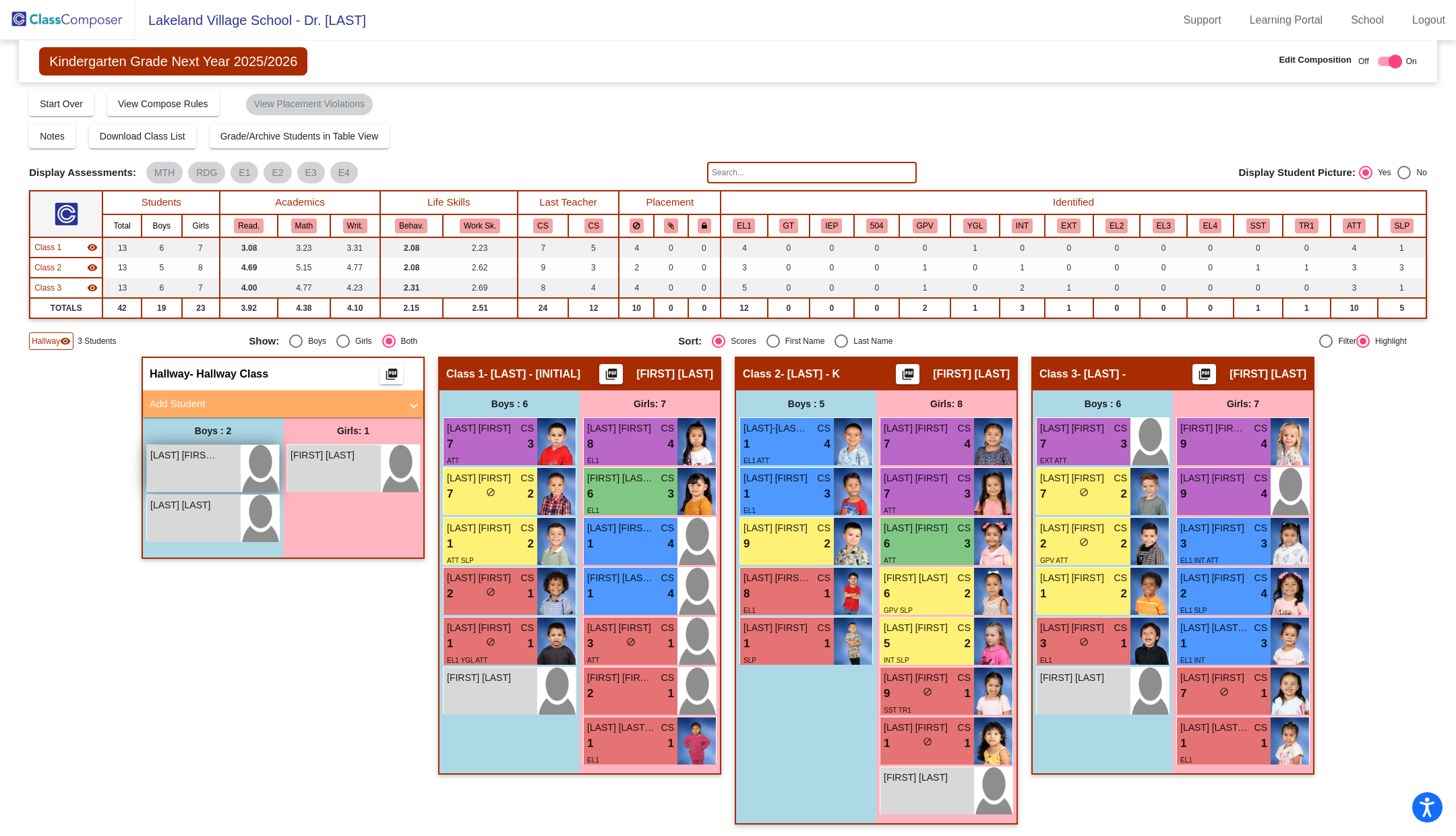 click on "Matthew Castillo Velasco lock do_not_disturb_alt" at bounding box center [193, 469] 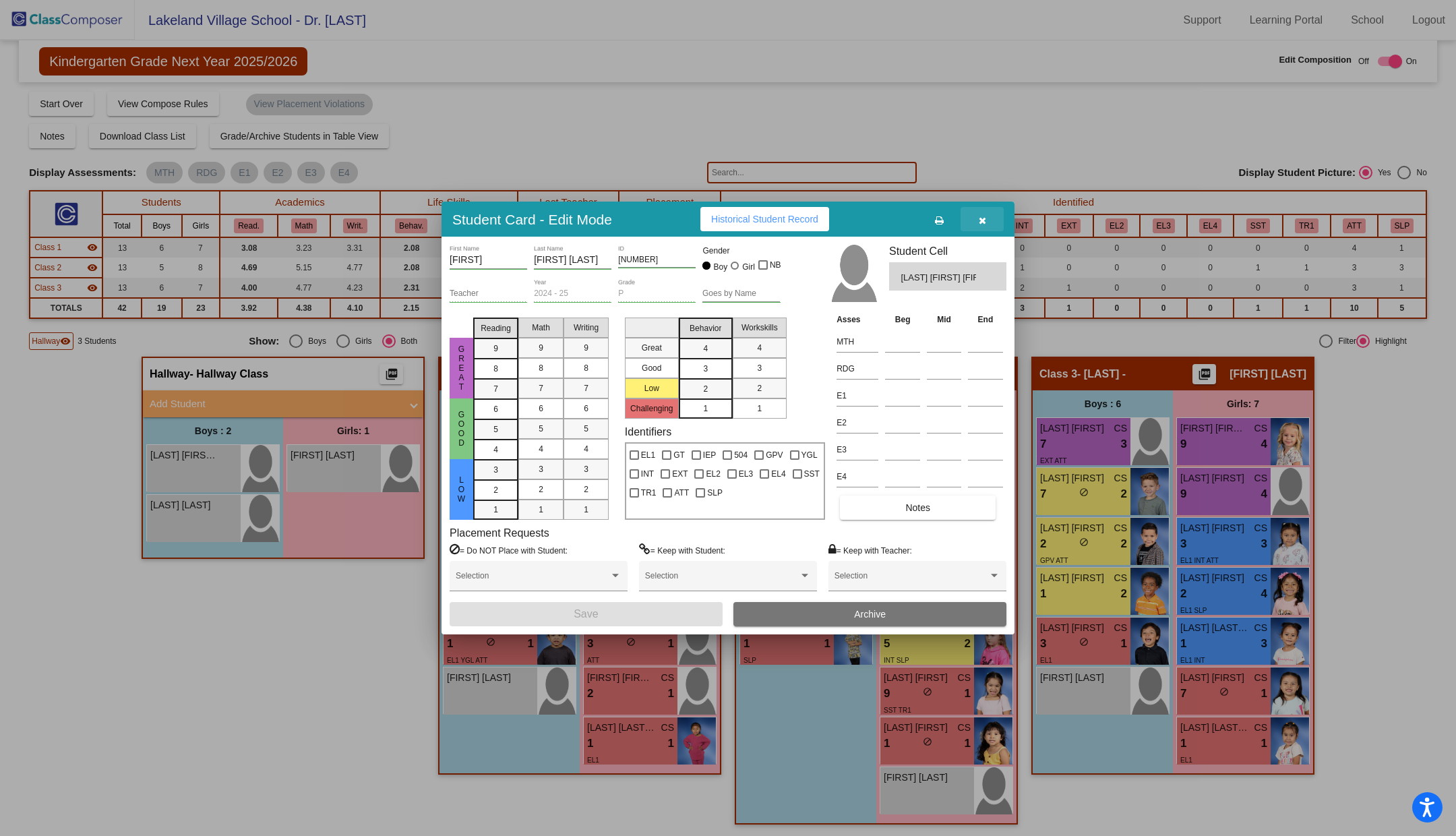 click at bounding box center (982, 219) 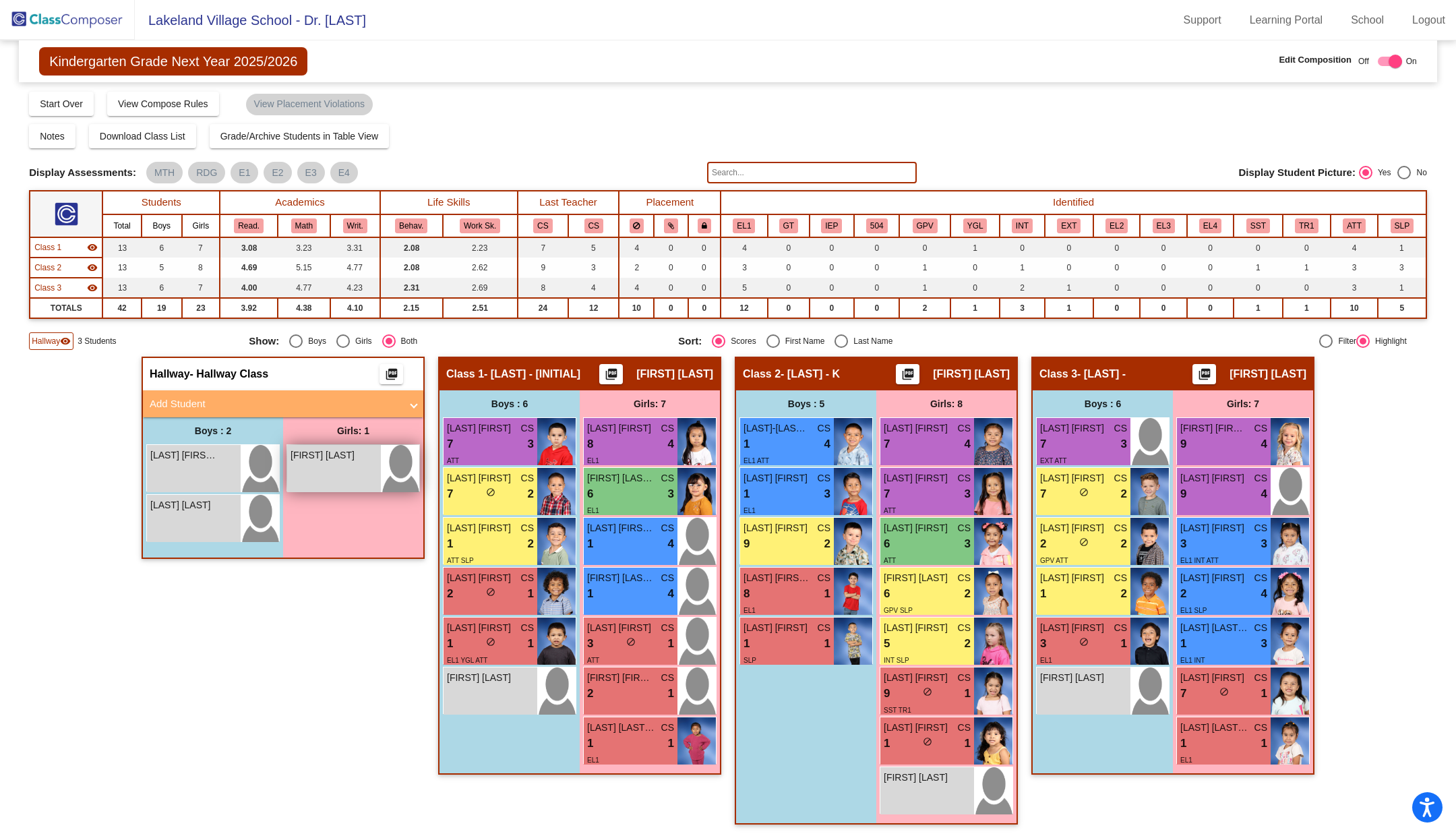 click on "Valentina  Chavez lock do_not_disturb_alt" at bounding box center (334, 469) 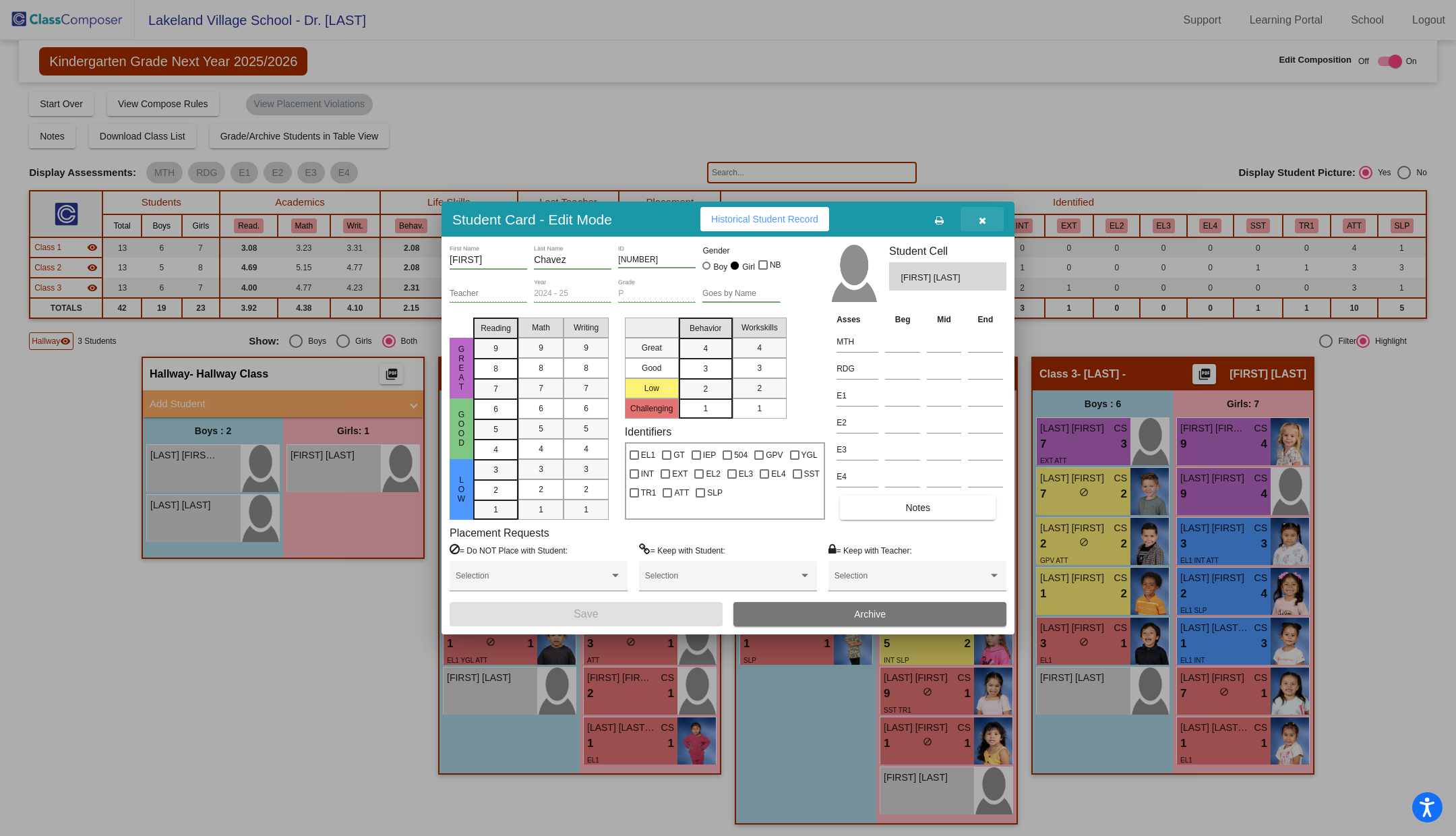 click at bounding box center [982, 220] 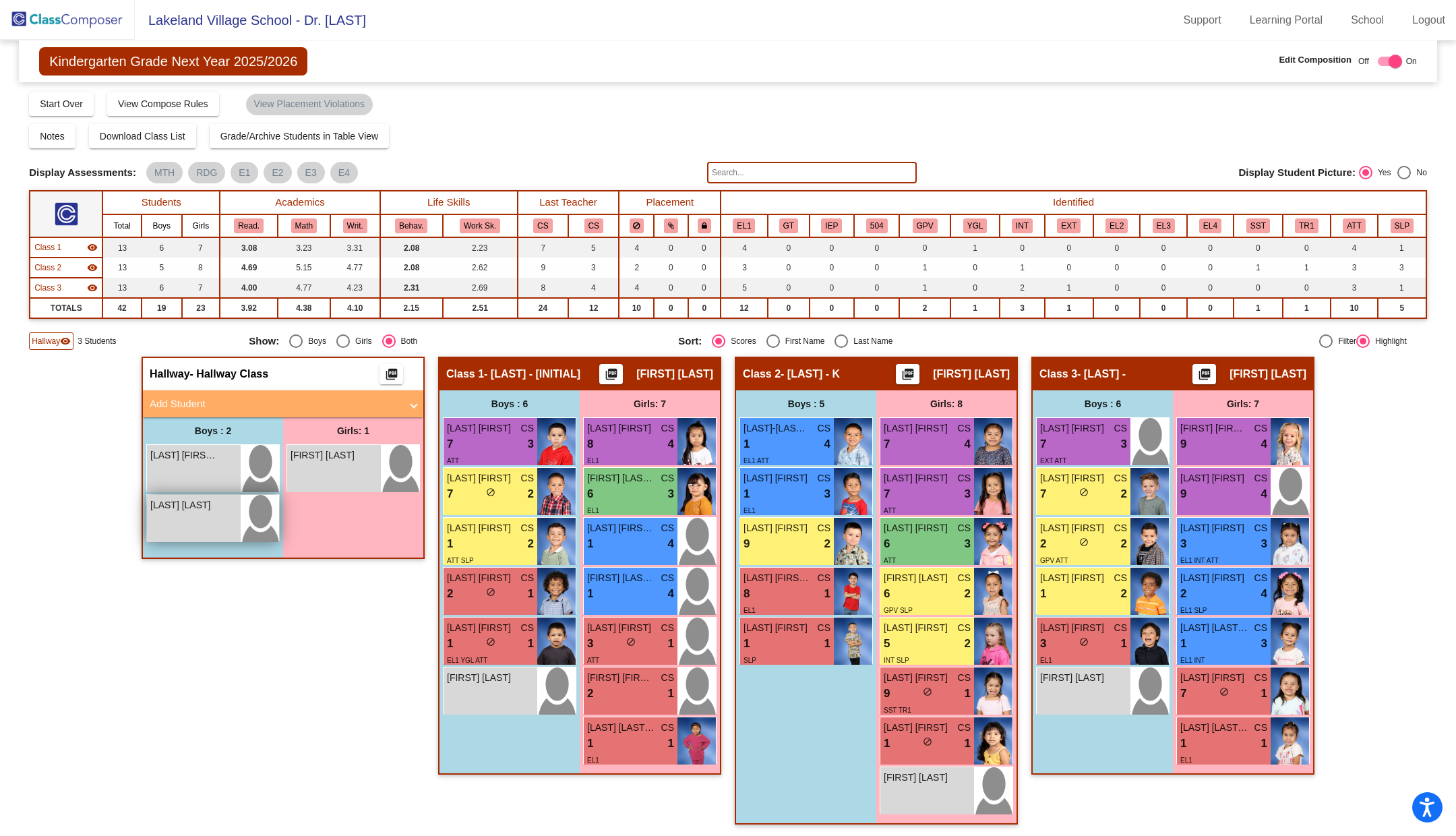 click on "Thomis Schillizi lock do_not_disturb_alt" at bounding box center (193, 518) 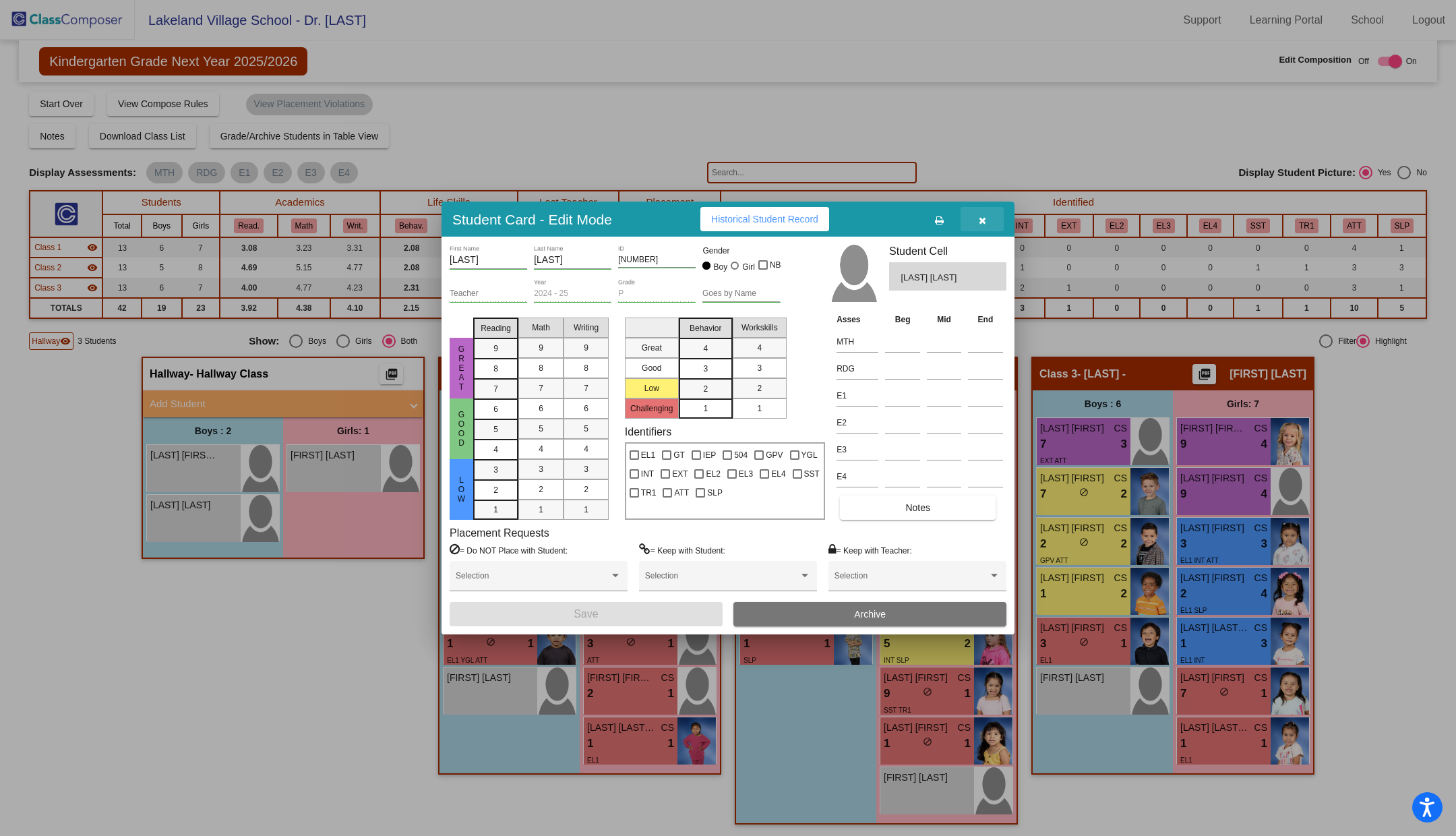 click at bounding box center (982, 219) 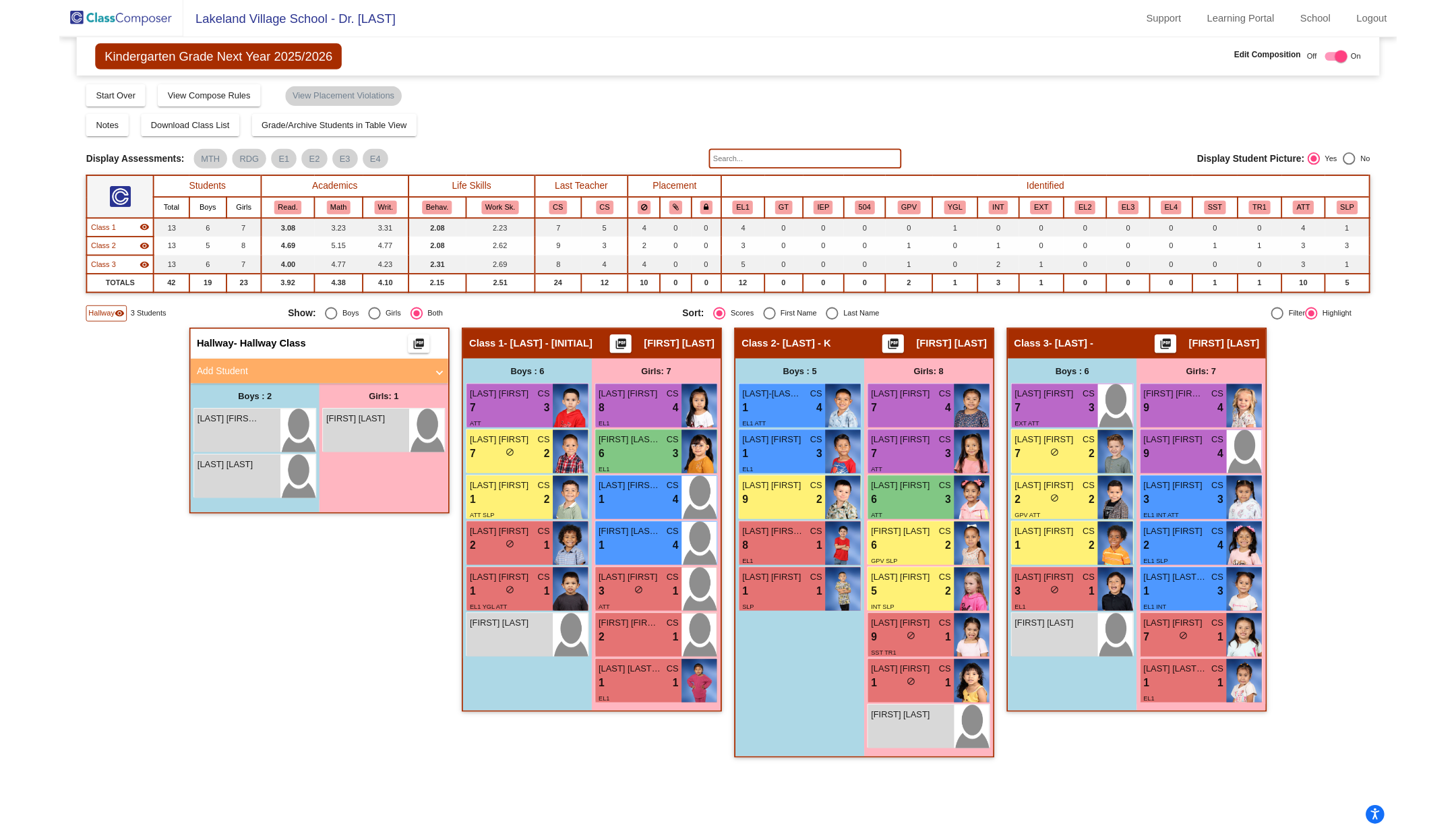 scroll, scrollTop: 0, scrollLeft: 0, axis: both 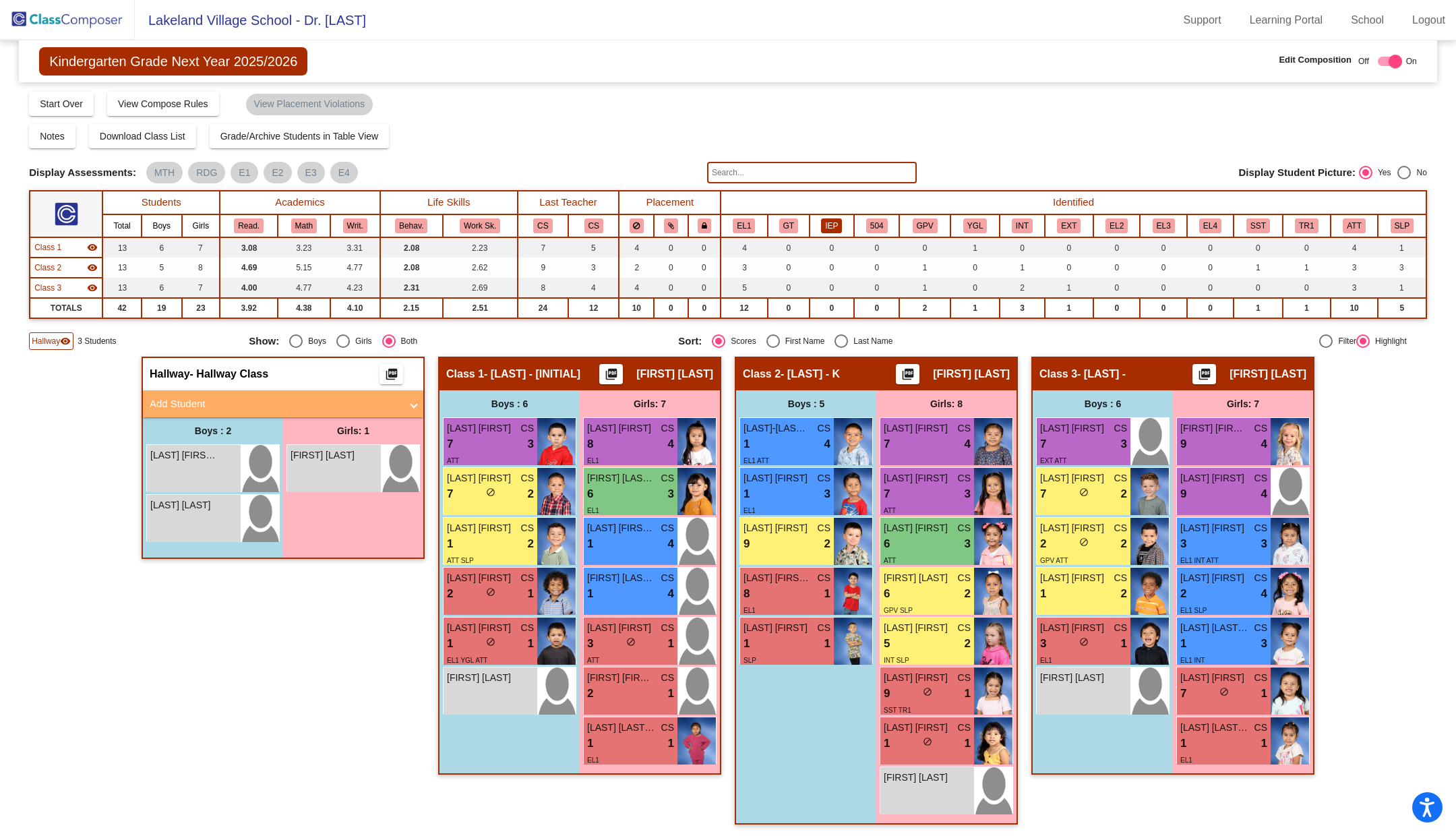 click on "IEP" 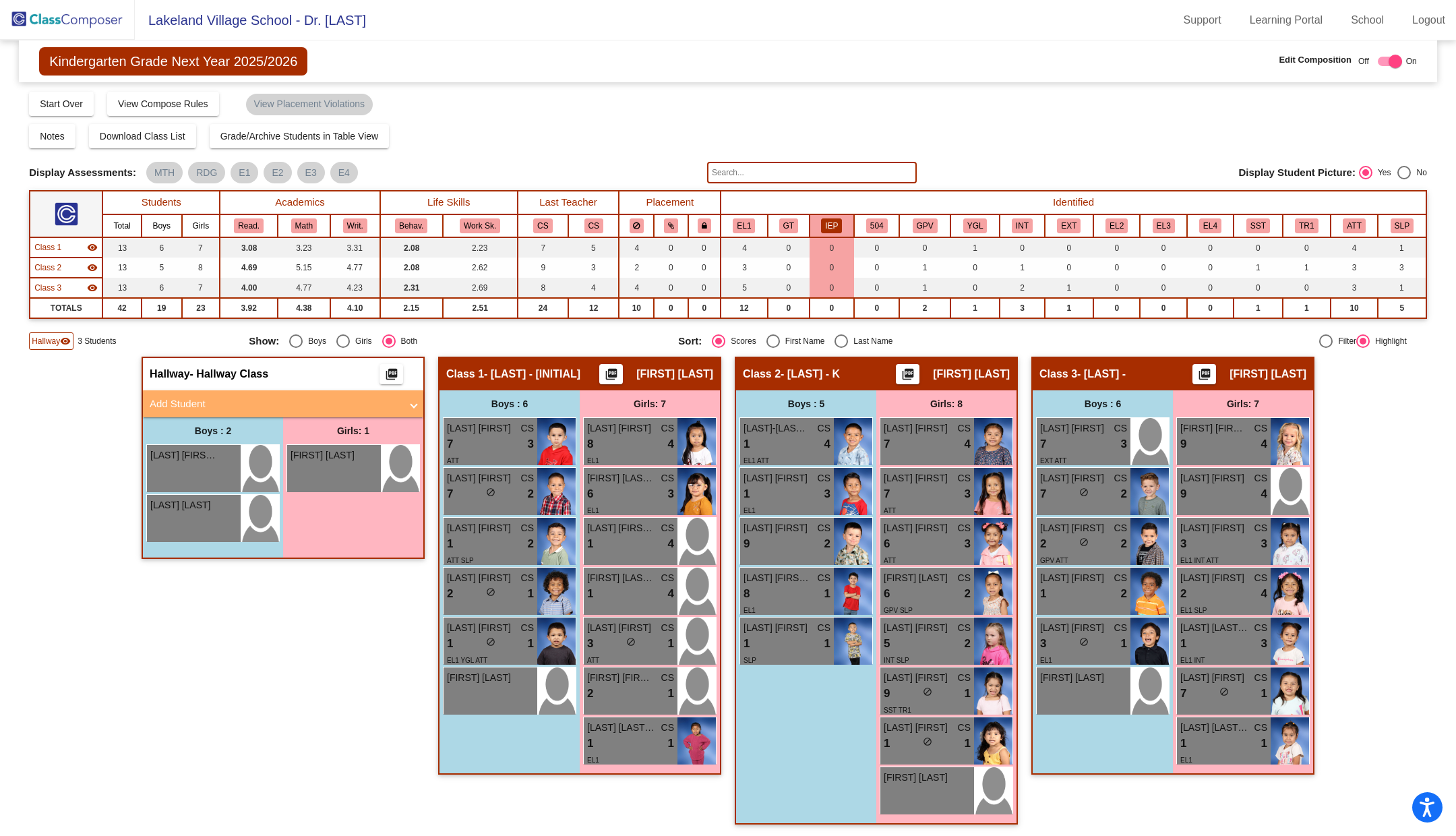scroll, scrollTop: 0, scrollLeft: 0, axis: both 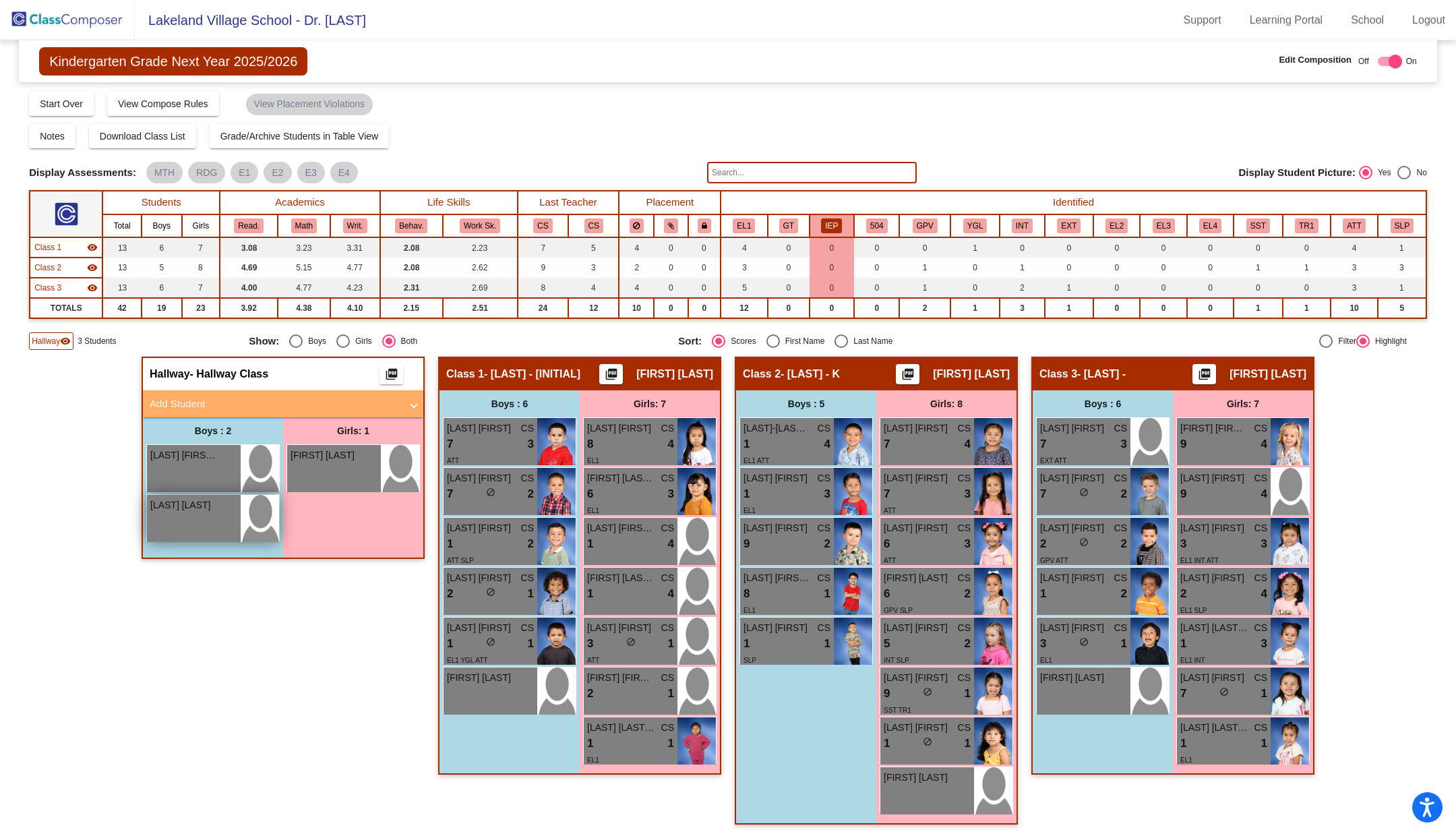 click on "Thomis Schillizi lock do_not_disturb_alt" at bounding box center (193, 518) 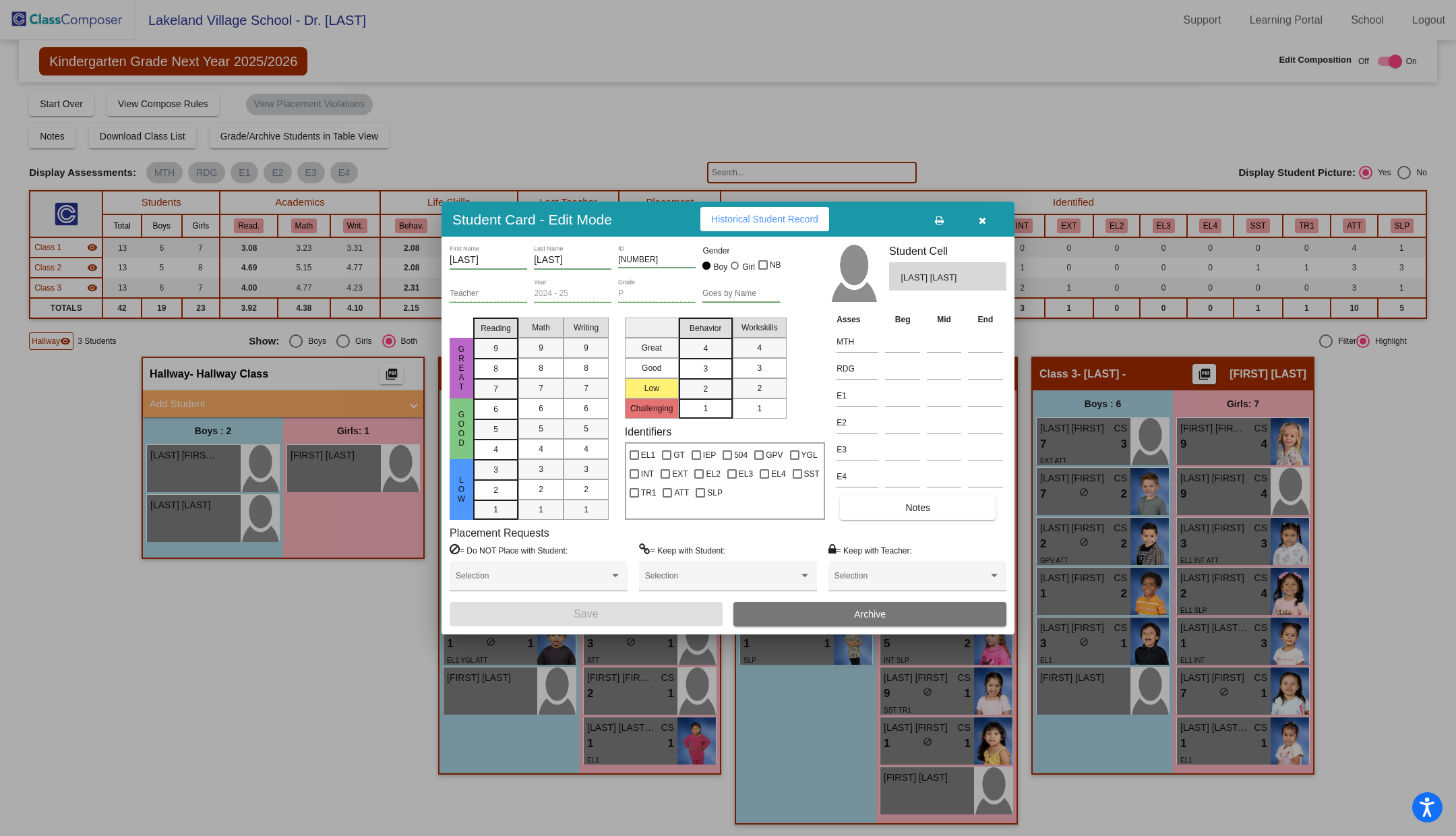 click on "P Grade" at bounding box center (657, 295) 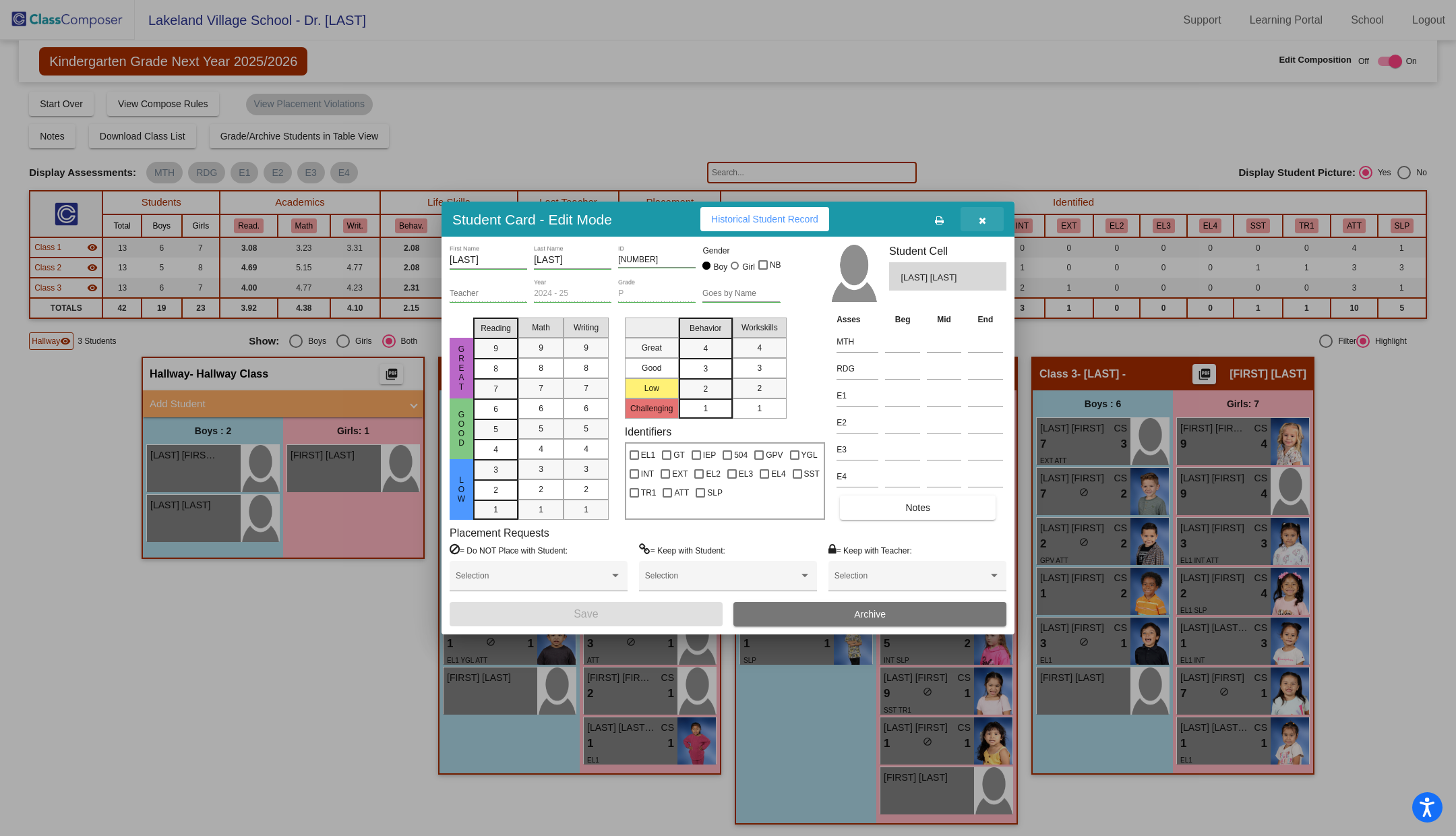 click at bounding box center (982, 219) 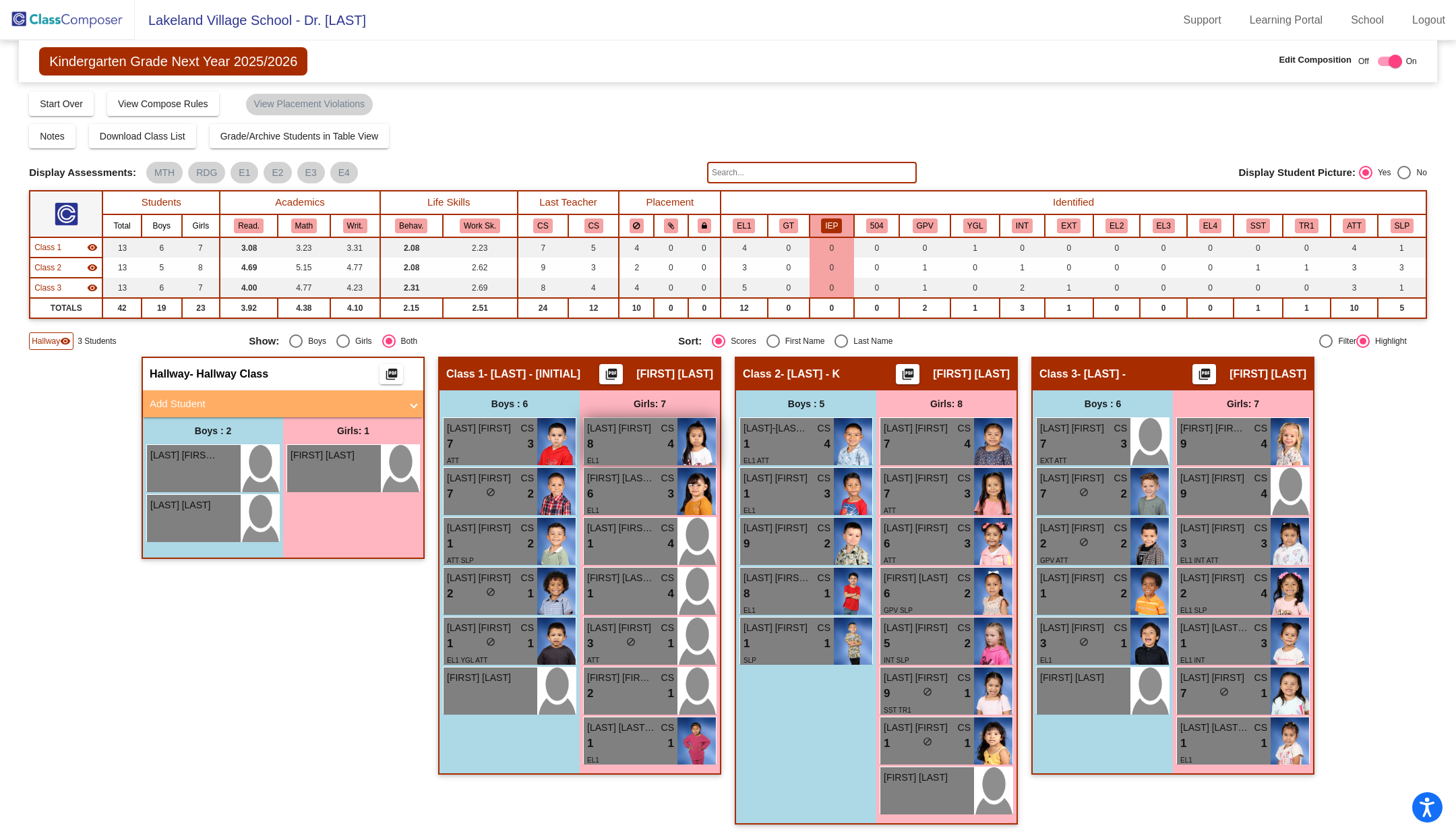 scroll, scrollTop: 0, scrollLeft: 0, axis: both 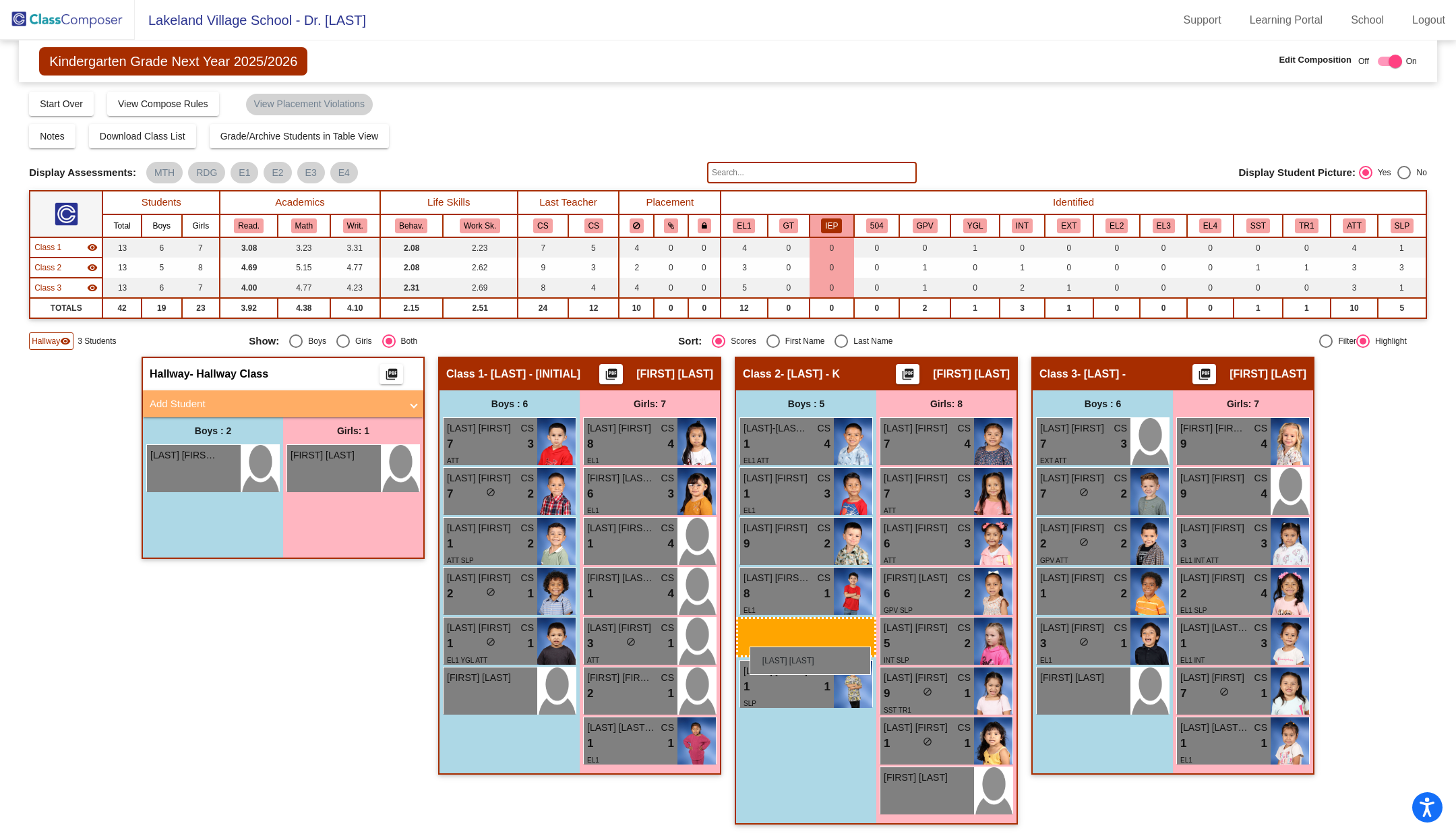 drag, startPoint x: 206, startPoint y: 508, endPoint x: 750, endPoint y: 647, distance: 561.4775 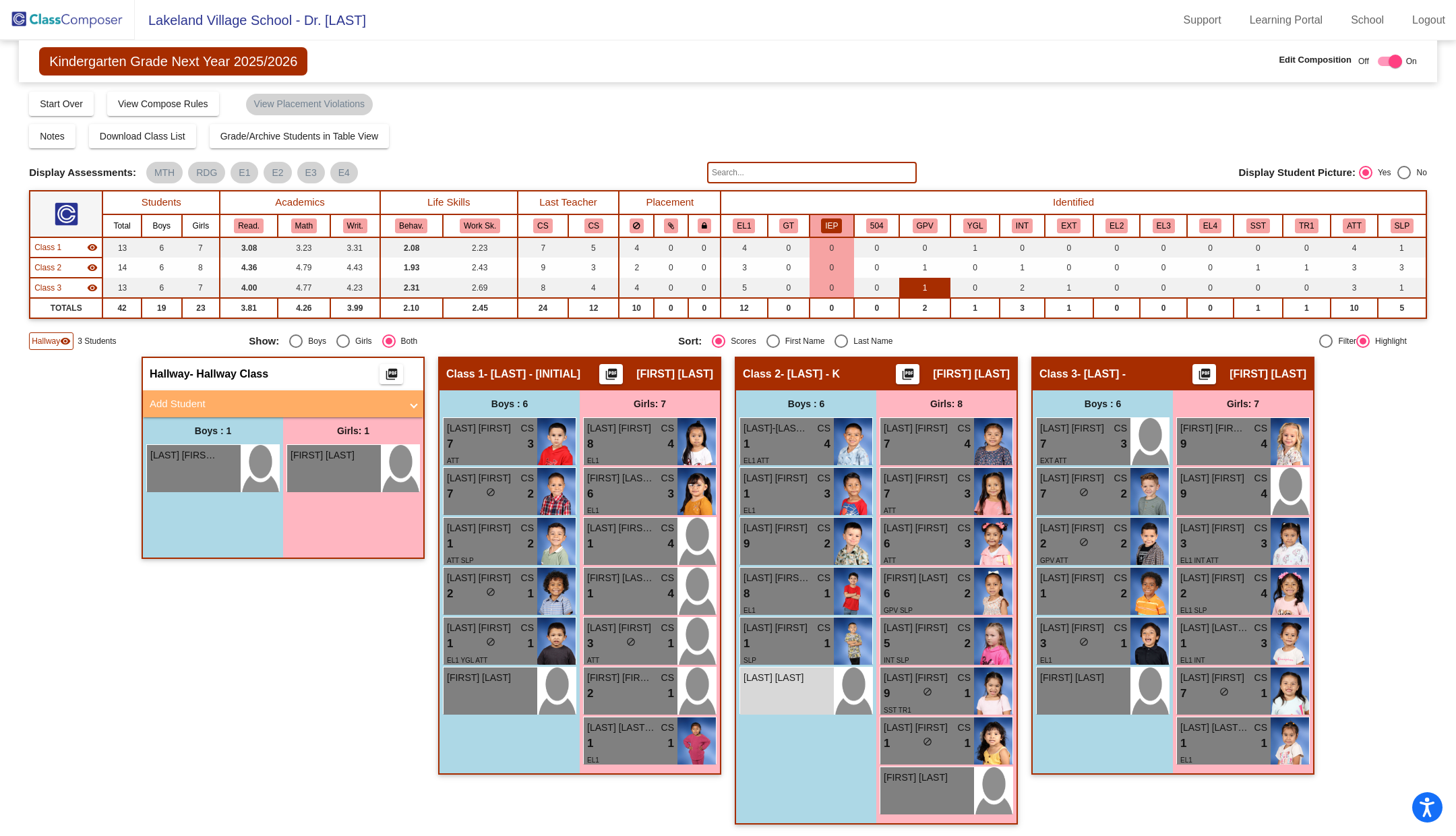 scroll, scrollTop: 0, scrollLeft: 0, axis: both 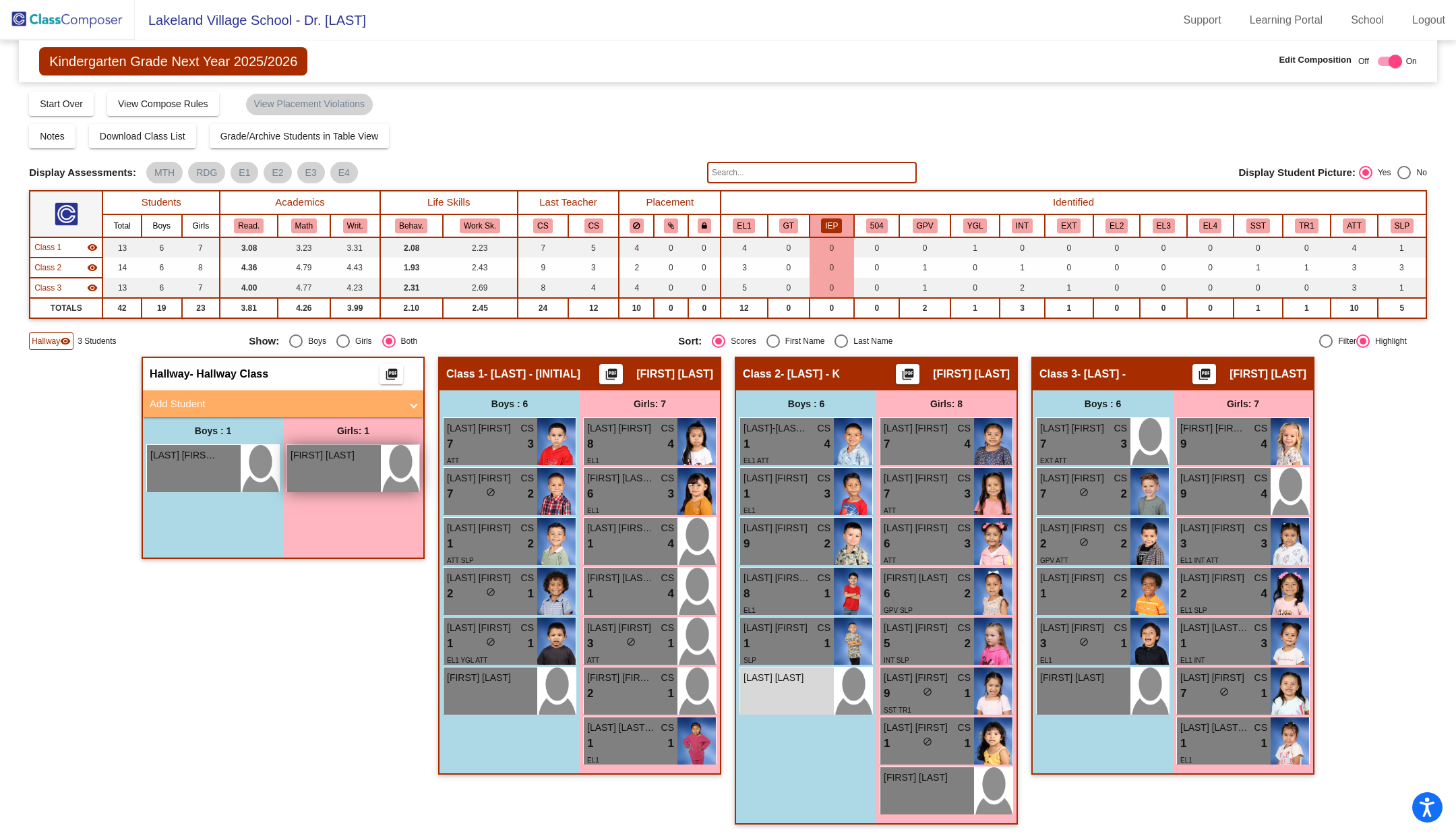 click on "[FIRST] [LAST]" at bounding box center [324, 455] 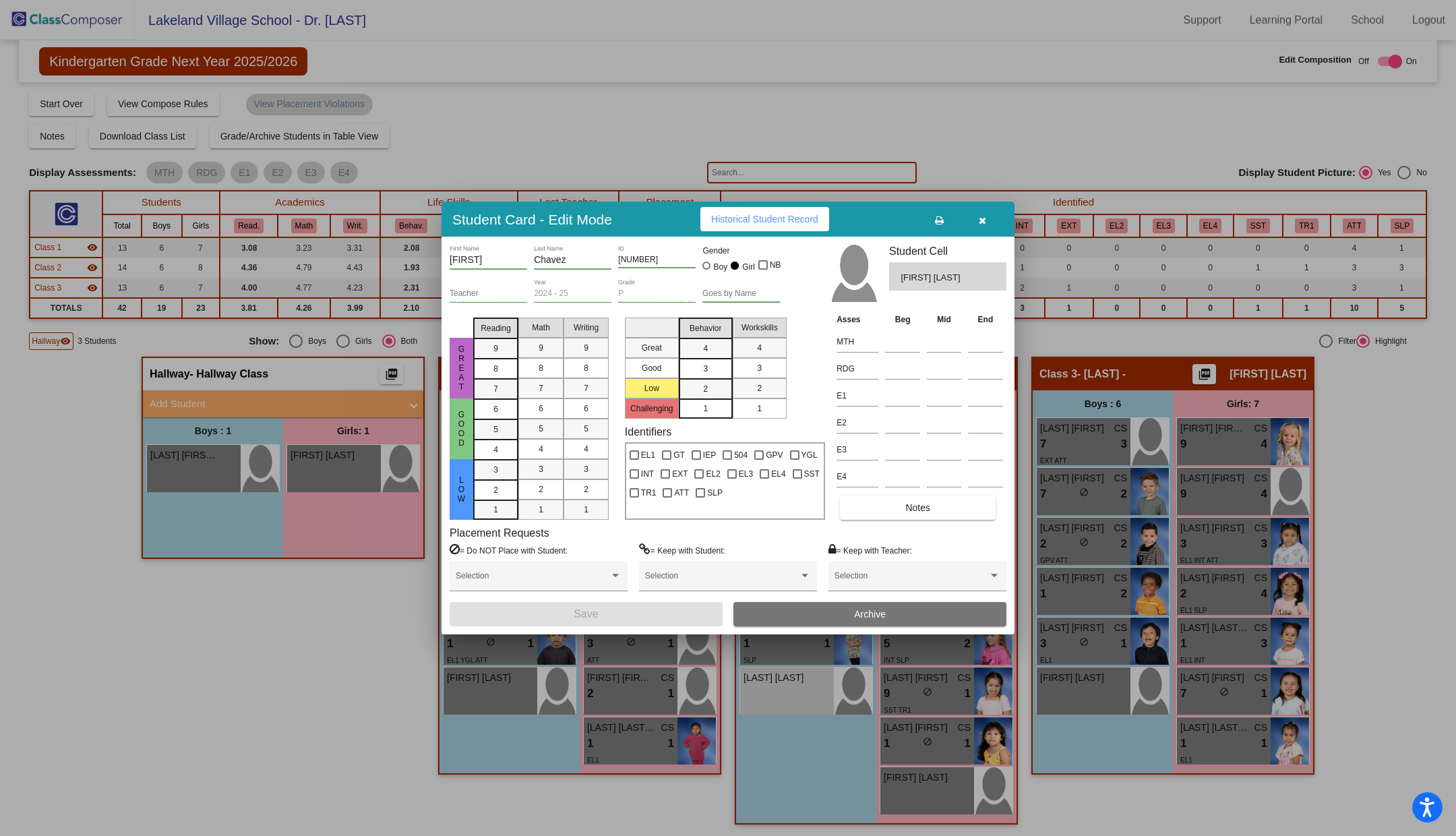 click at bounding box center [982, 220] 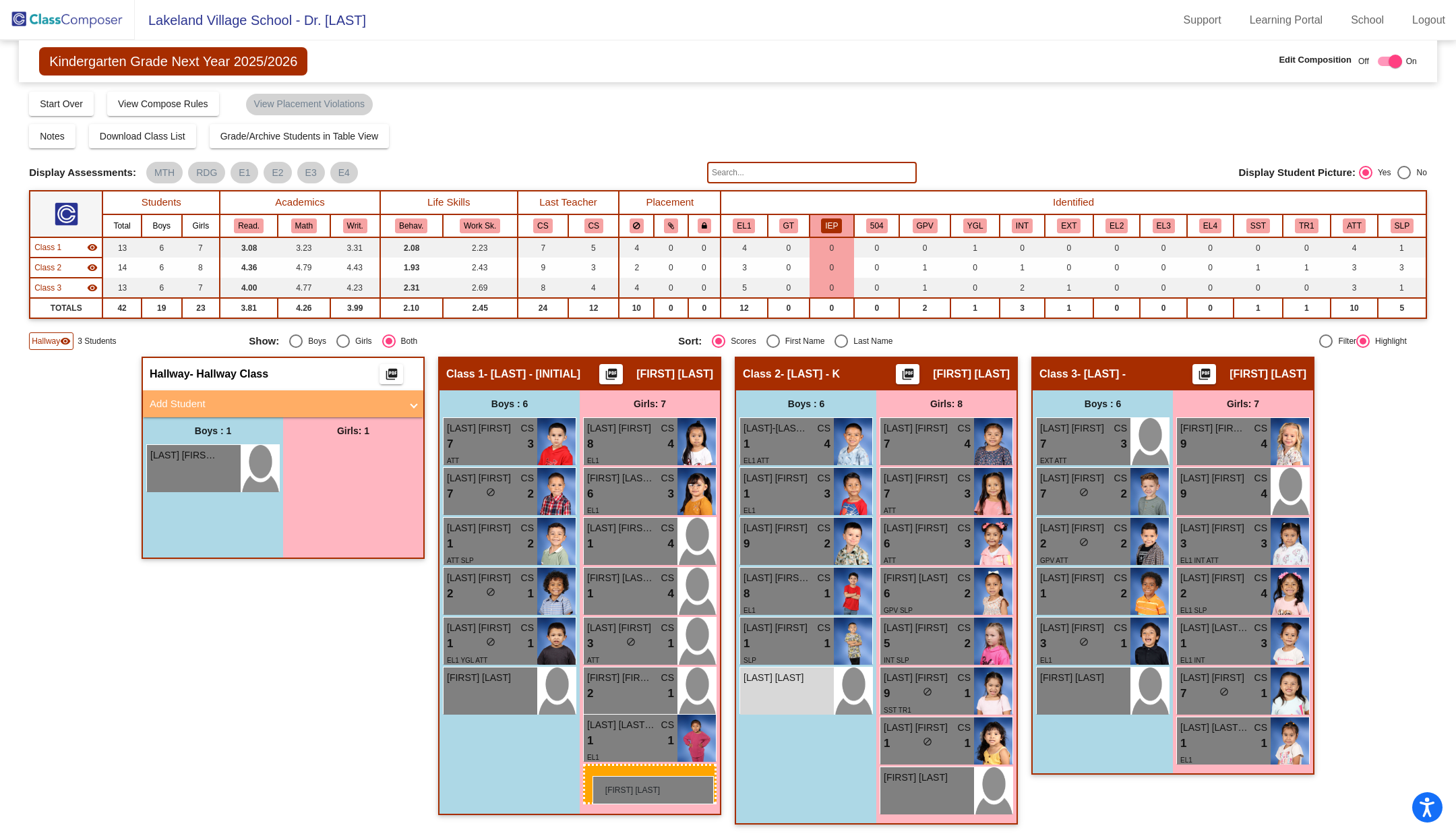 drag, startPoint x: 305, startPoint y: 464, endPoint x: 596, endPoint y: 774, distance: 425.1835 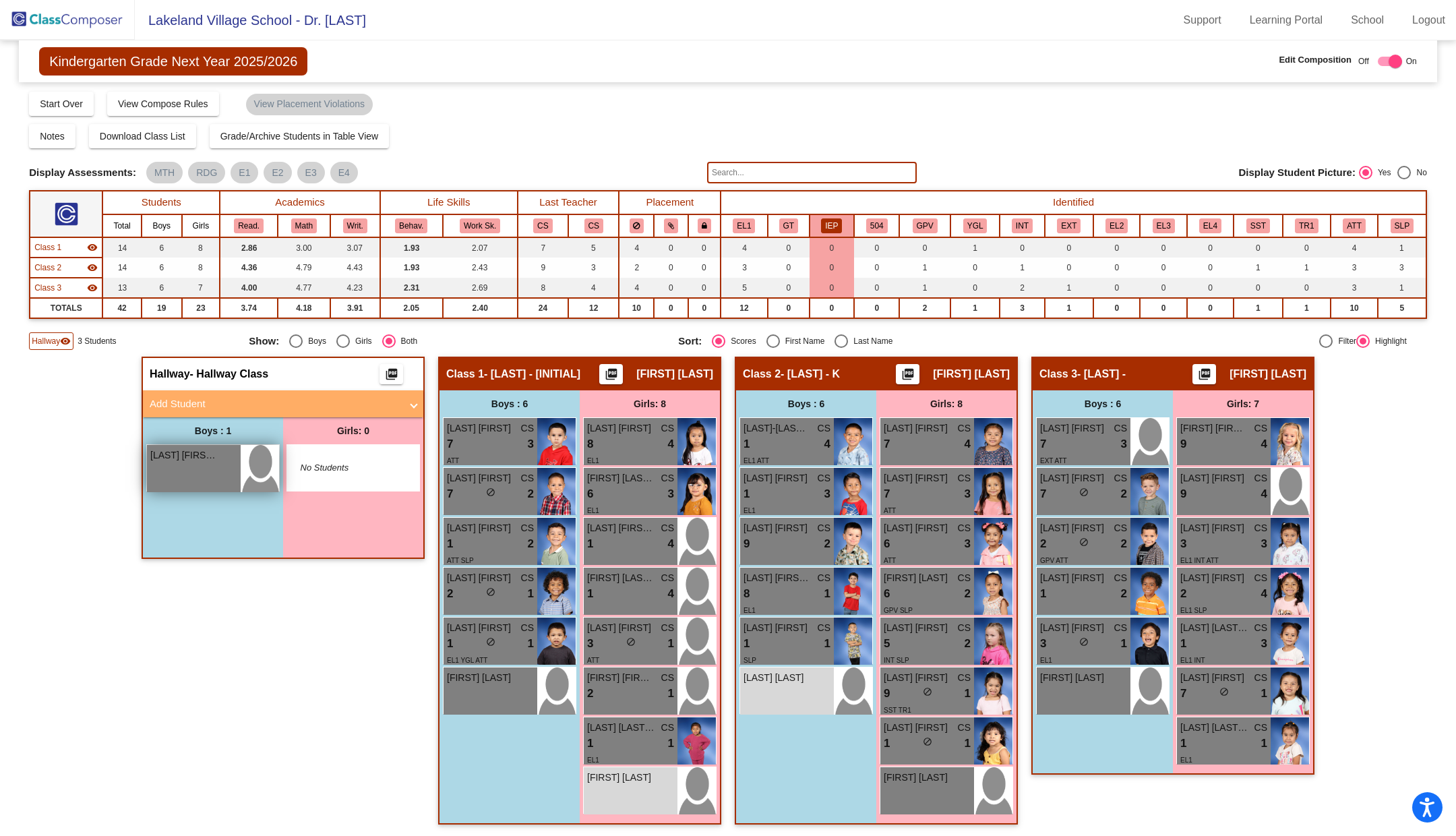 click on "Matthew Castillo Velasco lock do_not_disturb_alt" at bounding box center (193, 469) 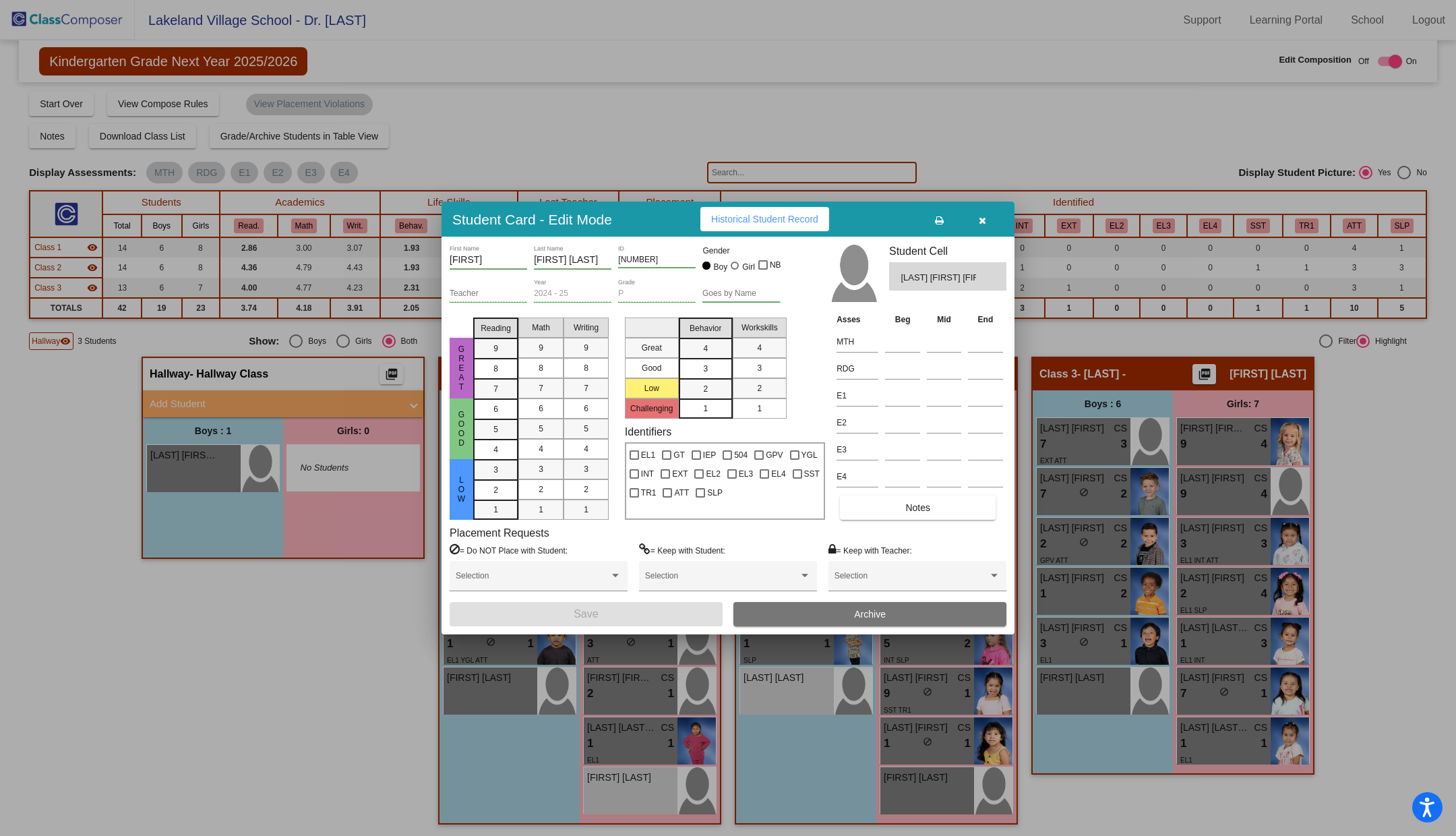 click at bounding box center [982, 220] 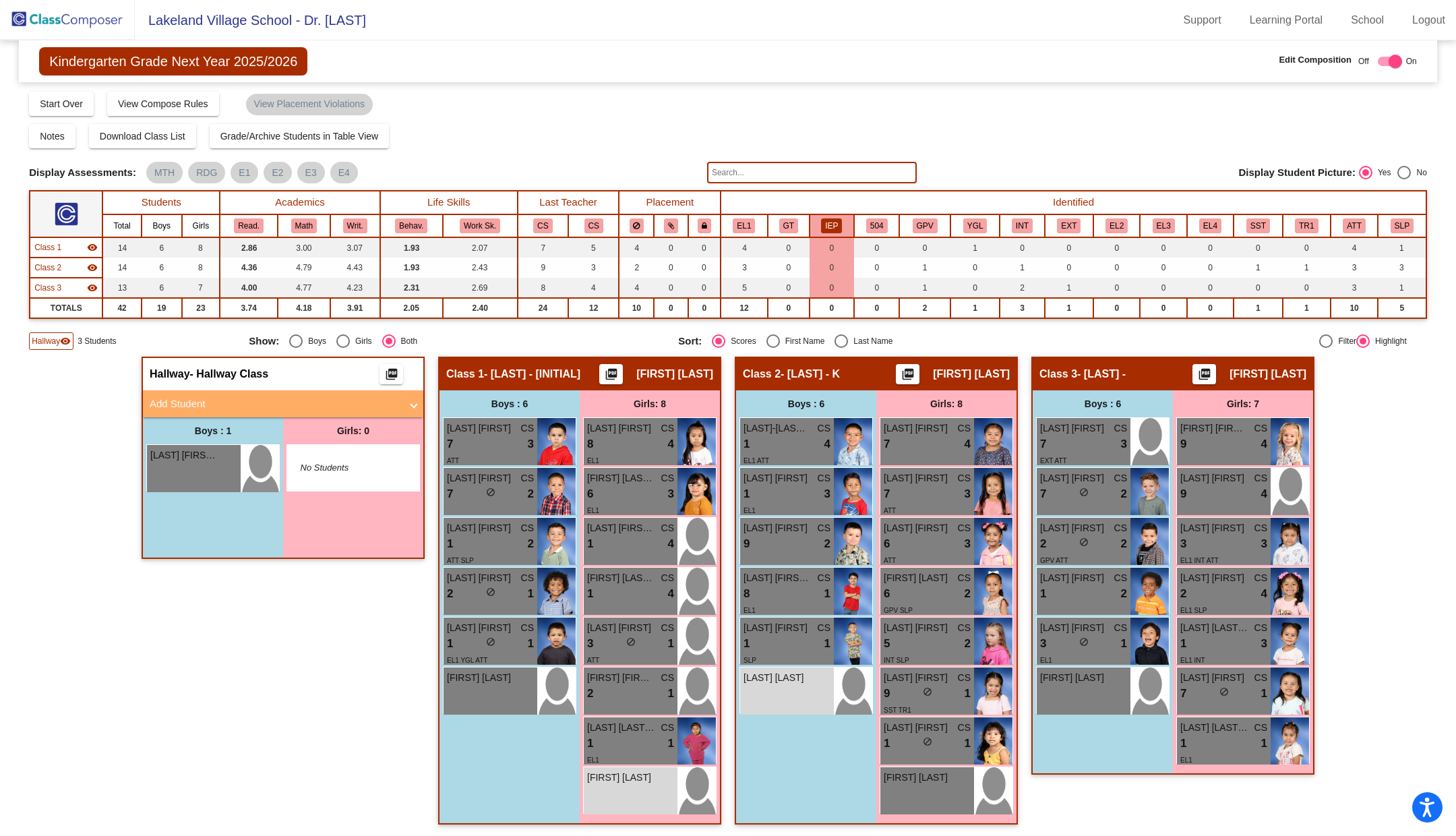 scroll, scrollTop: 0, scrollLeft: 0, axis: both 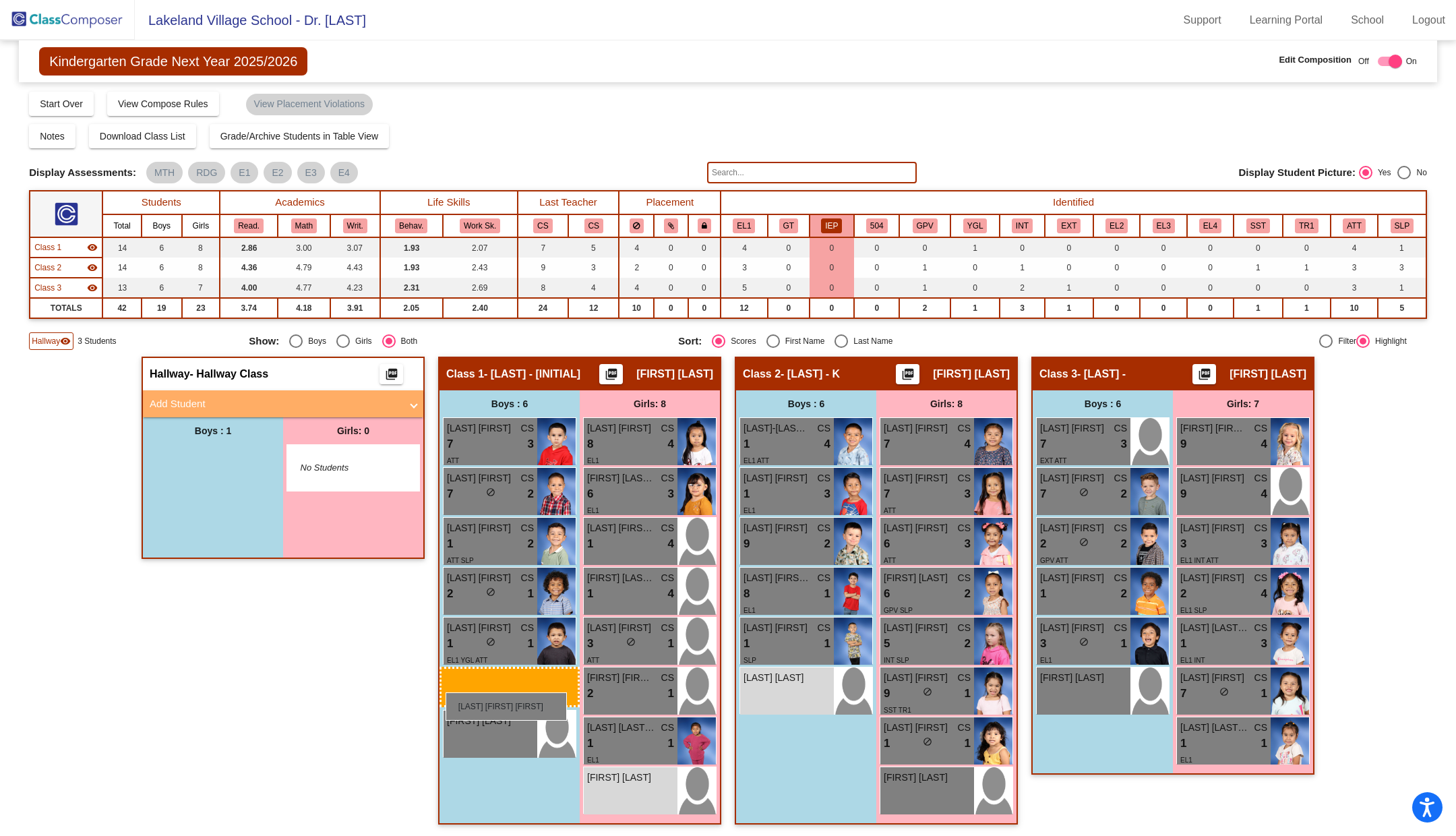 drag, startPoint x: 208, startPoint y: 456, endPoint x: 444, endPoint y: 688, distance: 330.94 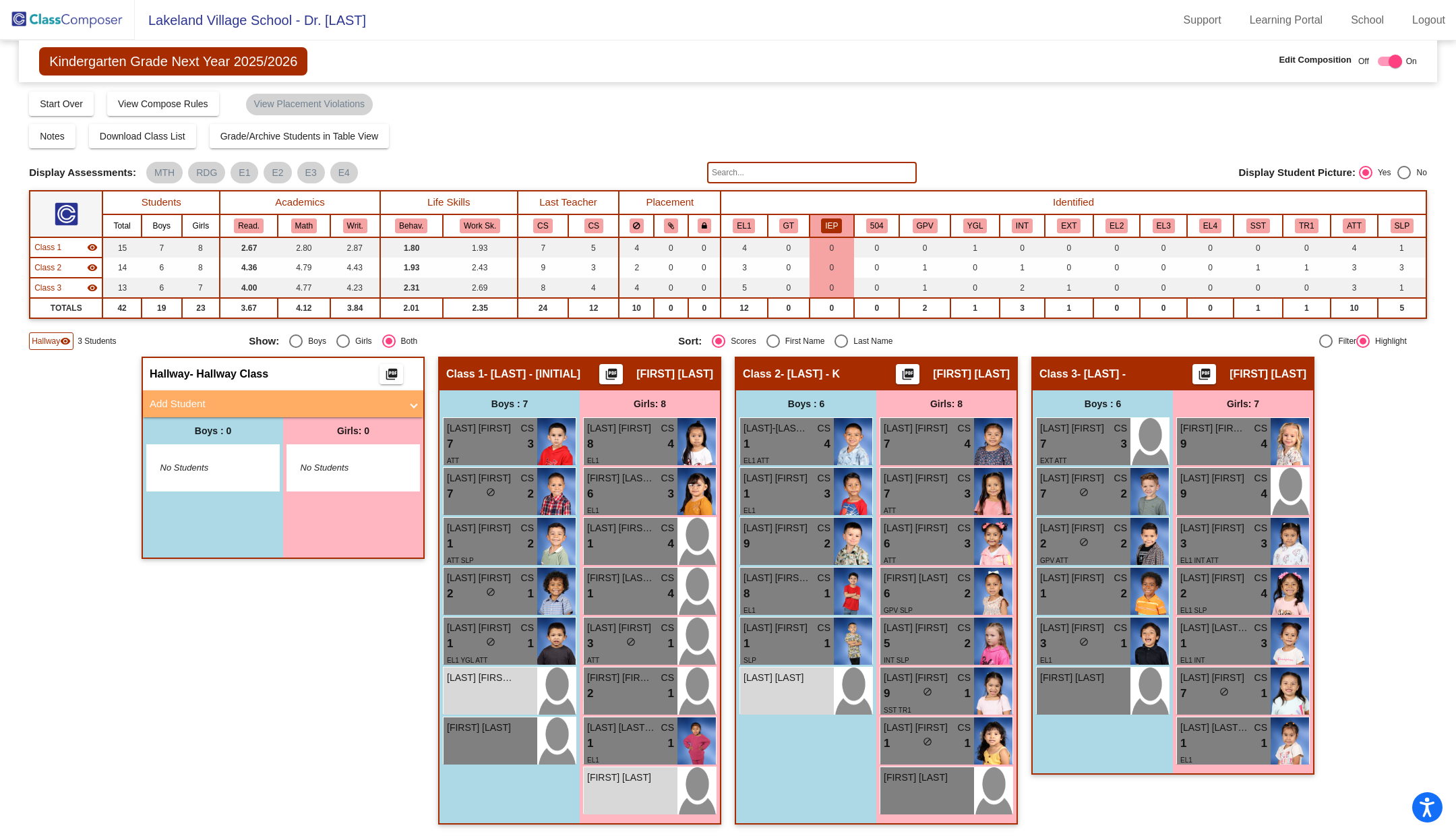scroll, scrollTop: 0, scrollLeft: 0, axis: both 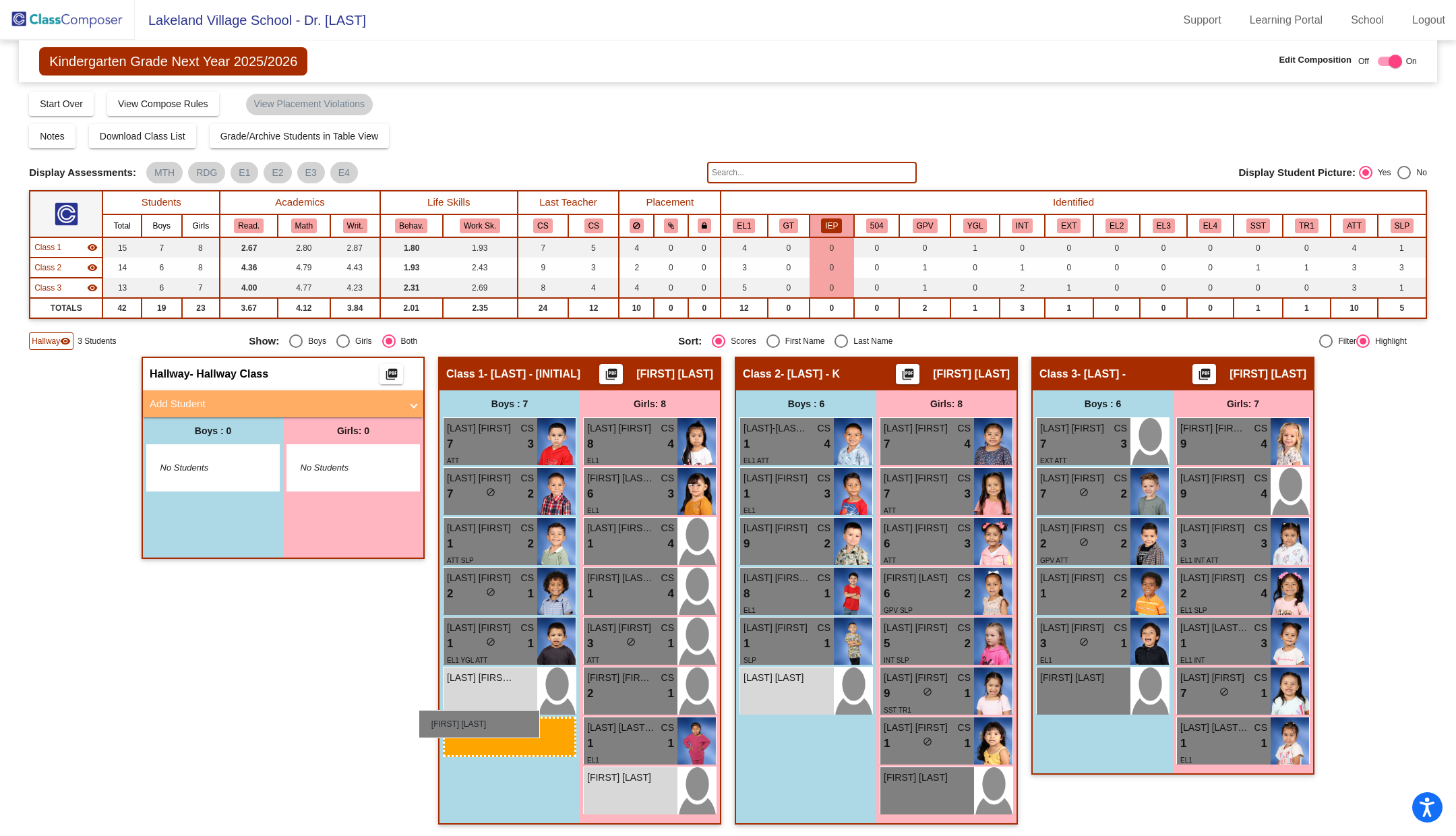drag, startPoint x: 495, startPoint y: 739, endPoint x: 421, endPoint y: 713, distance: 78.434686 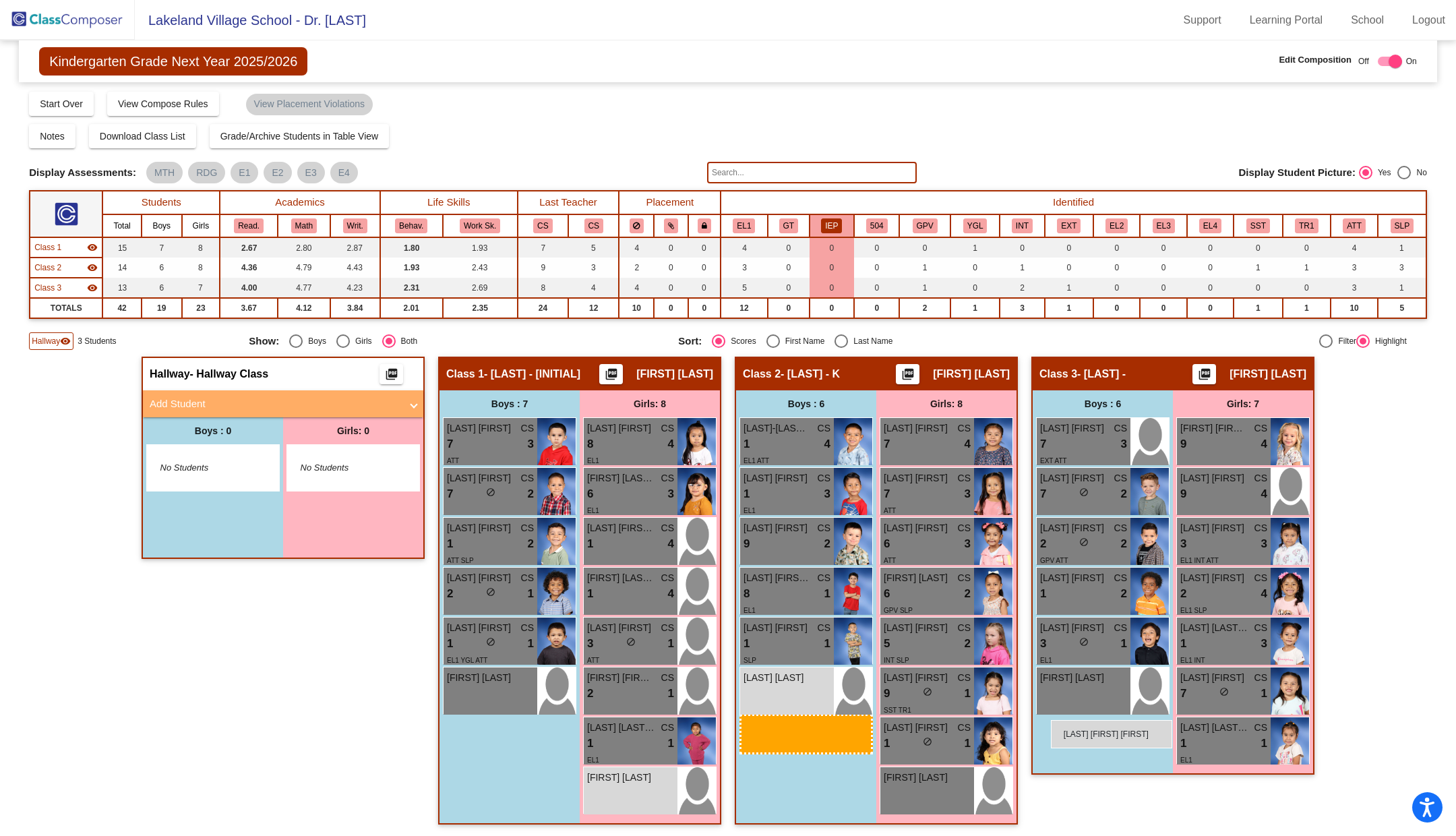 drag, startPoint x: 479, startPoint y: 678, endPoint x: 1051, endPoint y: 719, distance: 573.4675 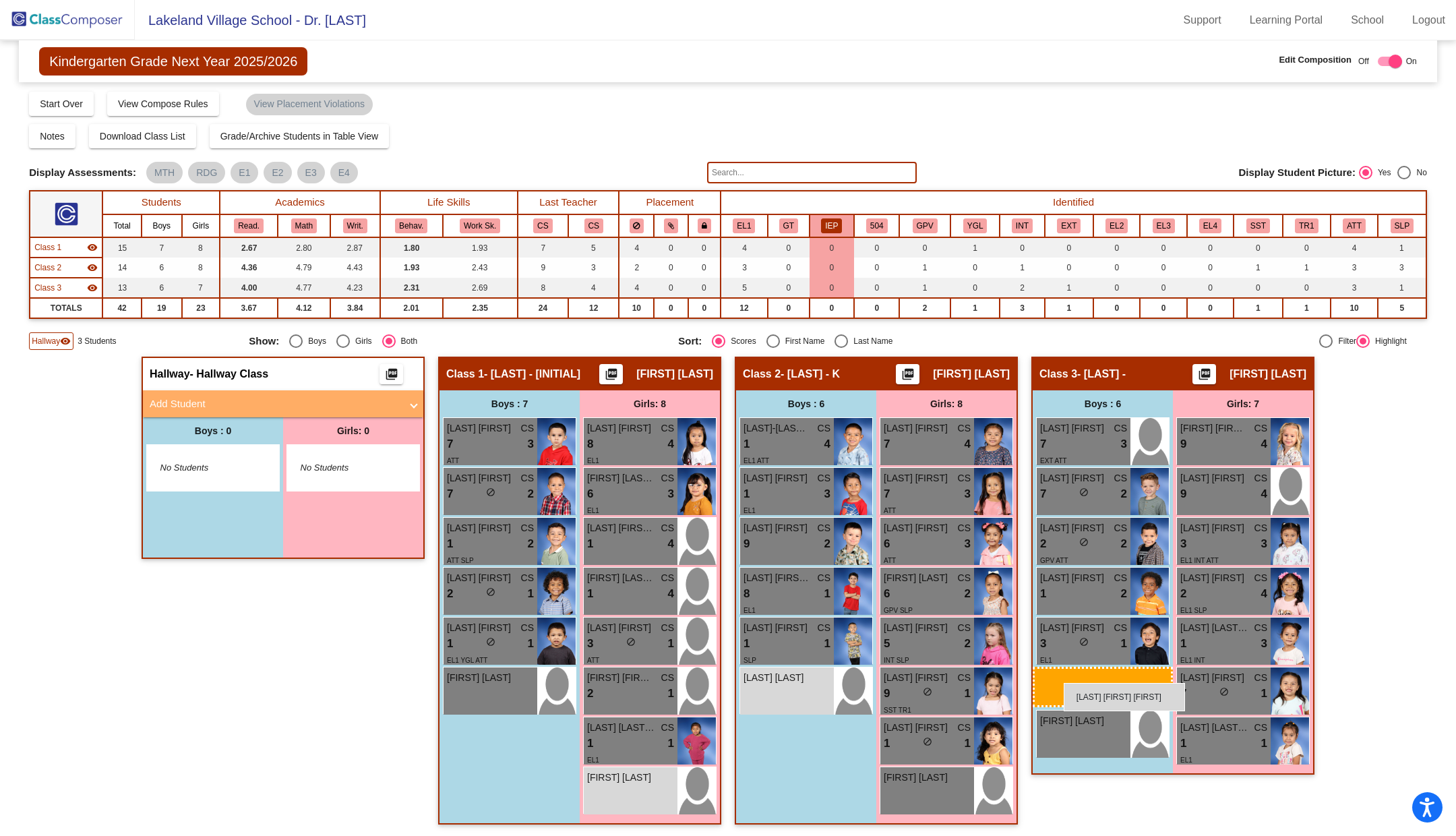 drag, startPoint x: 491, startPoint y: 695, endPoint x: 1066, endPoint y: 683, distance: 575.1252 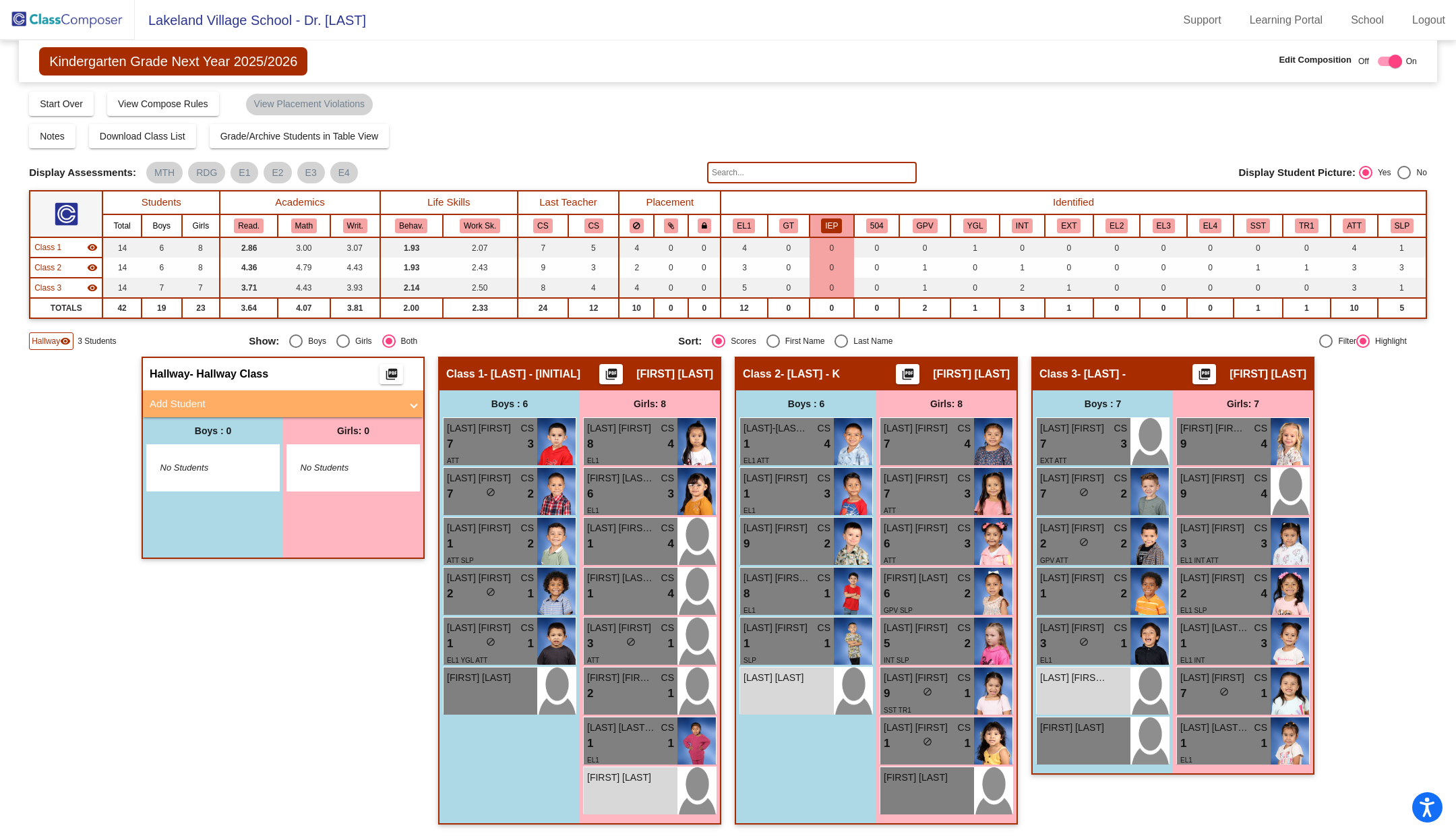 click 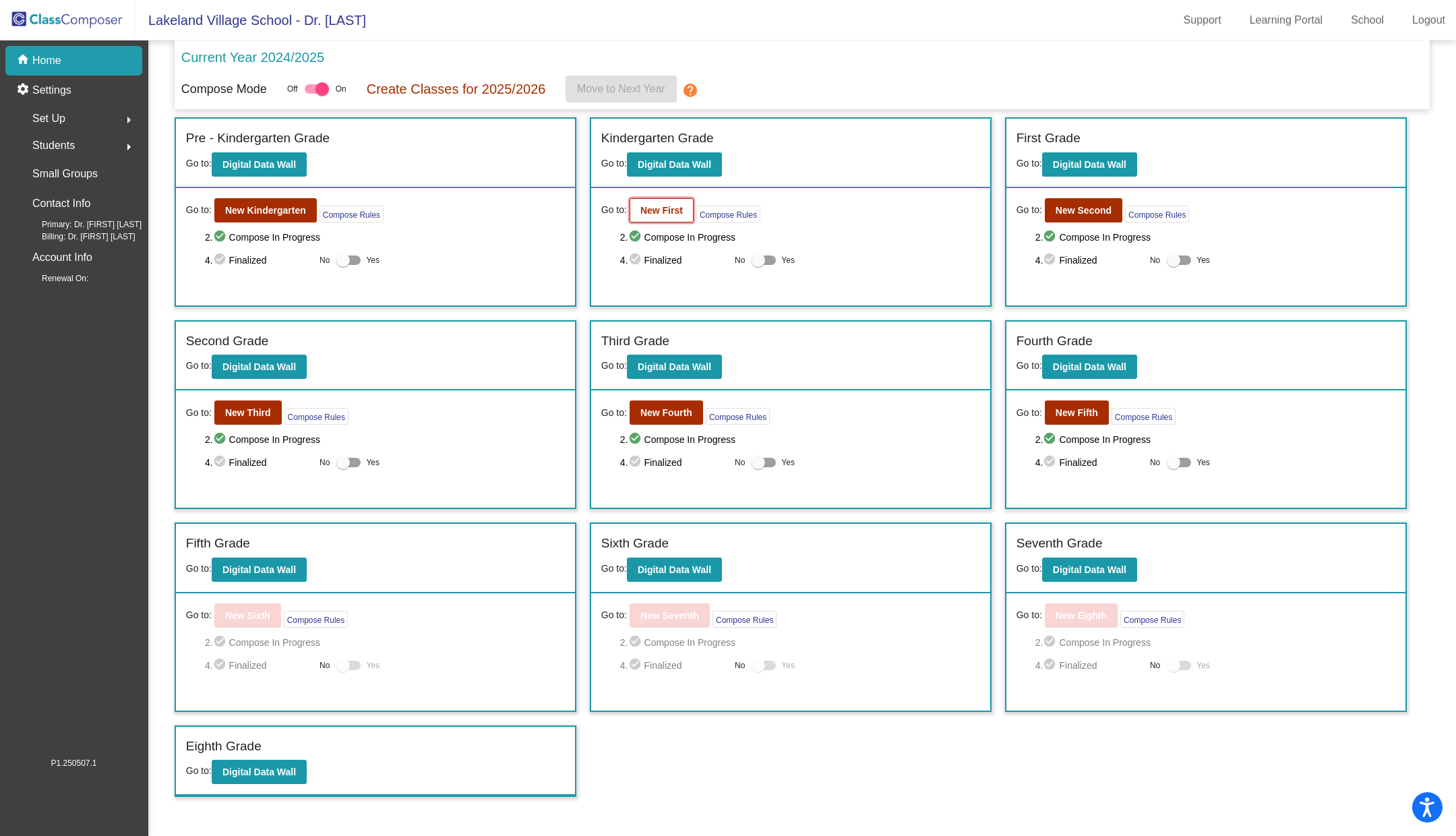 click on "New First" 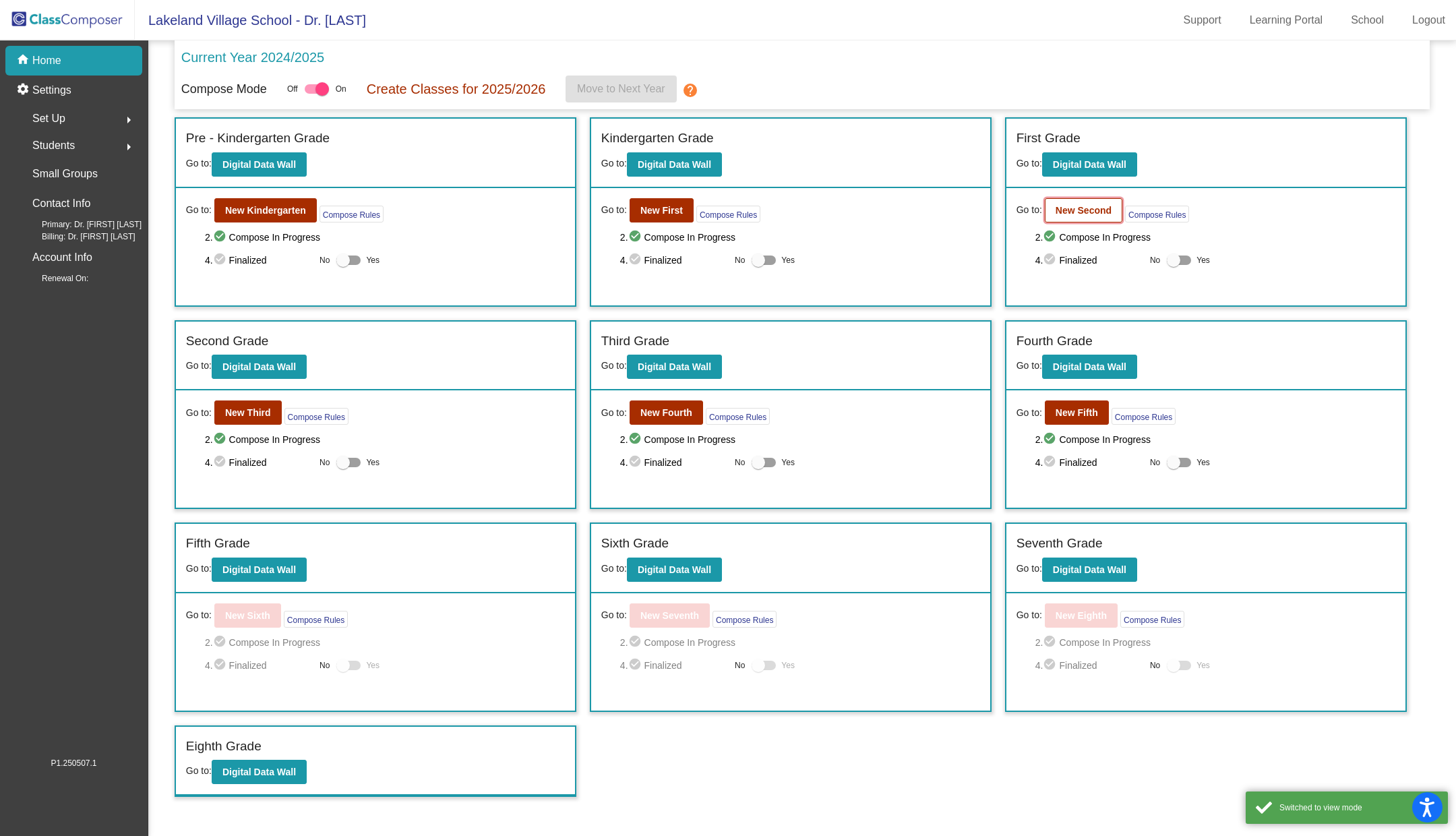 click on "New Second" 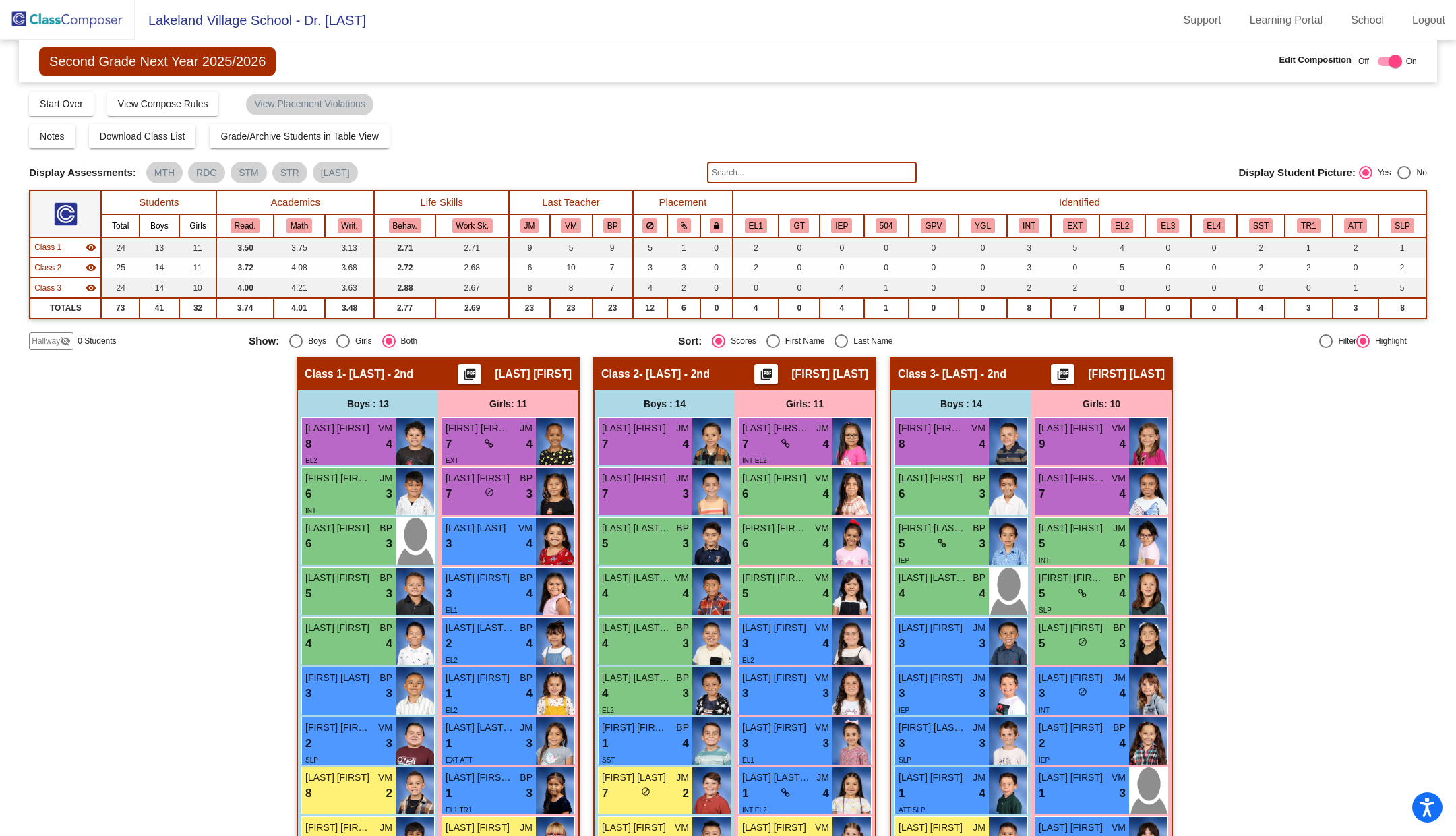 click 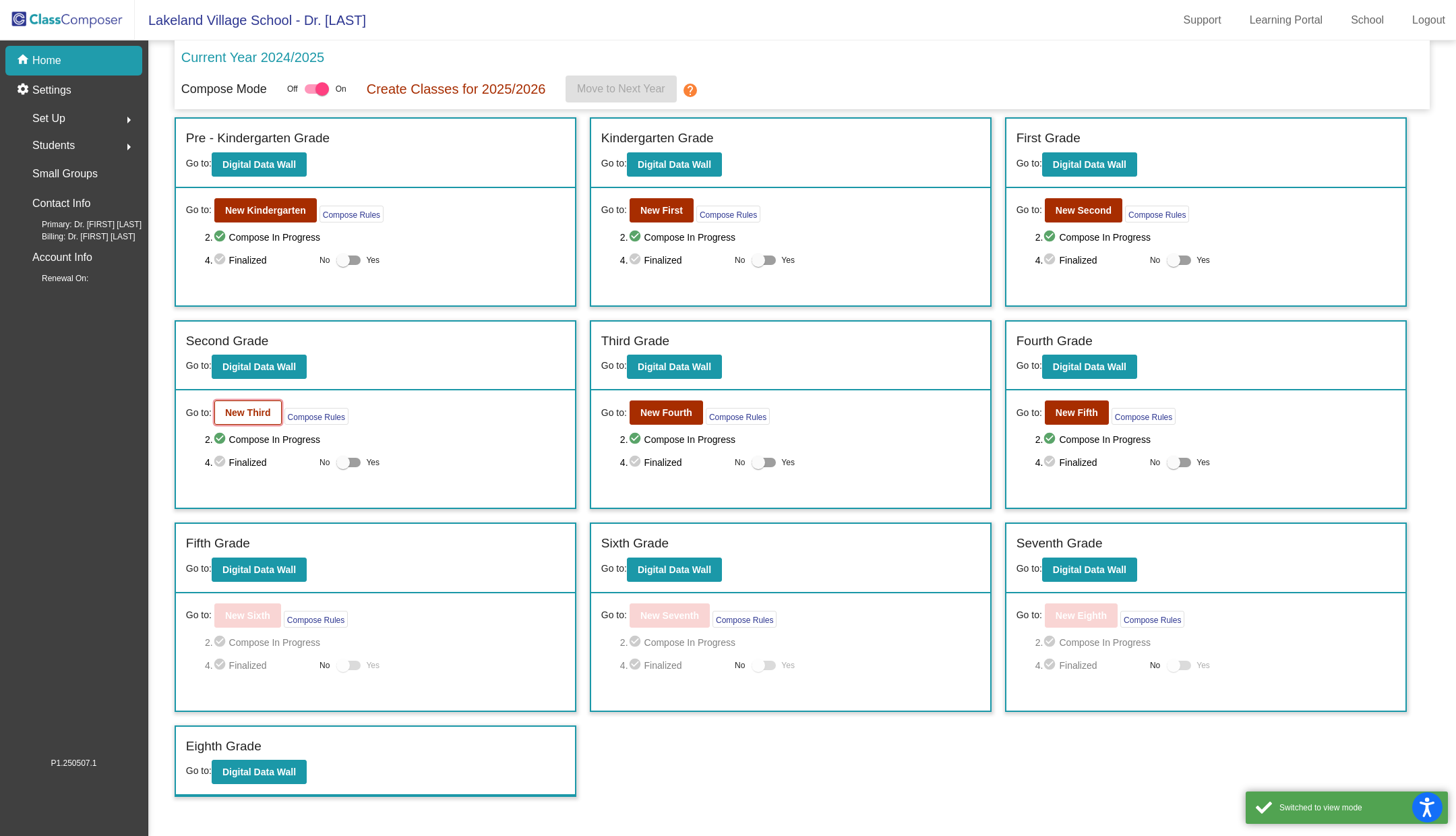 click on "New Third" 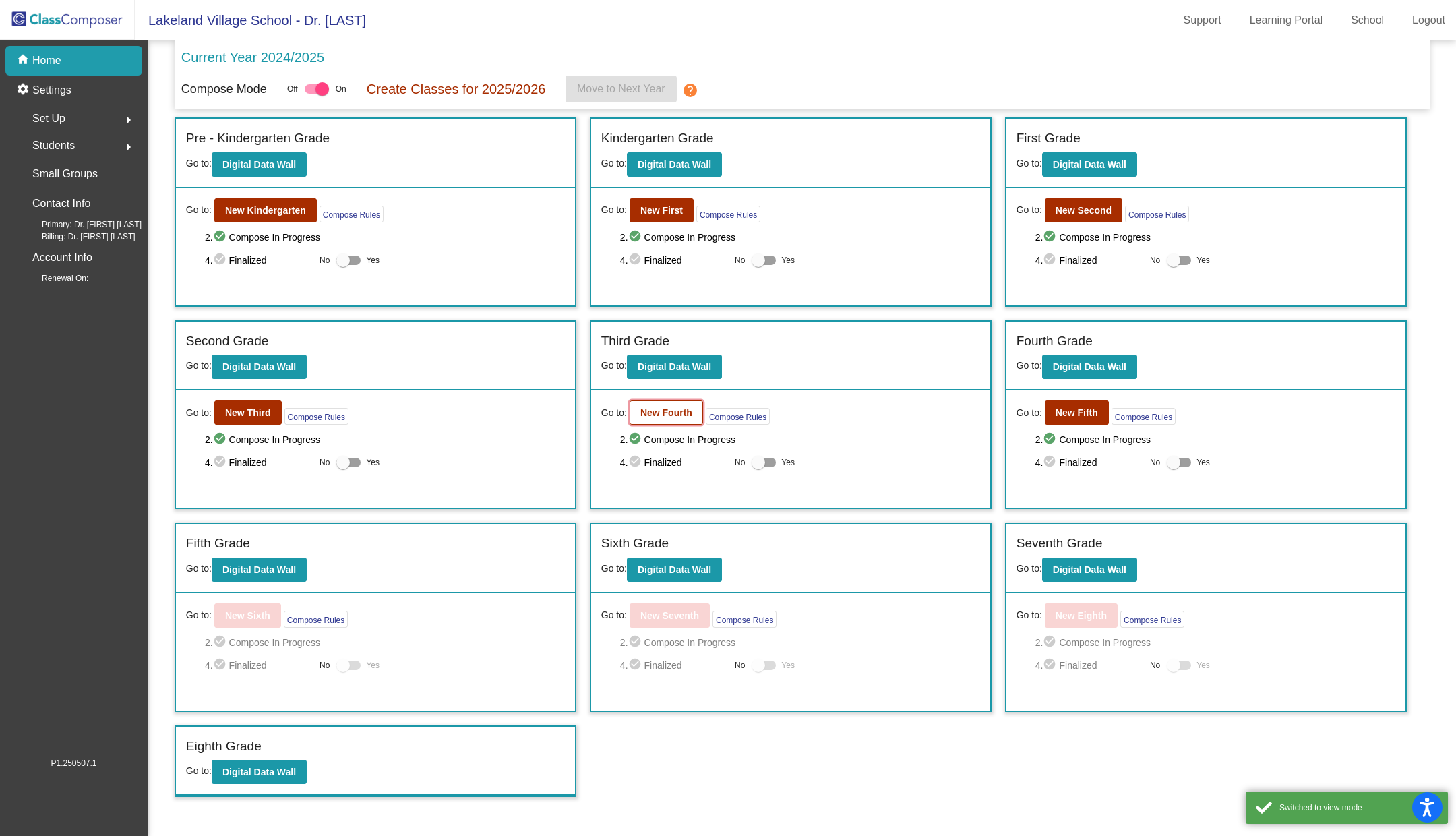 click on "New Fourth" 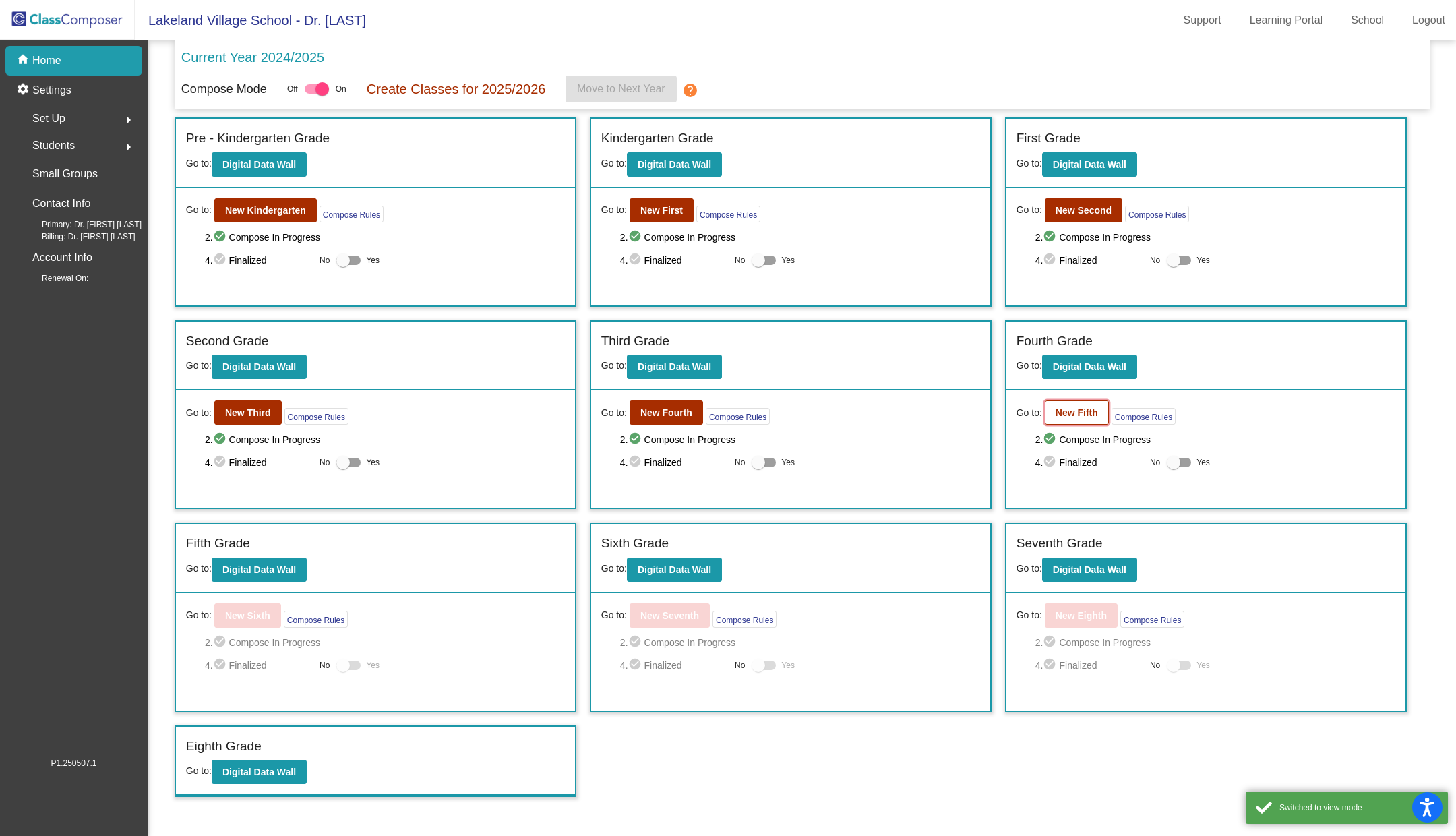 click on "New Fifth" 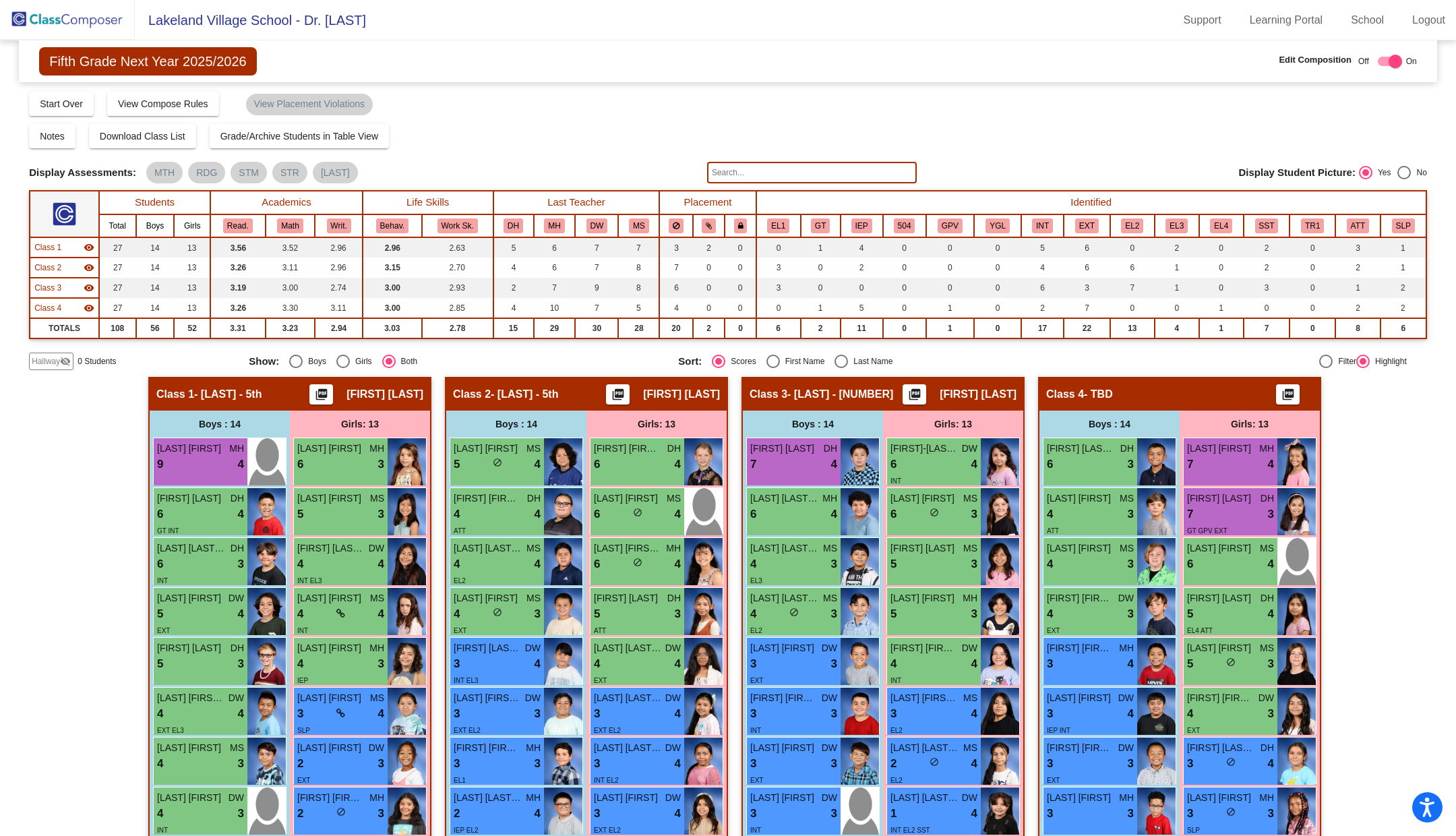 click 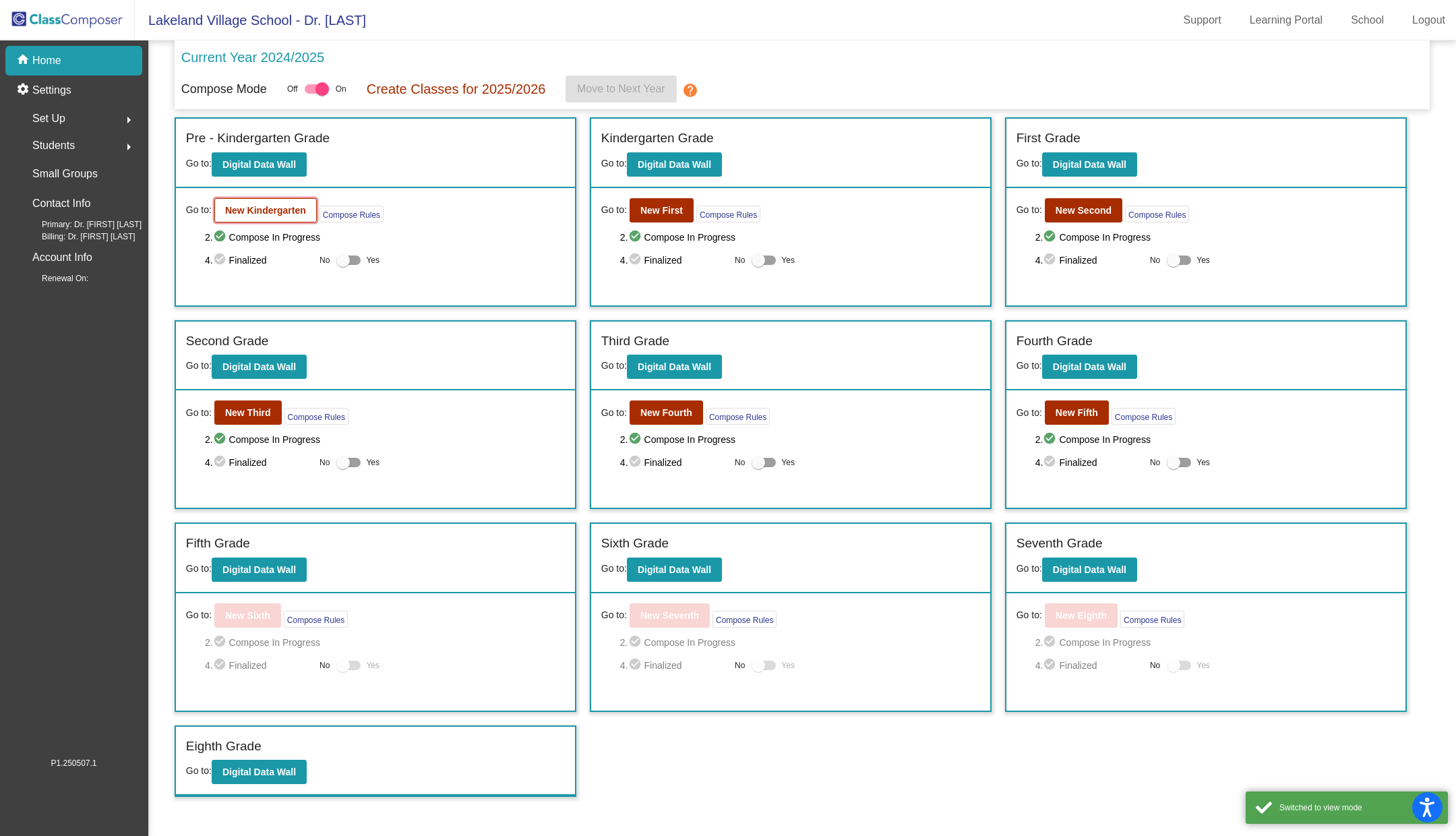 click on "New Kindergarten" 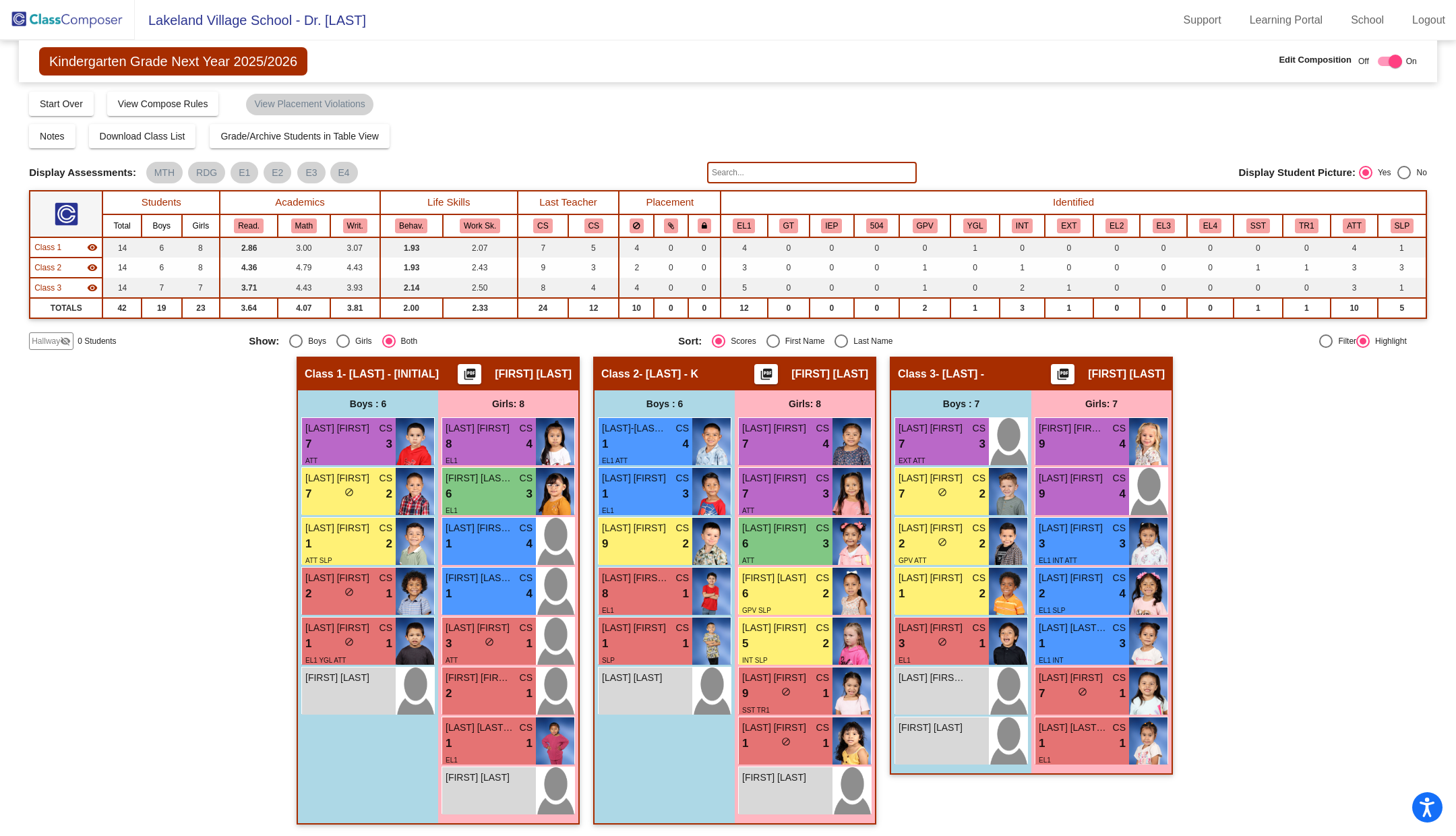 click 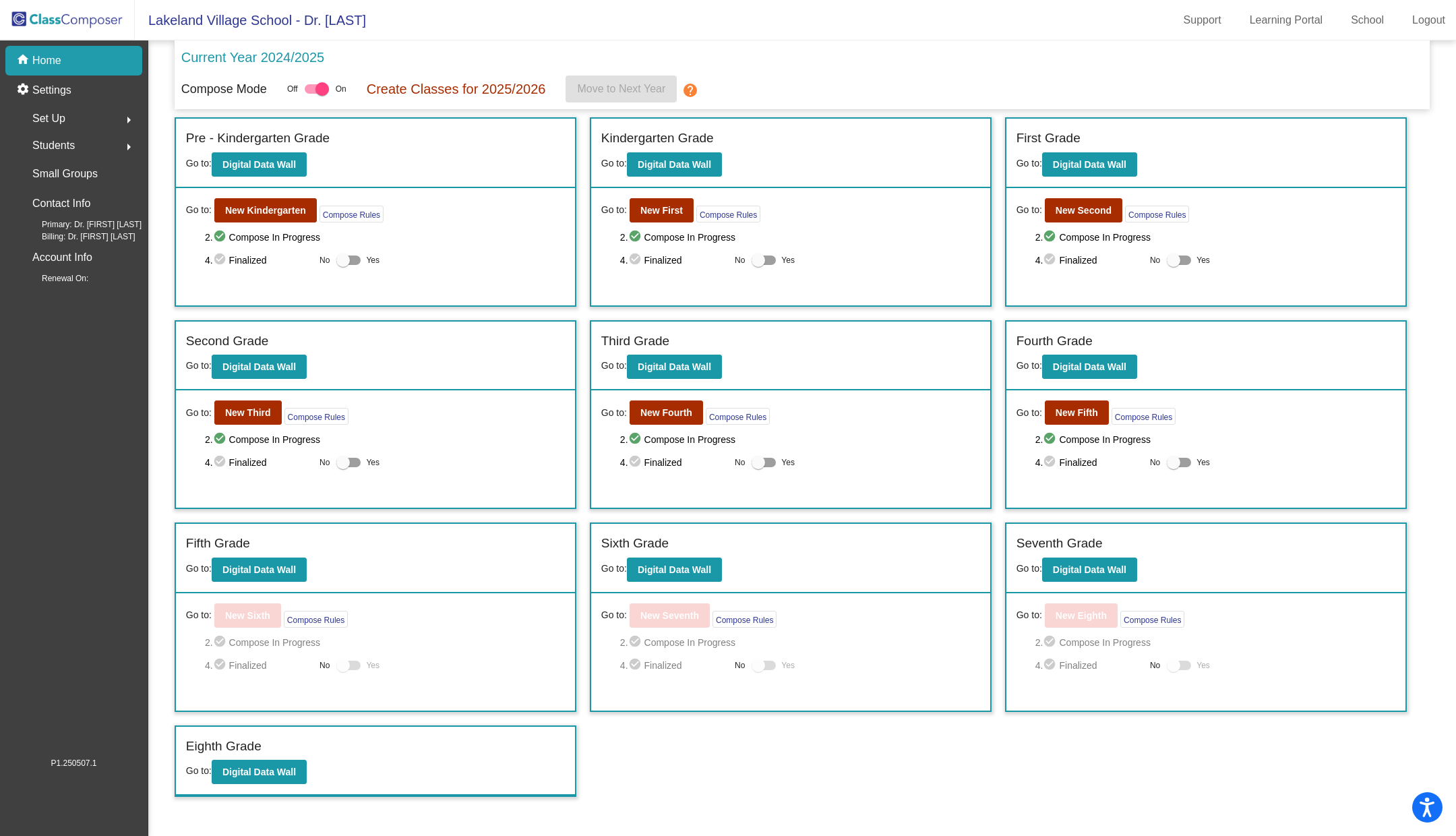 click on "Set Up  arrow_right" 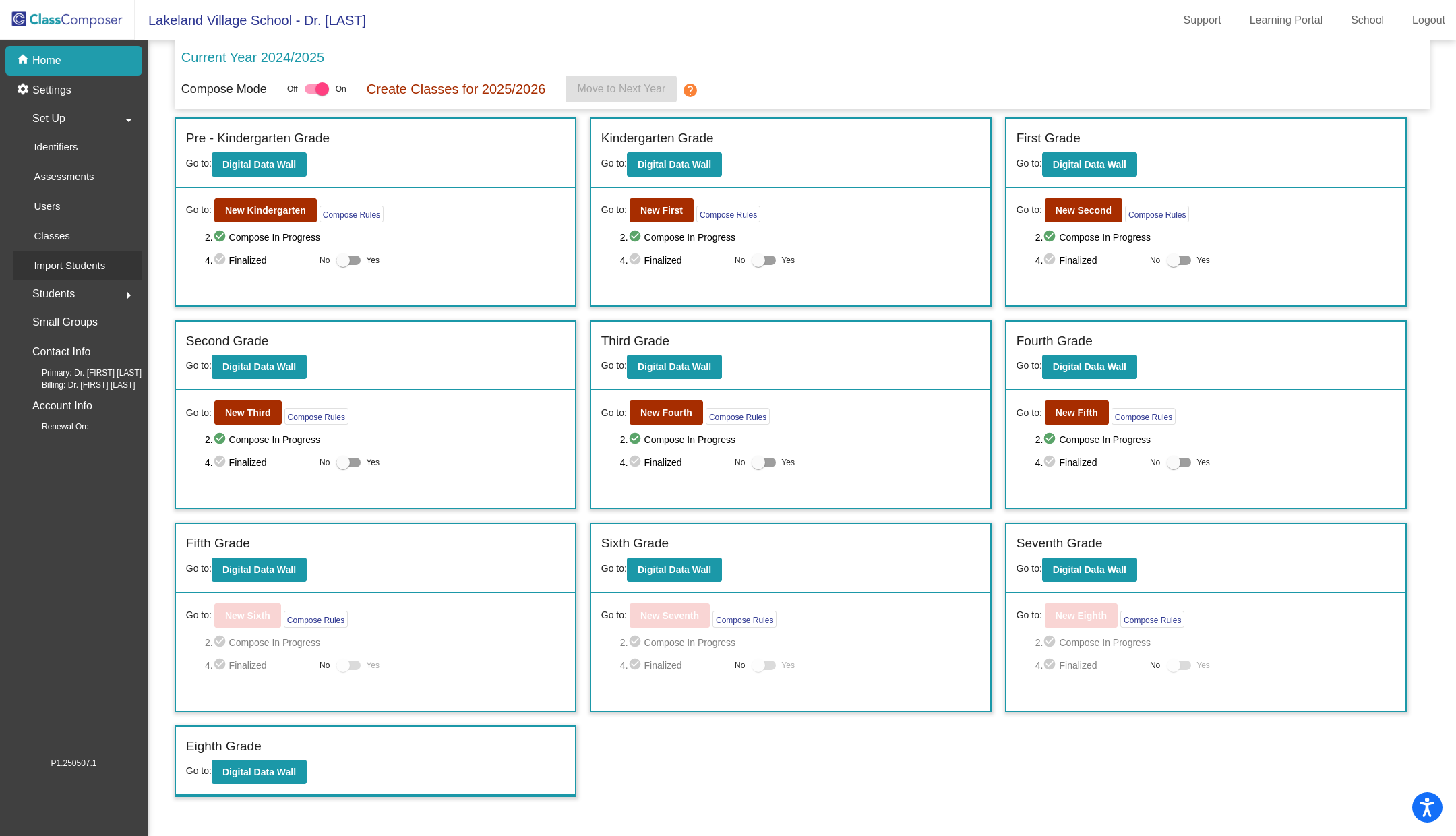 click on "Import Students" 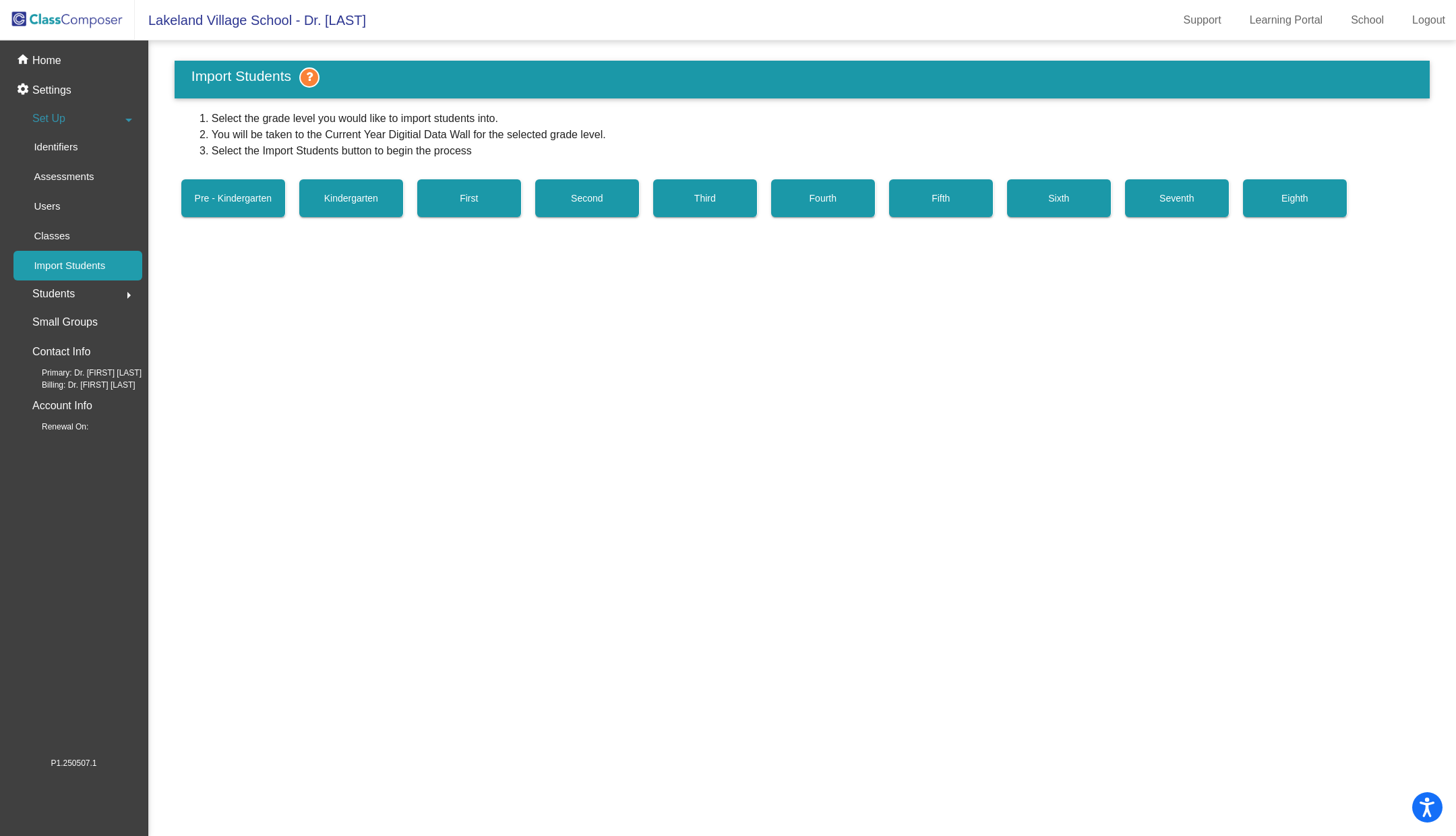 click on "Pre - Kindergarten" at bounding box center (233, 198) 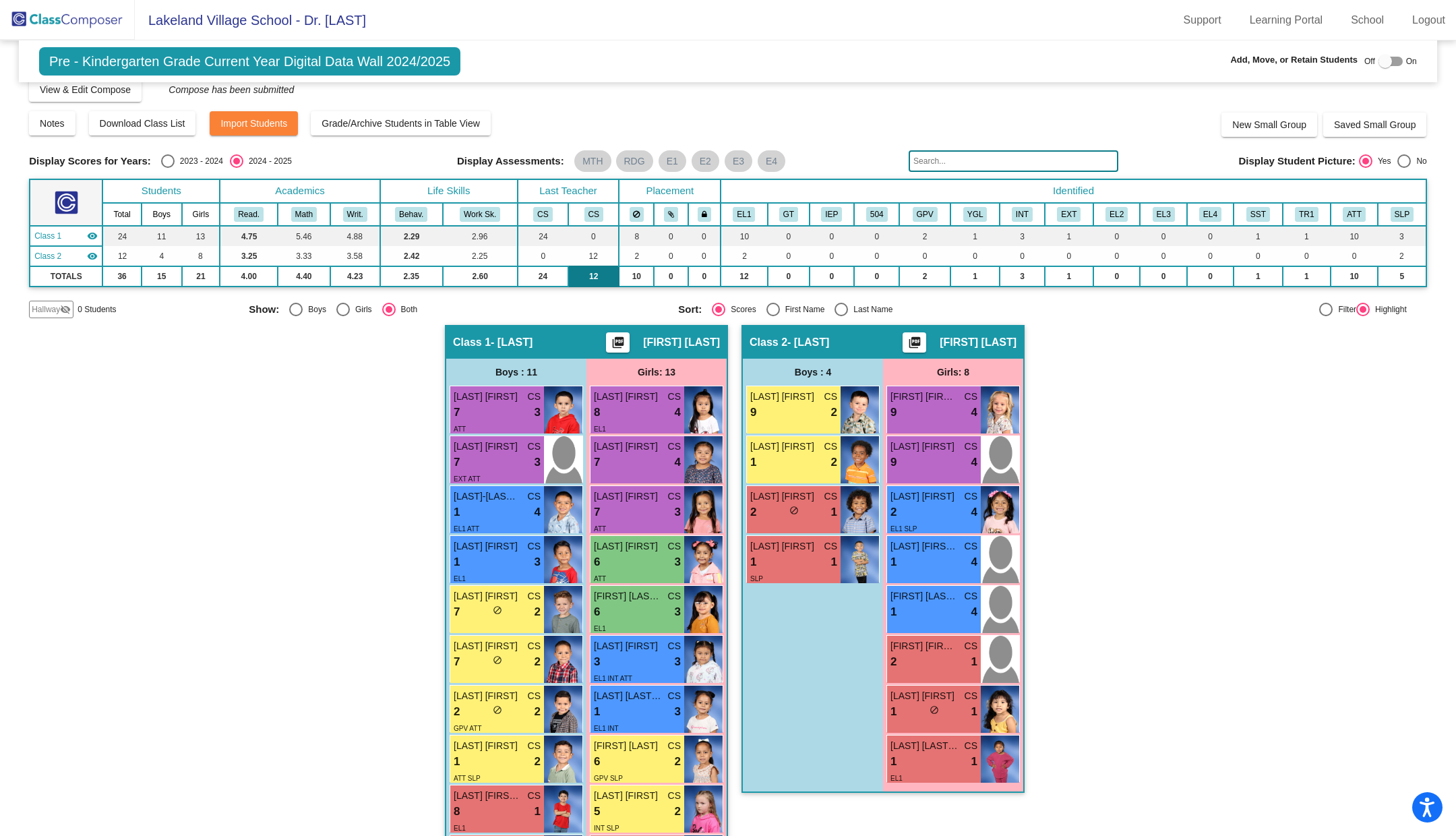 scroll, scrollTop: 0, scrollLeft: 0, axis: both 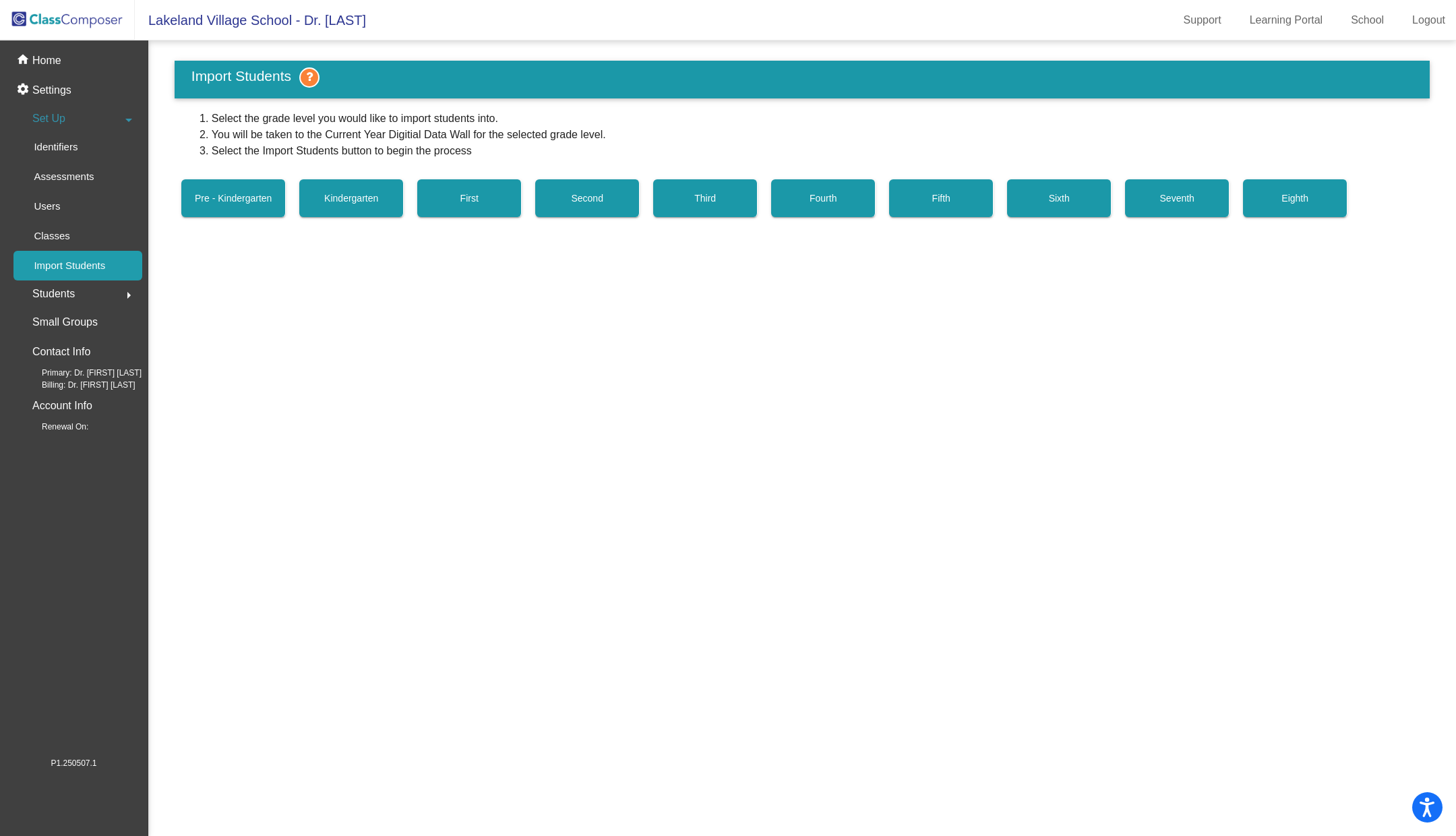 click 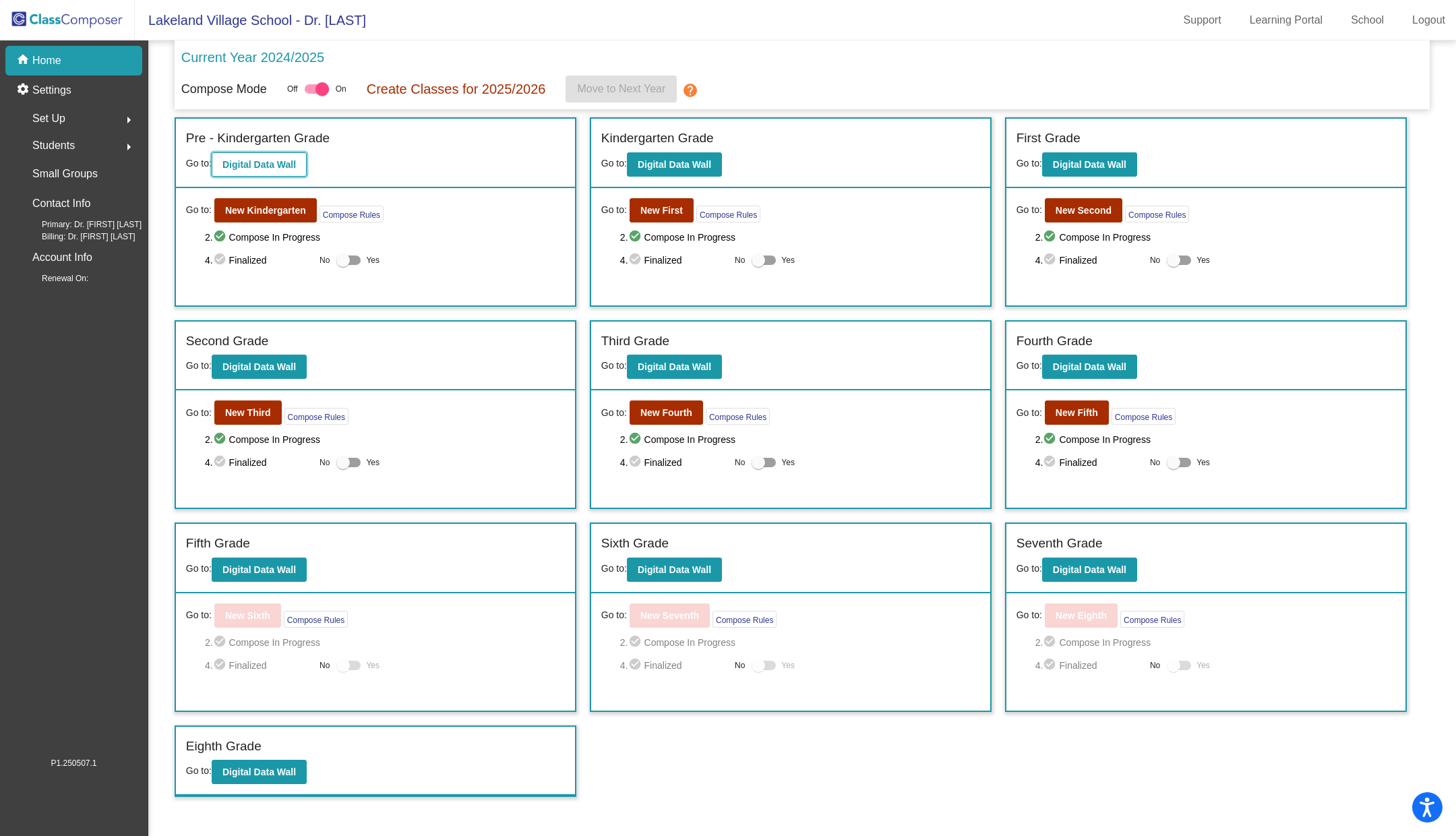 click on "Digital Data Wall" 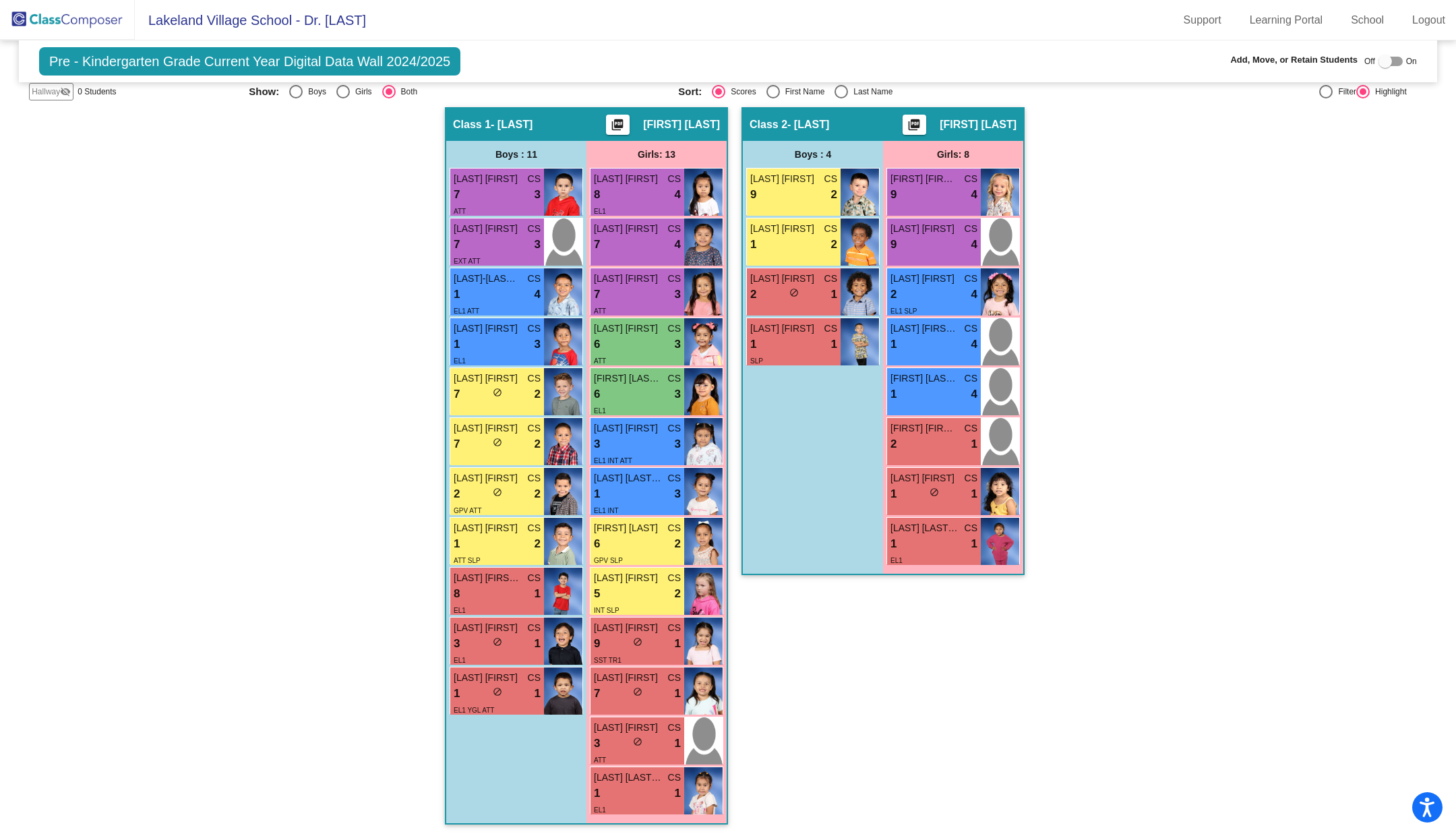 scroll, scrollTop: 0, scrollLeft: 0, axis: both 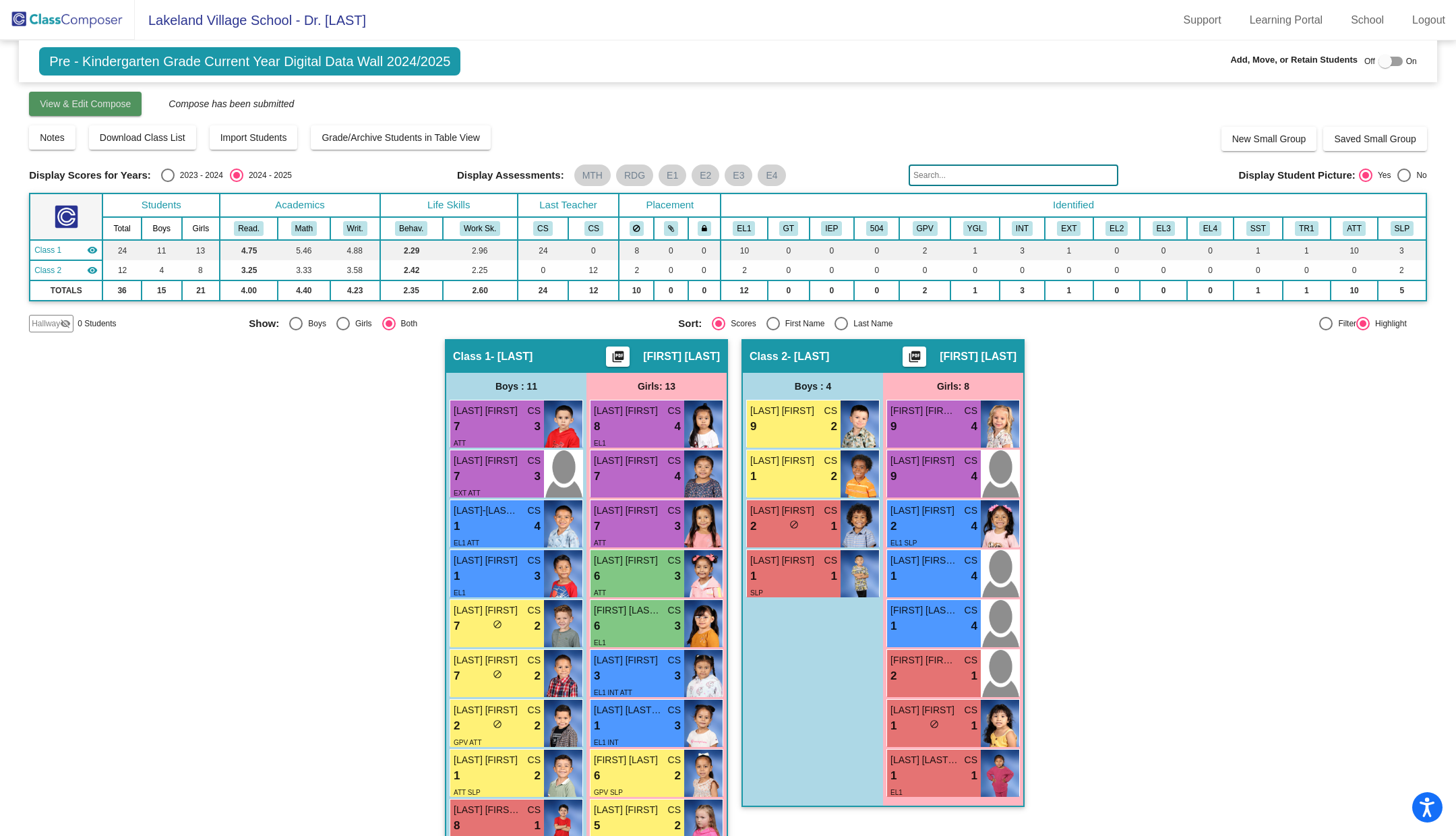 click on "View & Edit Compose" 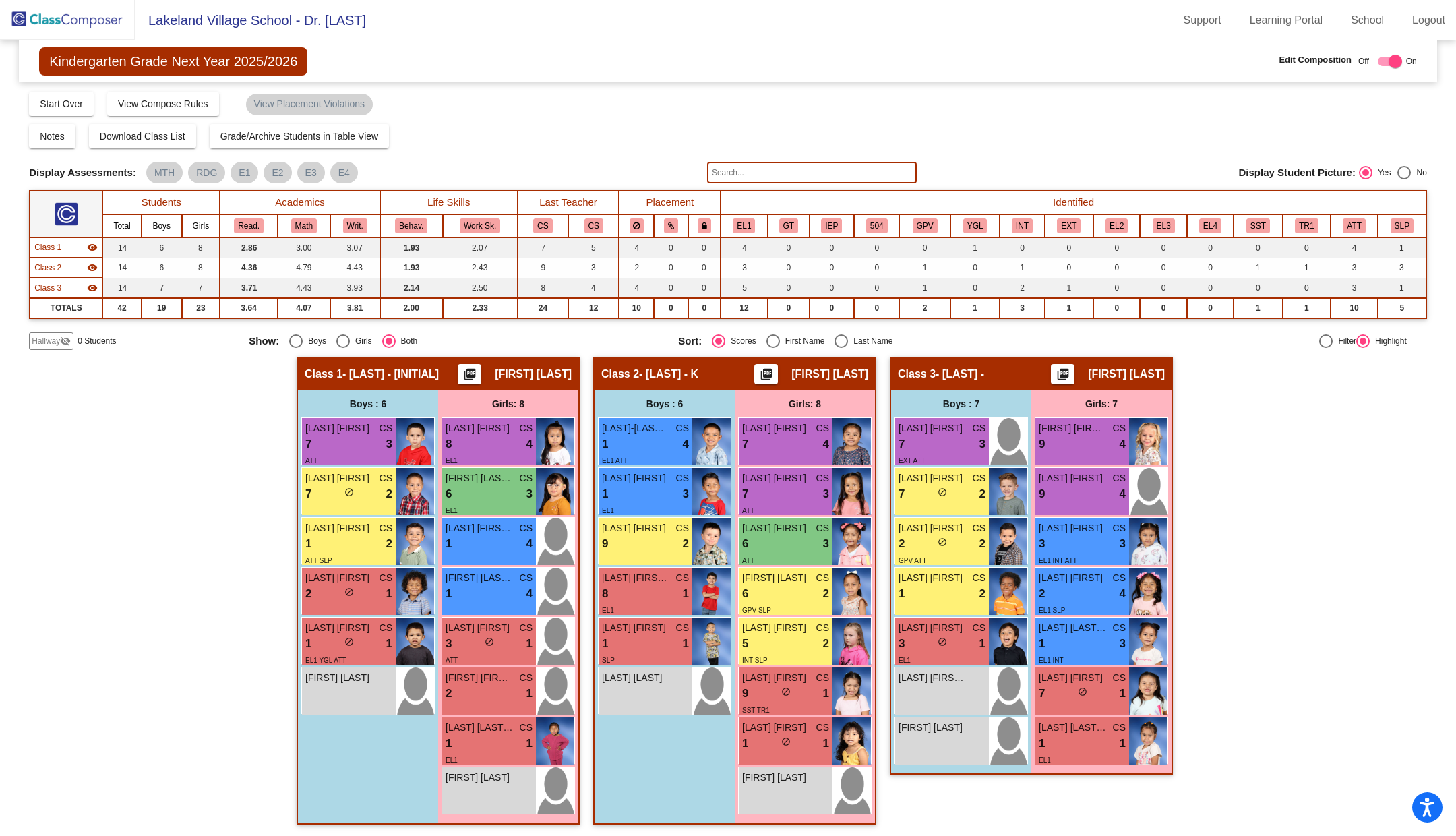 click 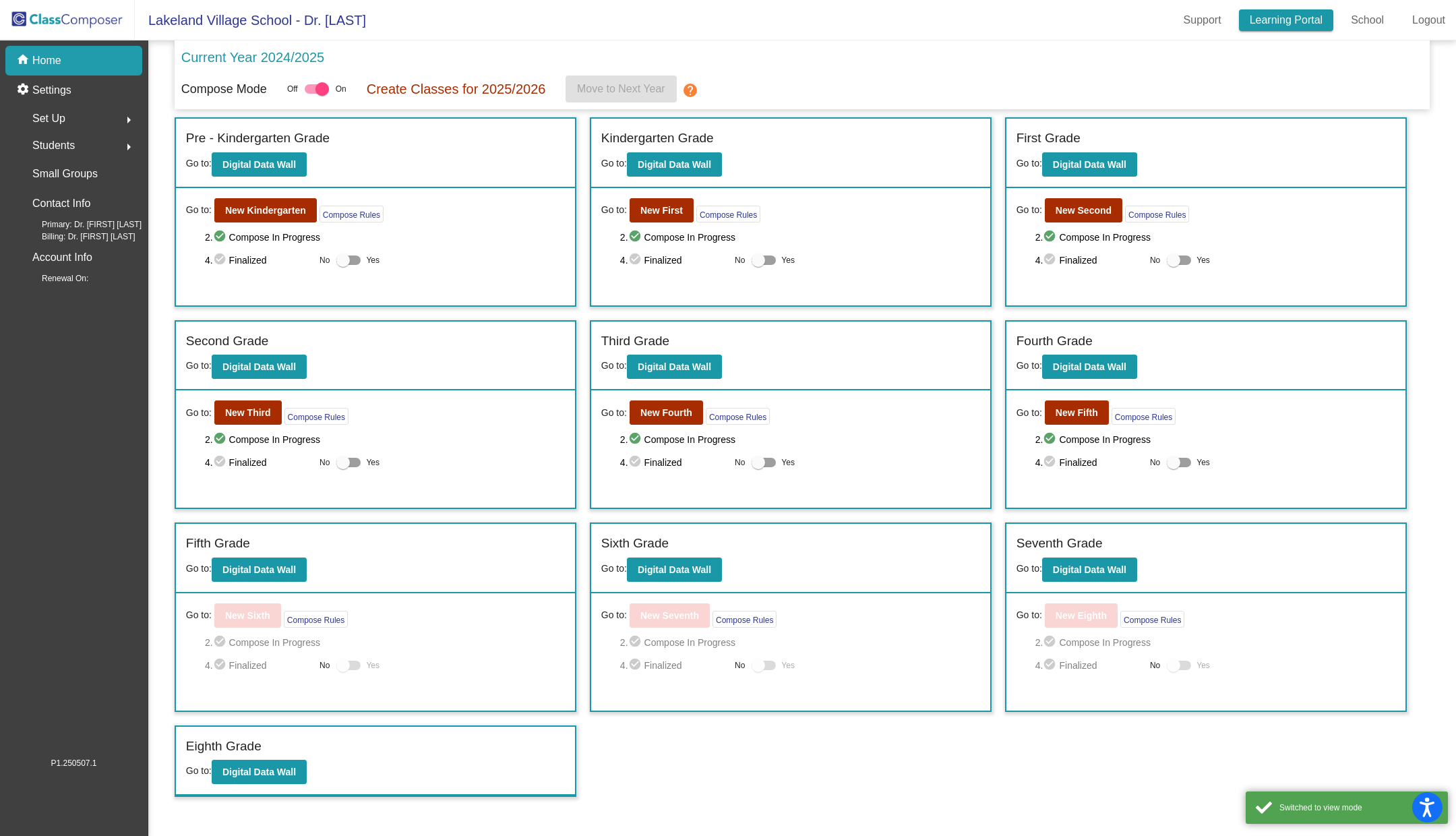 click on "Learning Portal" 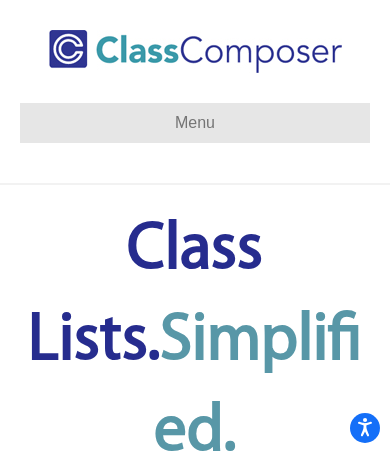 scroll, scrollTop: 0, scrollLeft: 0, axis: both 